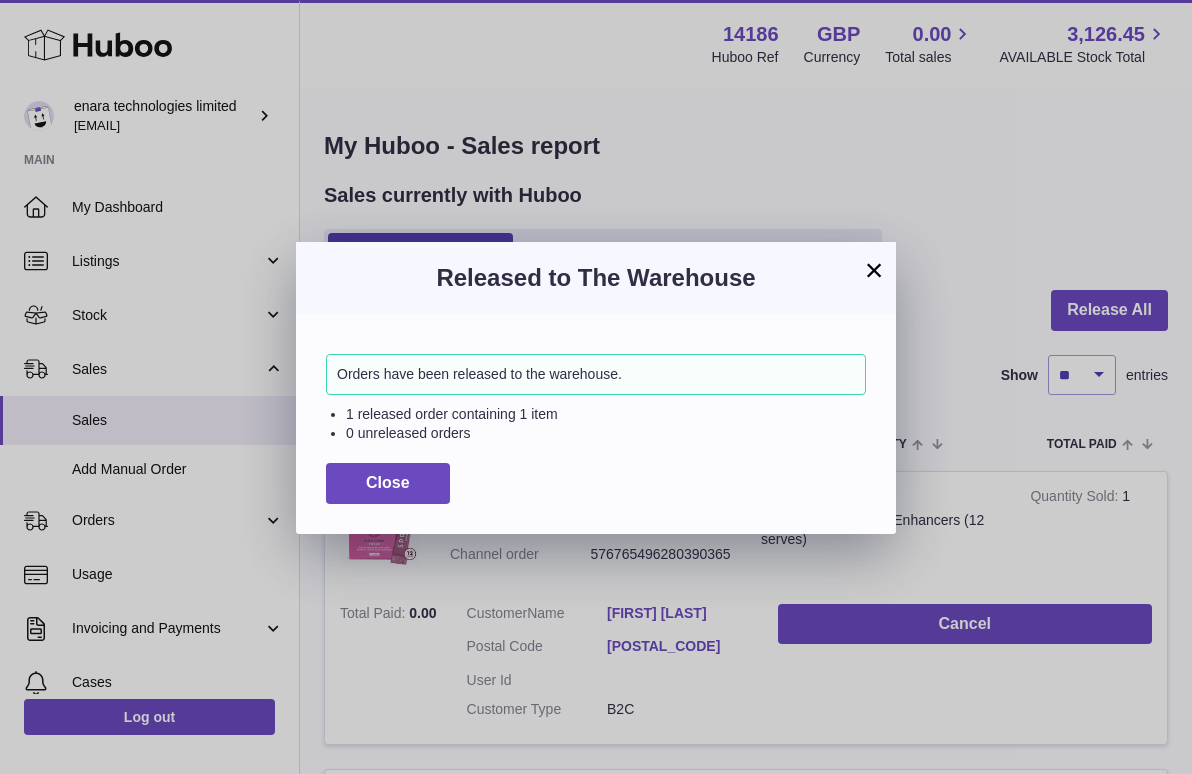 scroll, scrollTop: 0, scrollLeft: 0, axis: both 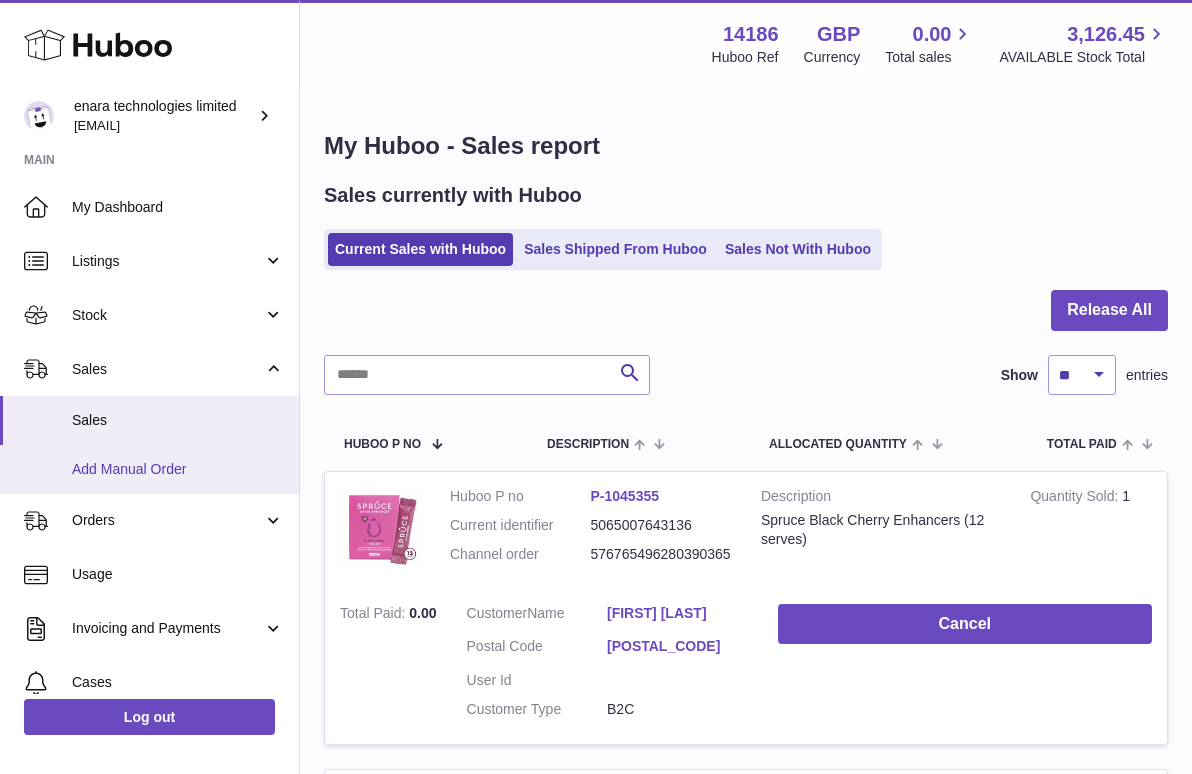 click on "Add Manual Order" at bounding box center [178, 469] 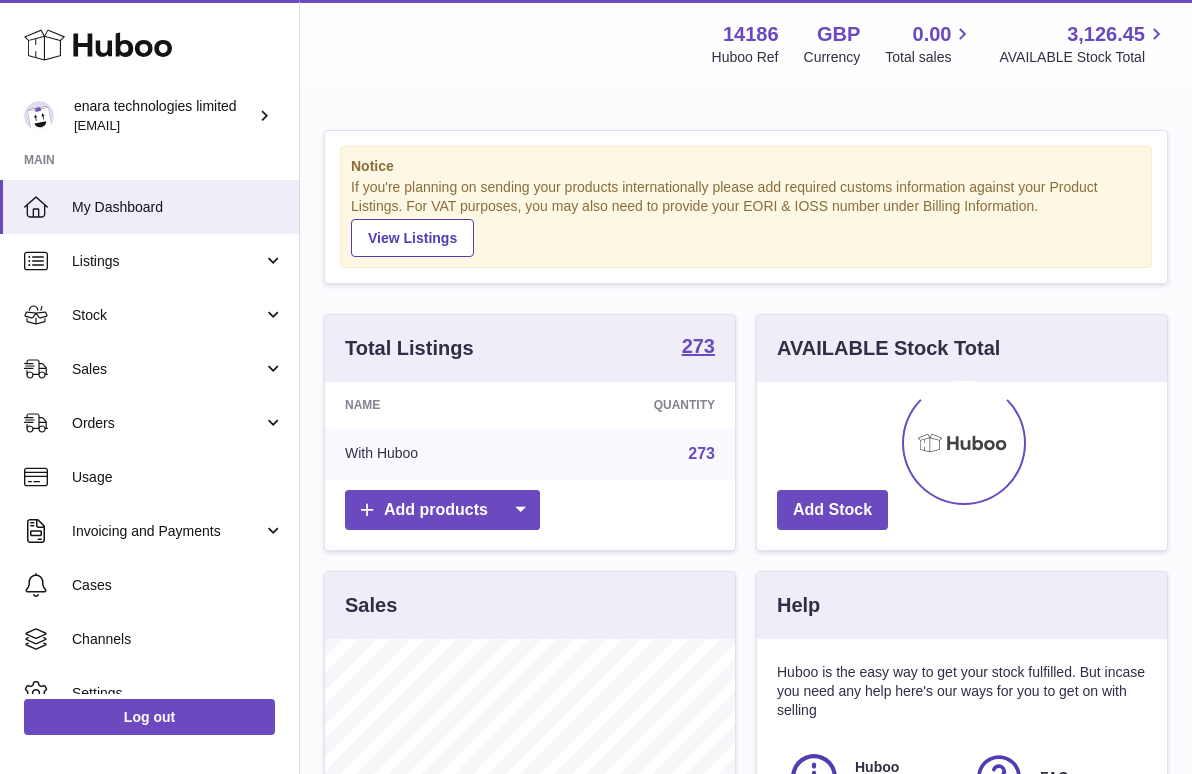 scroll, scrollTop: 0, scrollLeft: 0, axis: both 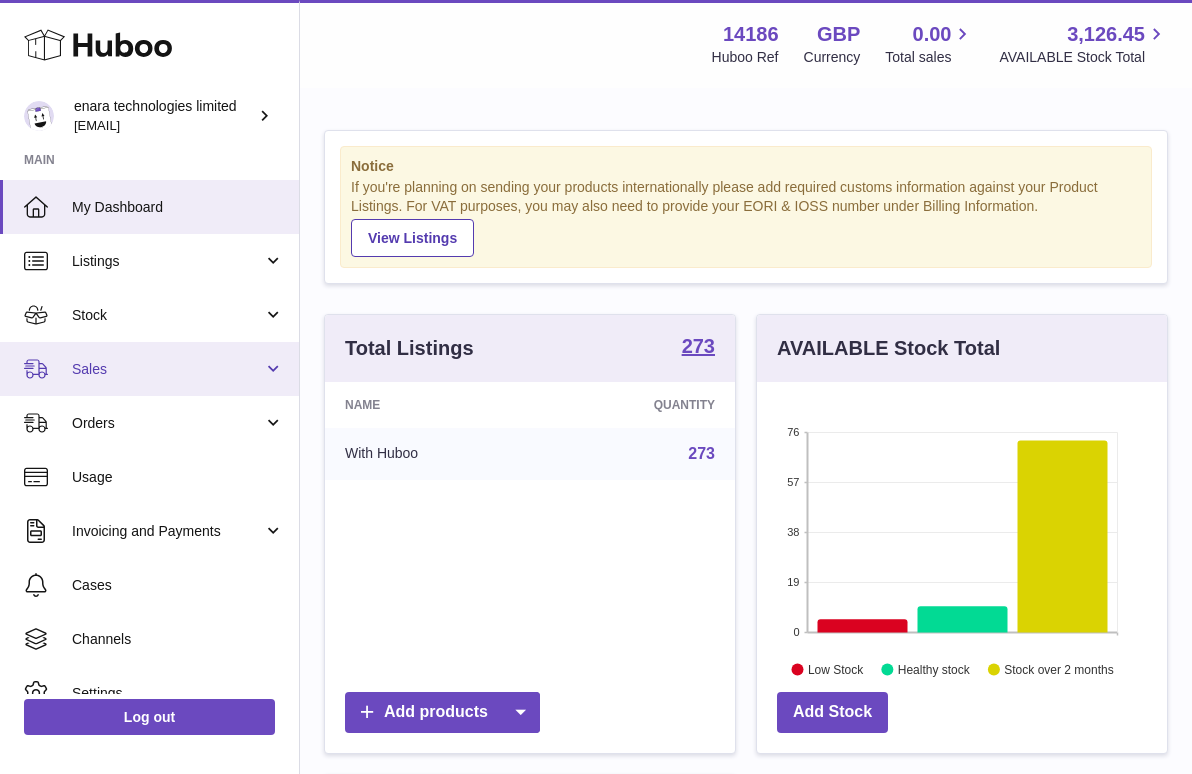 click on "Sales" at bounding box center (167, 369) 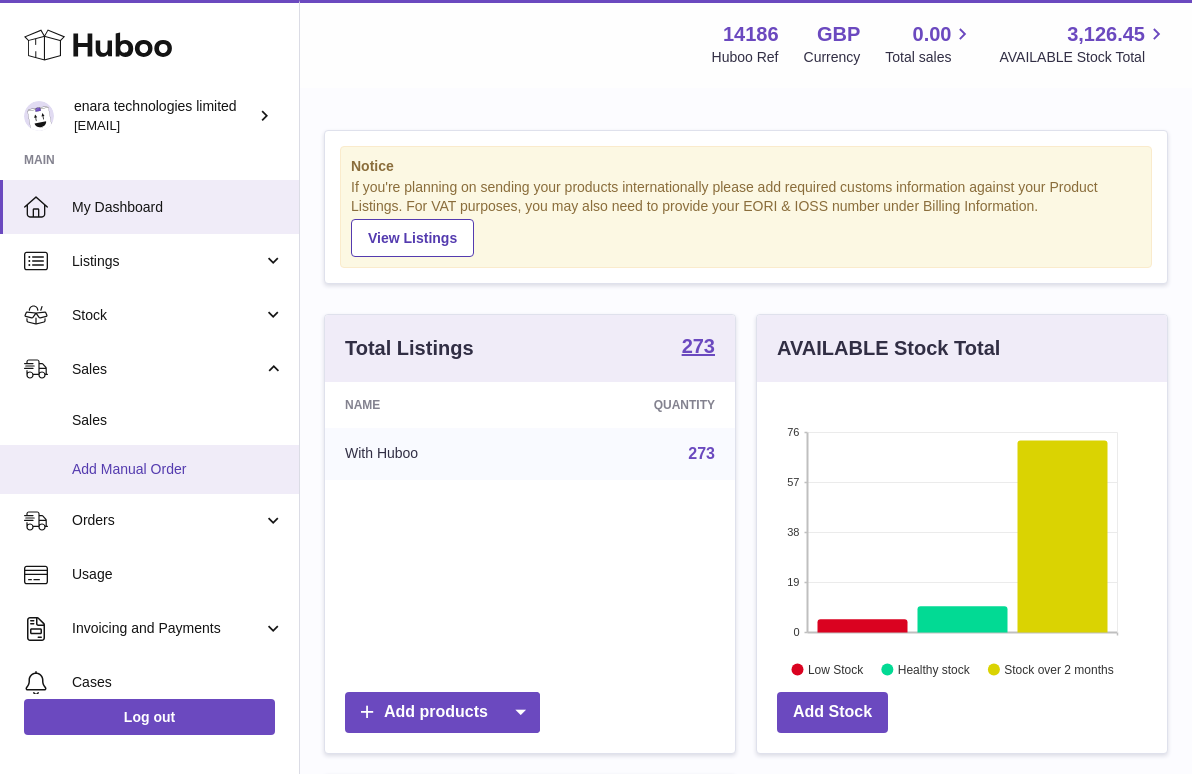 click on "Add Manual Order" at bounding box center (149, 469) 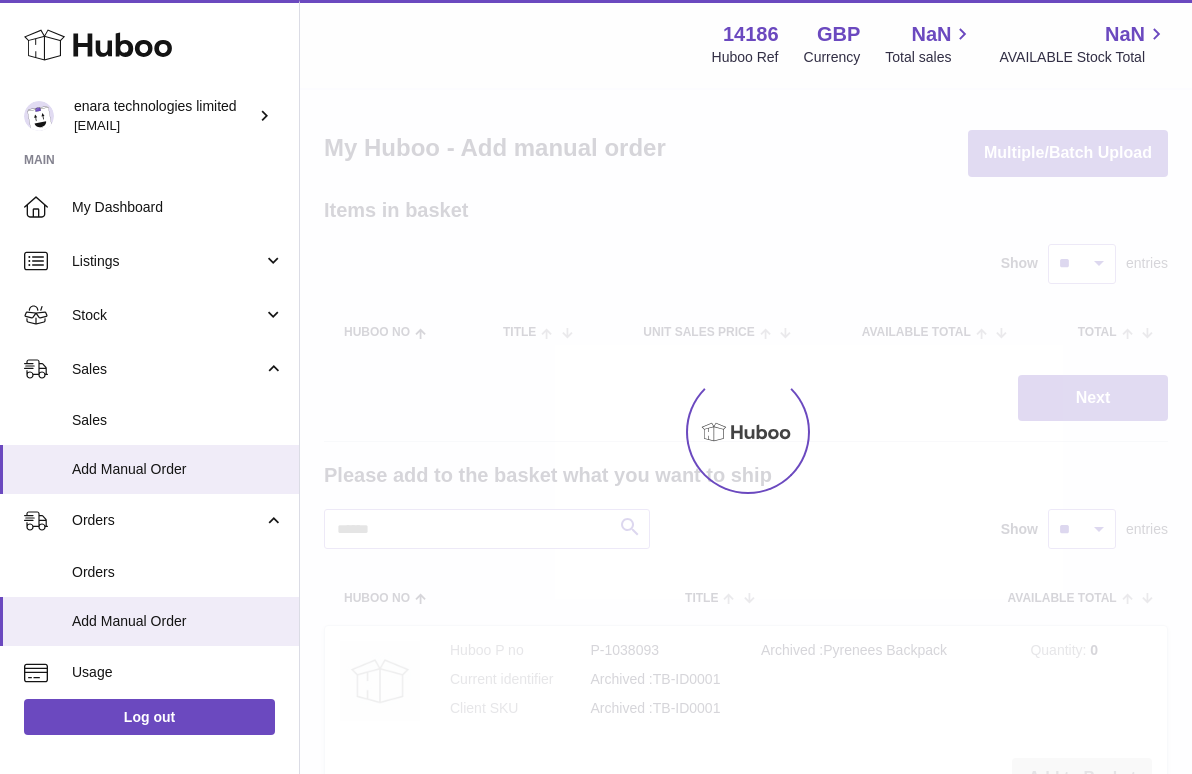 scroll, scrollTop: 0, scrollLeft: 0, axis: both 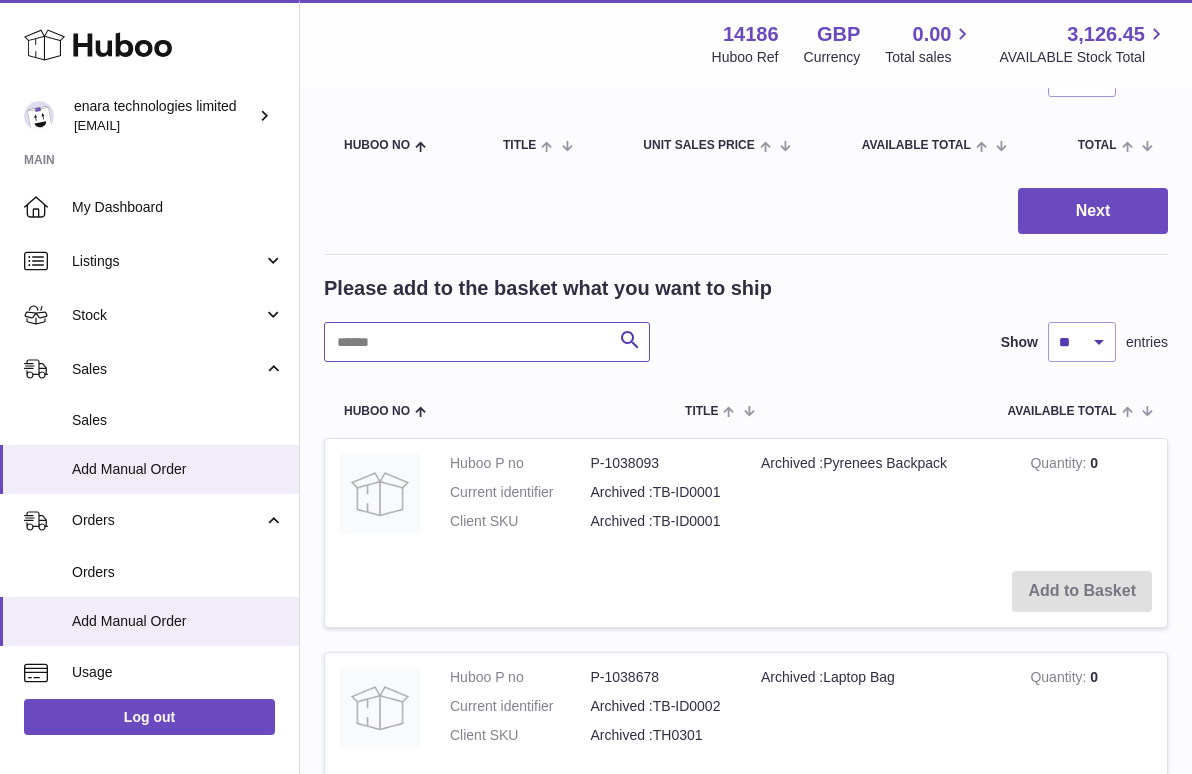 click at bounding box center (487, 342) 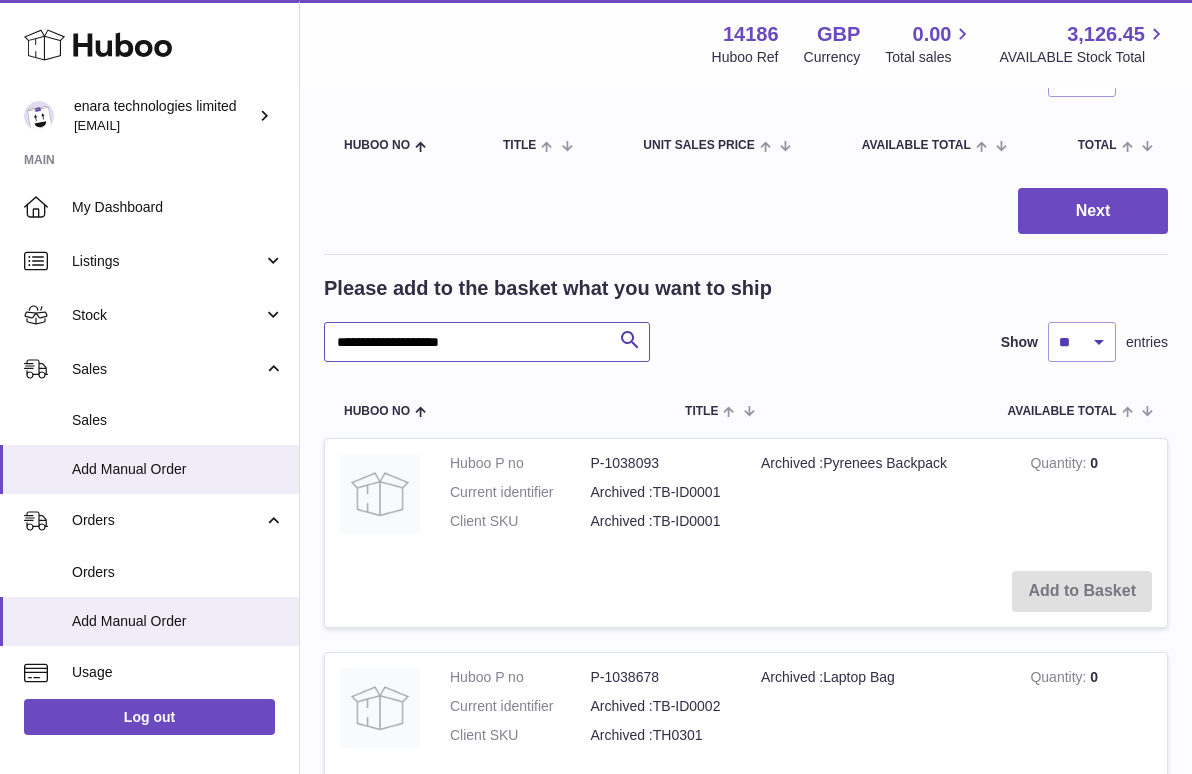 type on "**********" 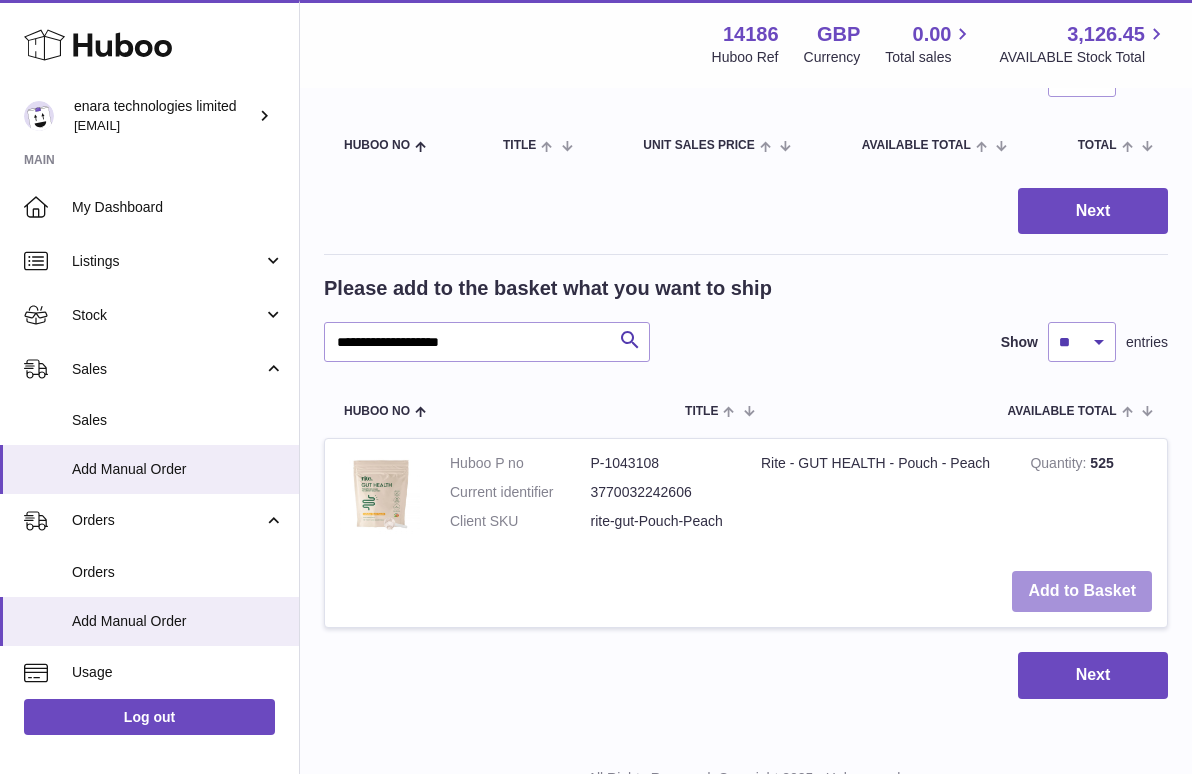 click on "Add to Basket" at bounding box center [1082, 591] 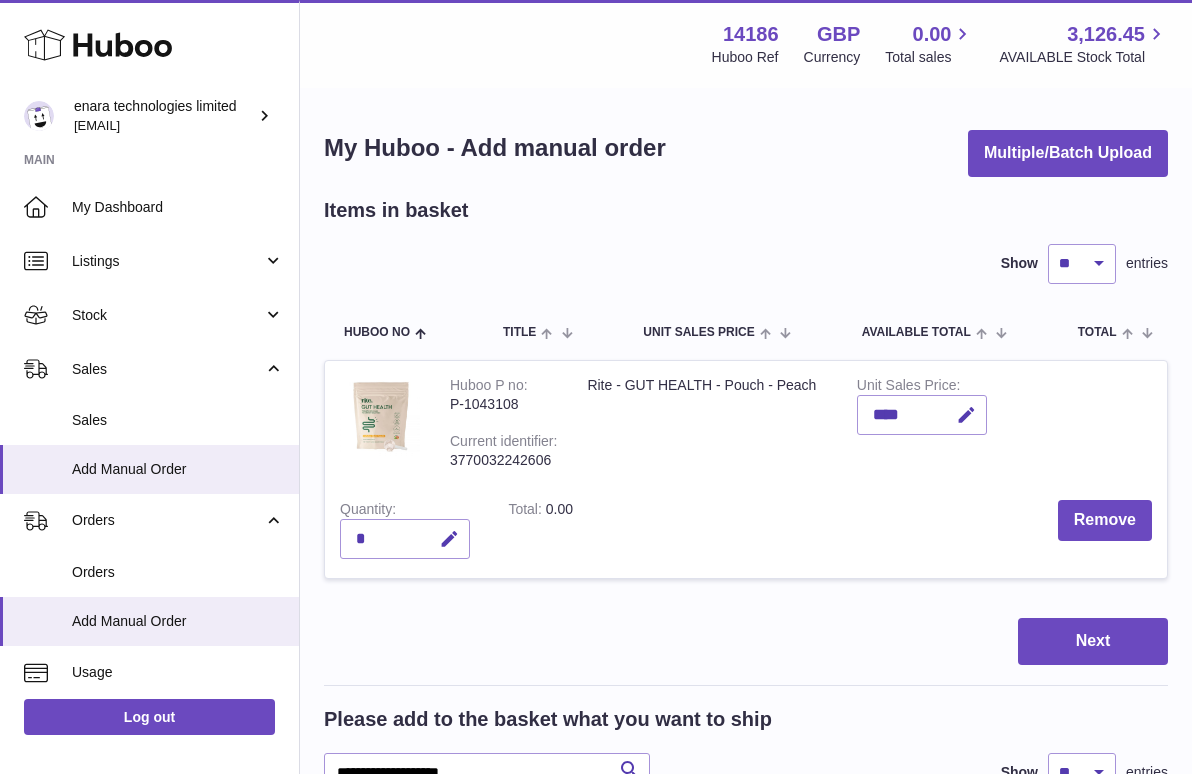scroll, scrollTop: 0, scrollLeft: 0, axis: both 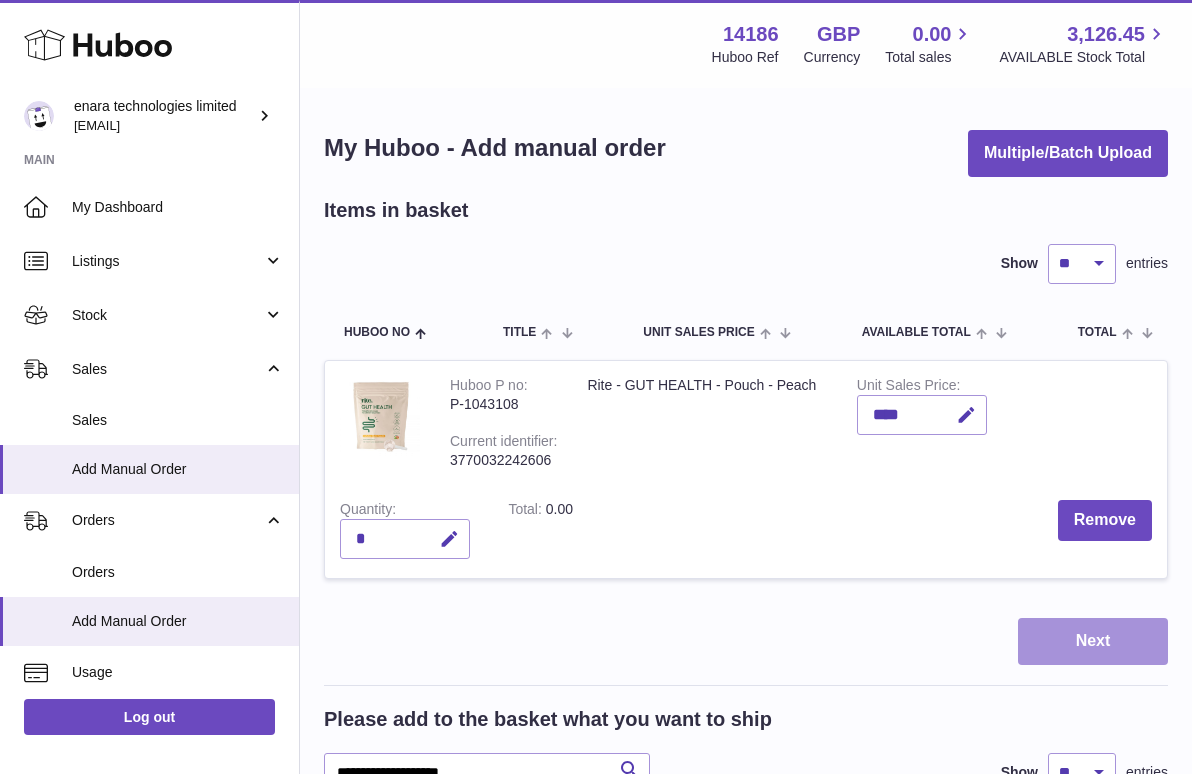 click on "Next" at bounding box center (1093, 641) 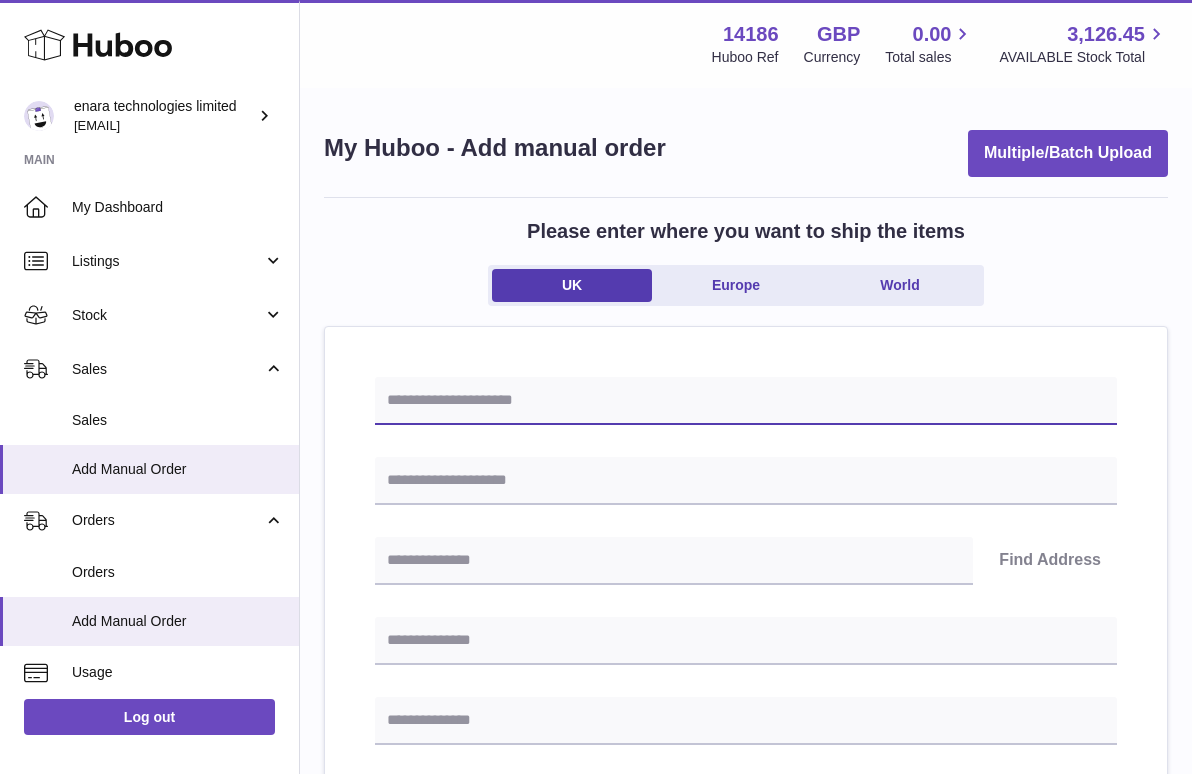 click at bounding box center [746, 401] 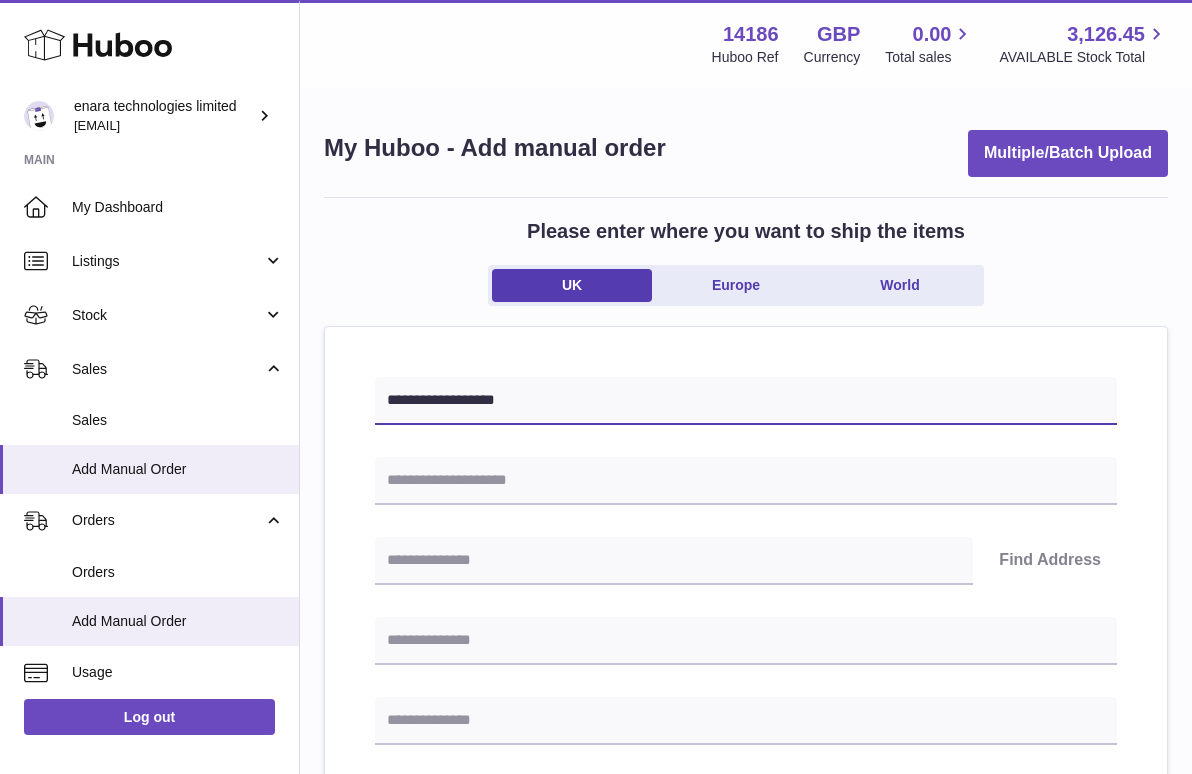 type on "**********" 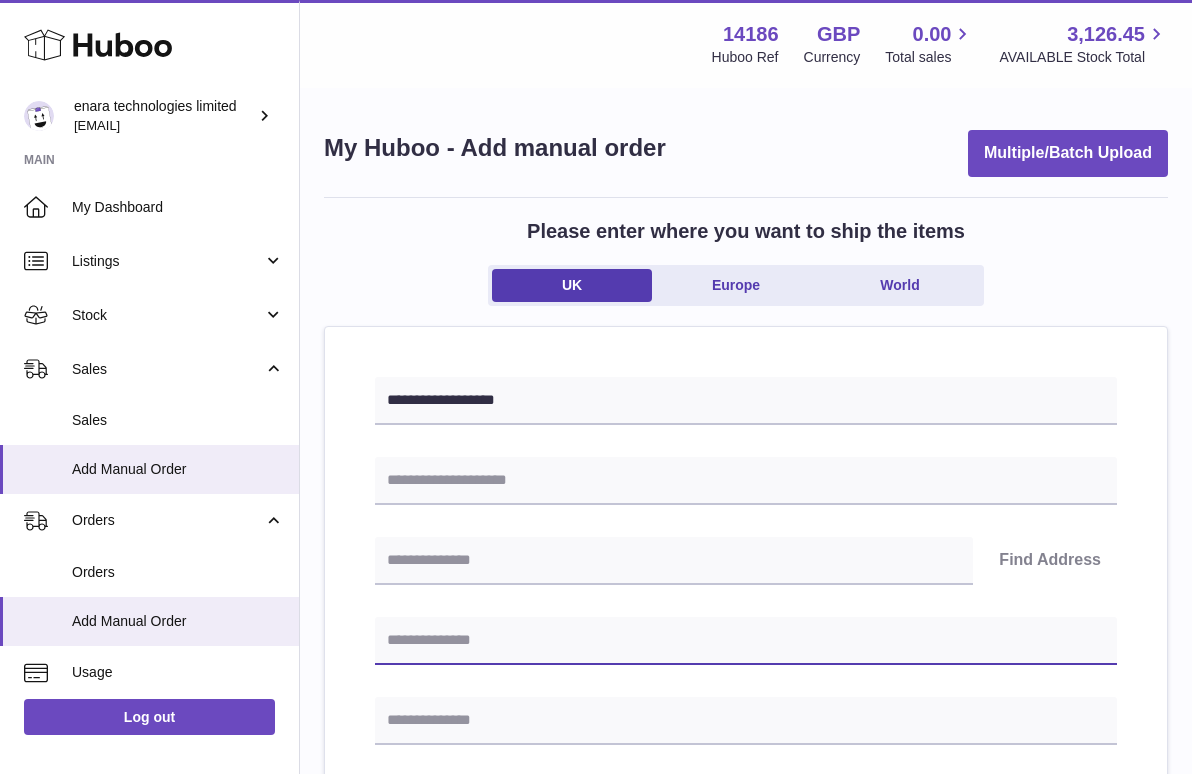 type on "*" 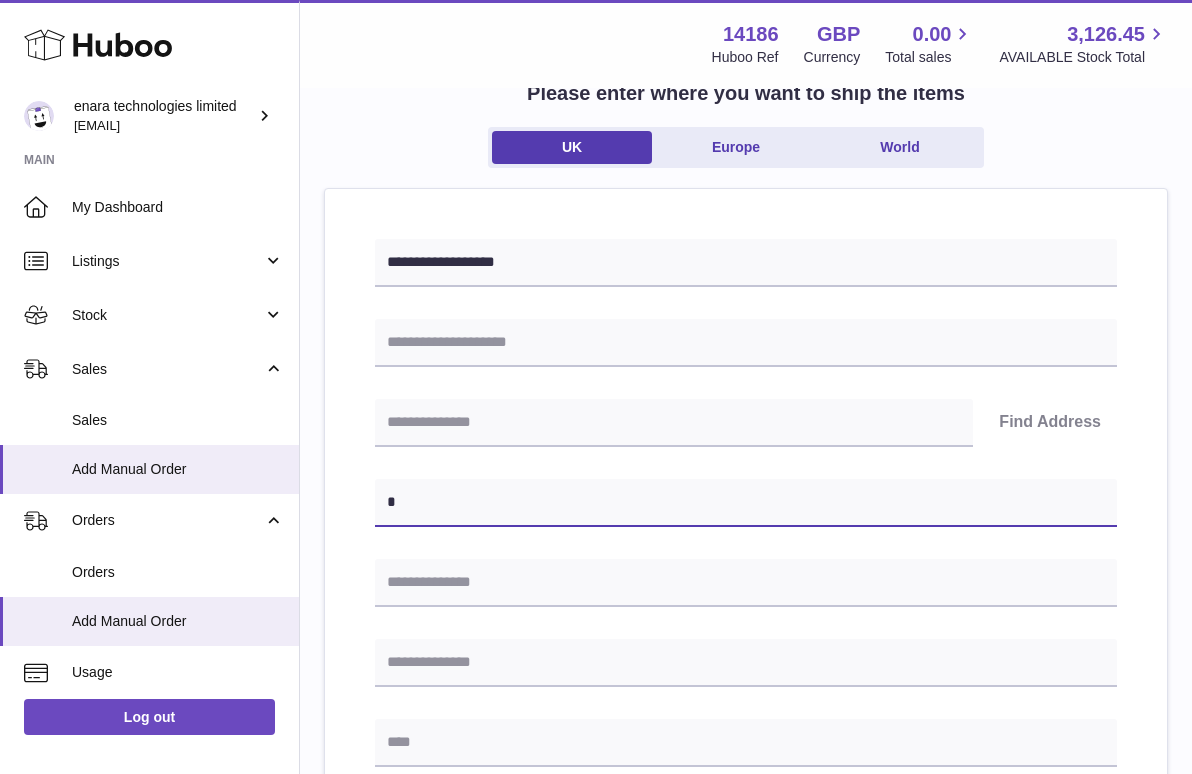 scroll, scrollTop: 158, scrollLeft: 0, axis: vertical 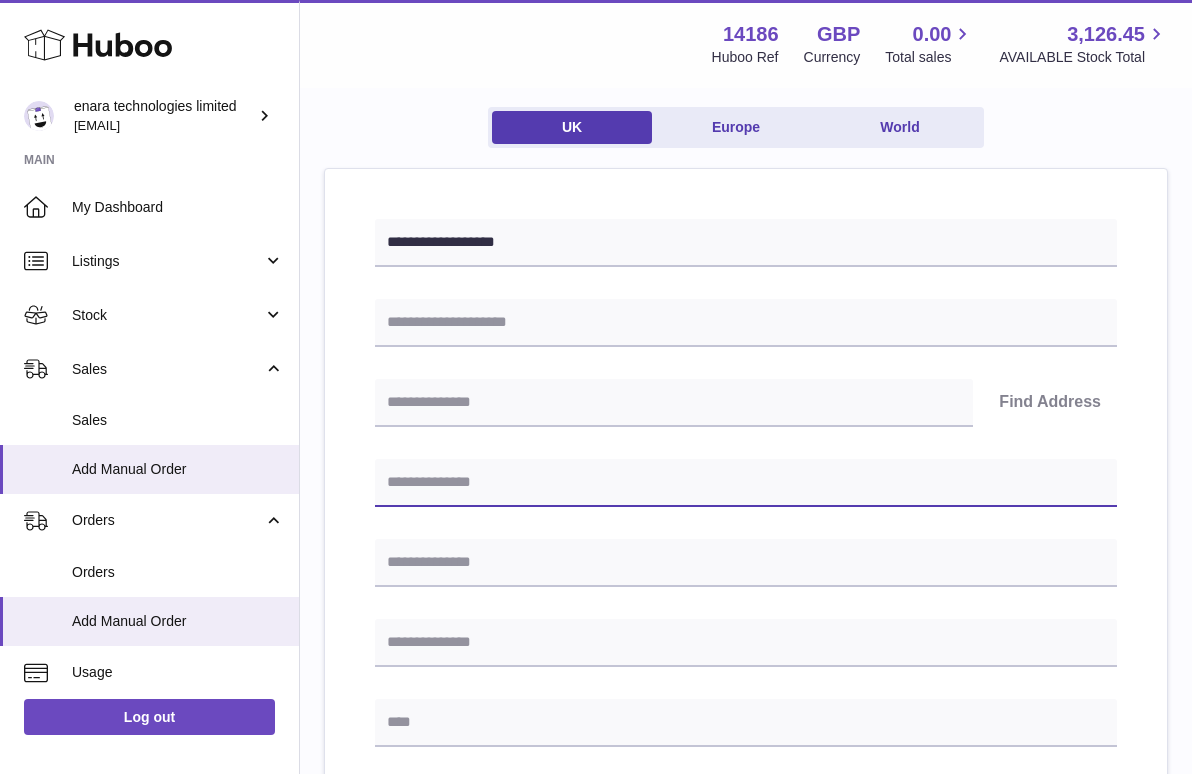 paste on "**********" 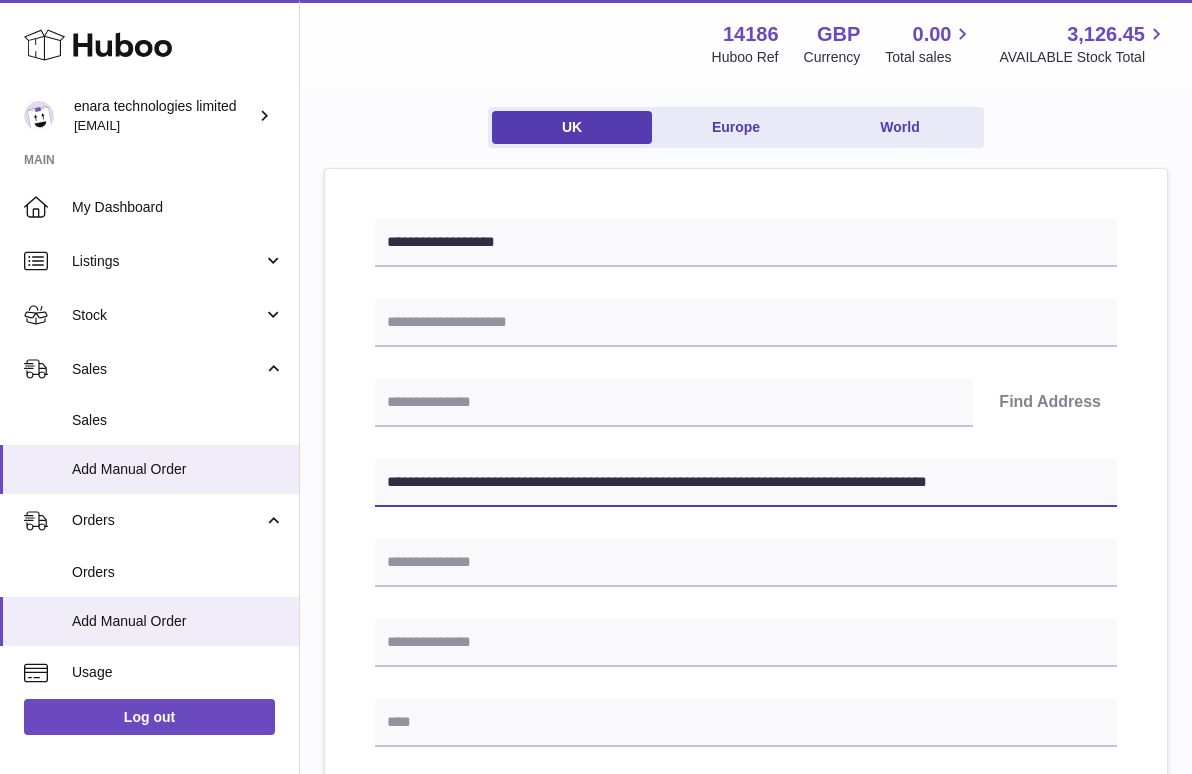 drag, startPoint x: 777, startPoint y: 483, endPoint x: 1039, endPoint y: 544, distance: 269.00745 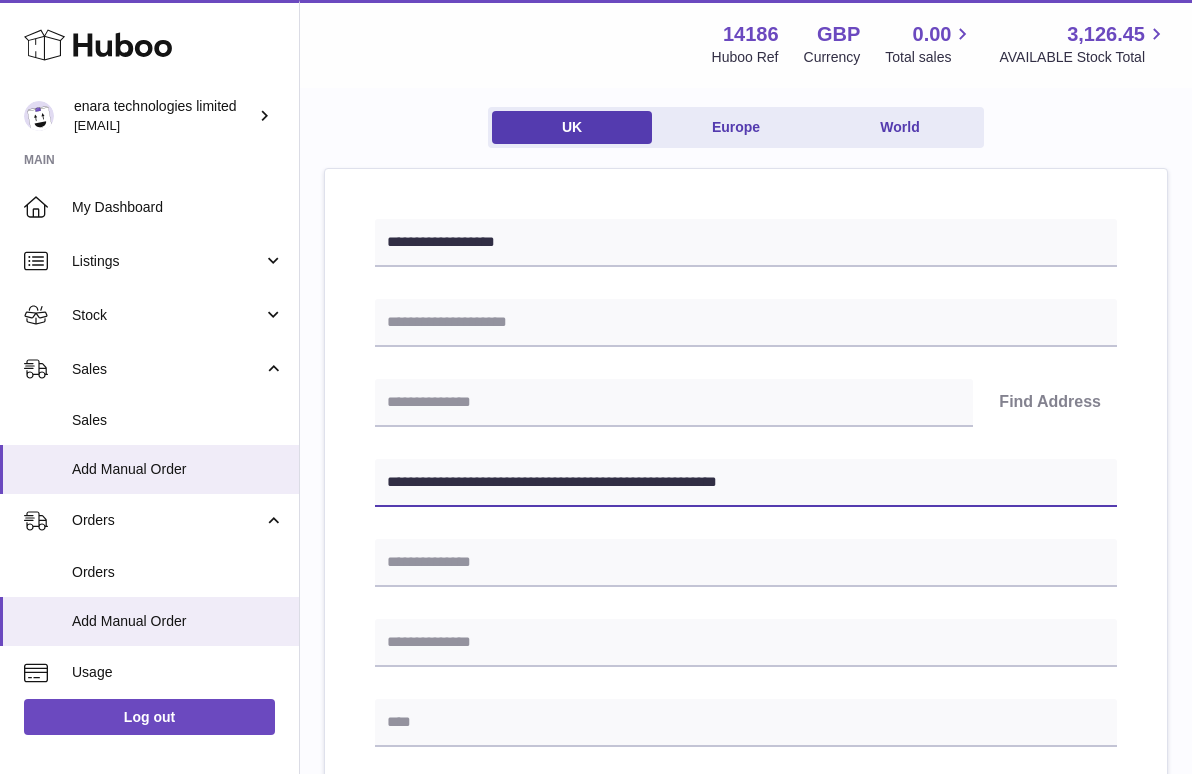 type on "**********" 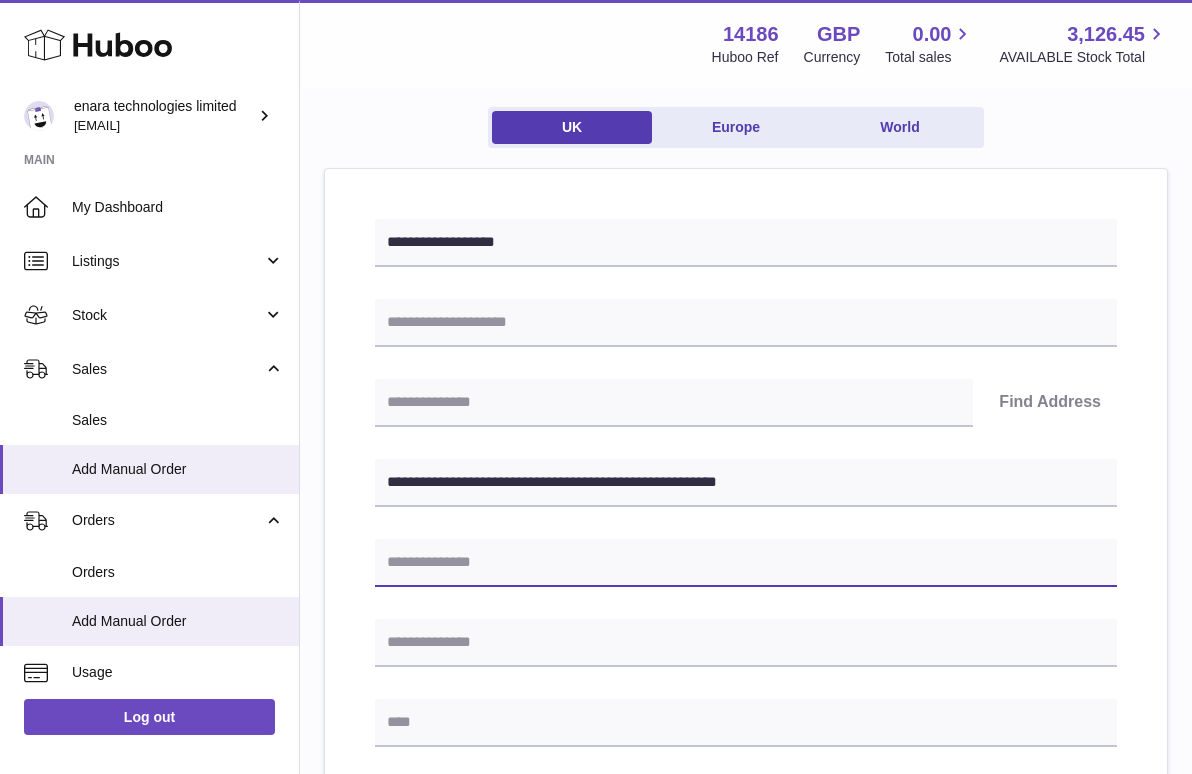 paste on "**********" 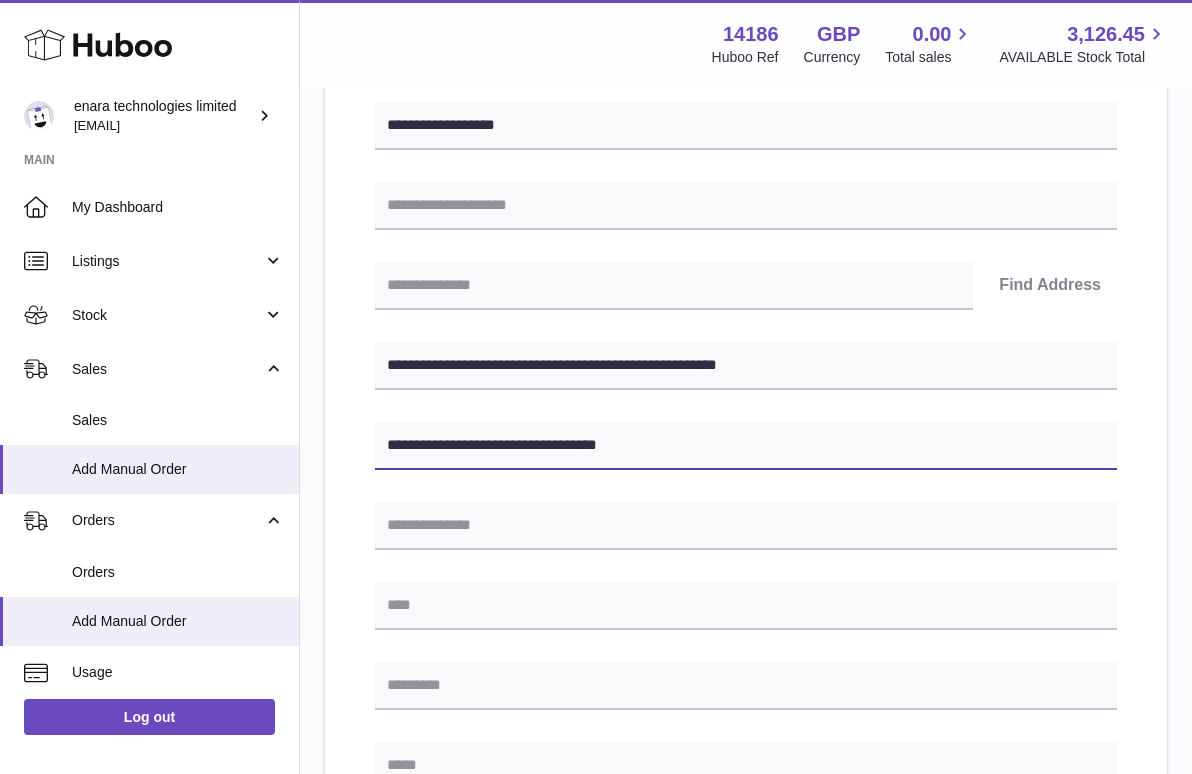 scroll, scrollTop: 278, scrollLeft: 0, axis: vertical 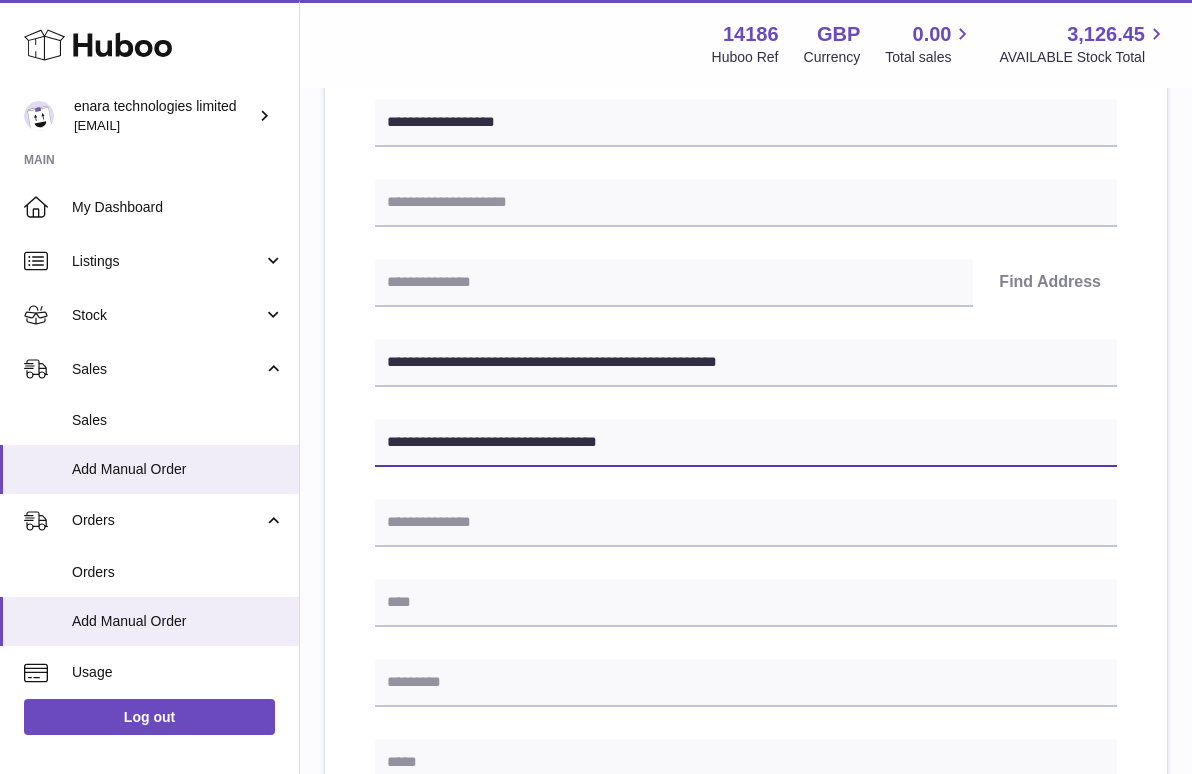 type on "**********" 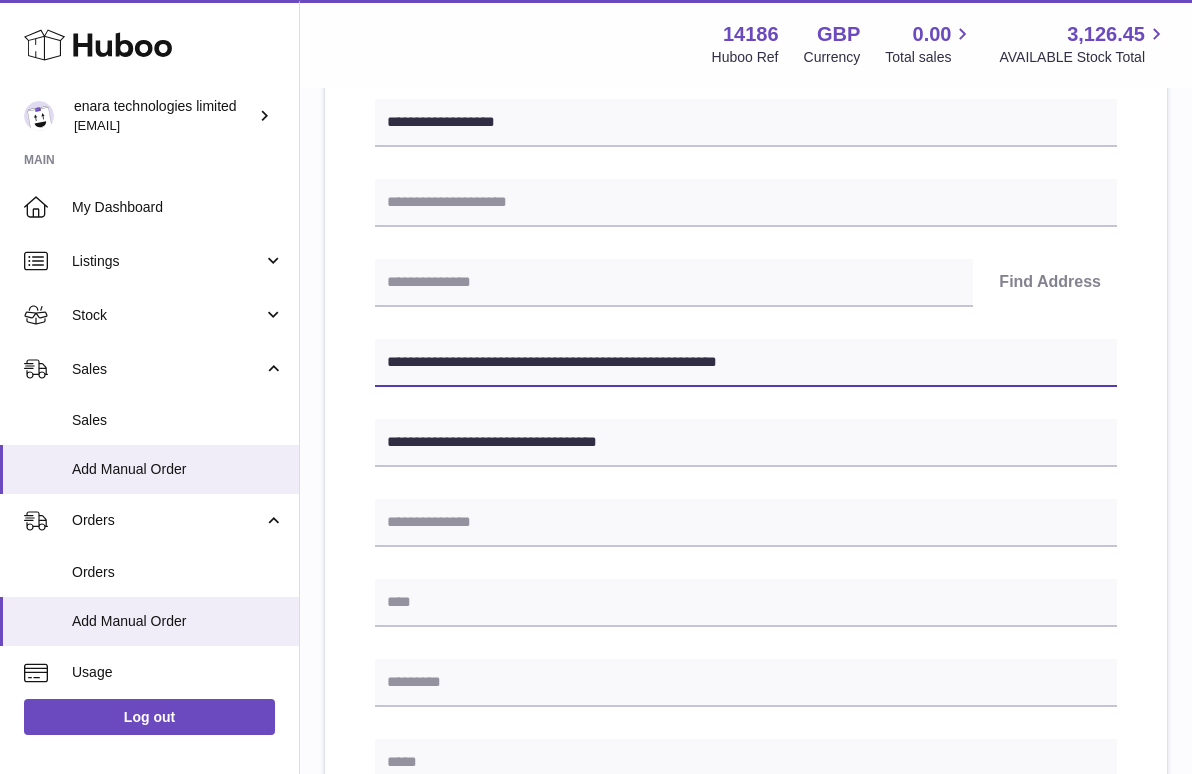 drag, startPoint x: 505, startPoint y: 359, endPoint x: 393, endPoint y: 358, distance: 112.00446 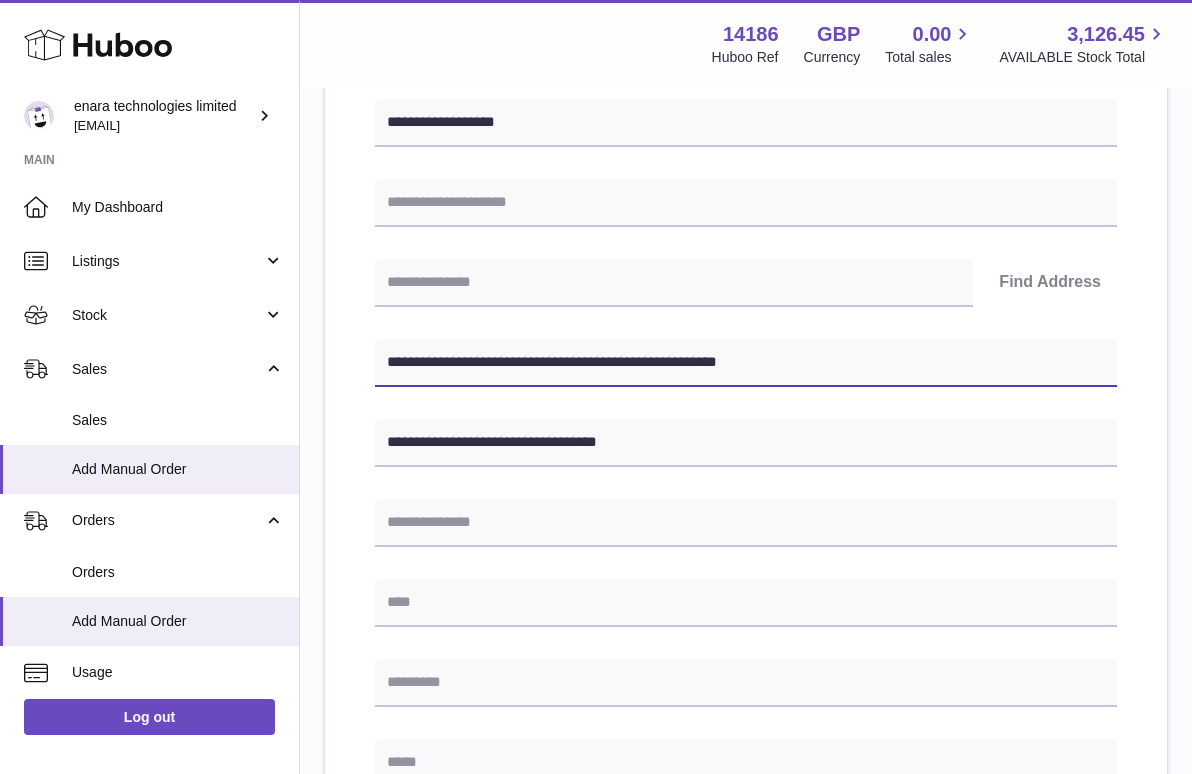 click on "**********" at bounding box center [746, 363] 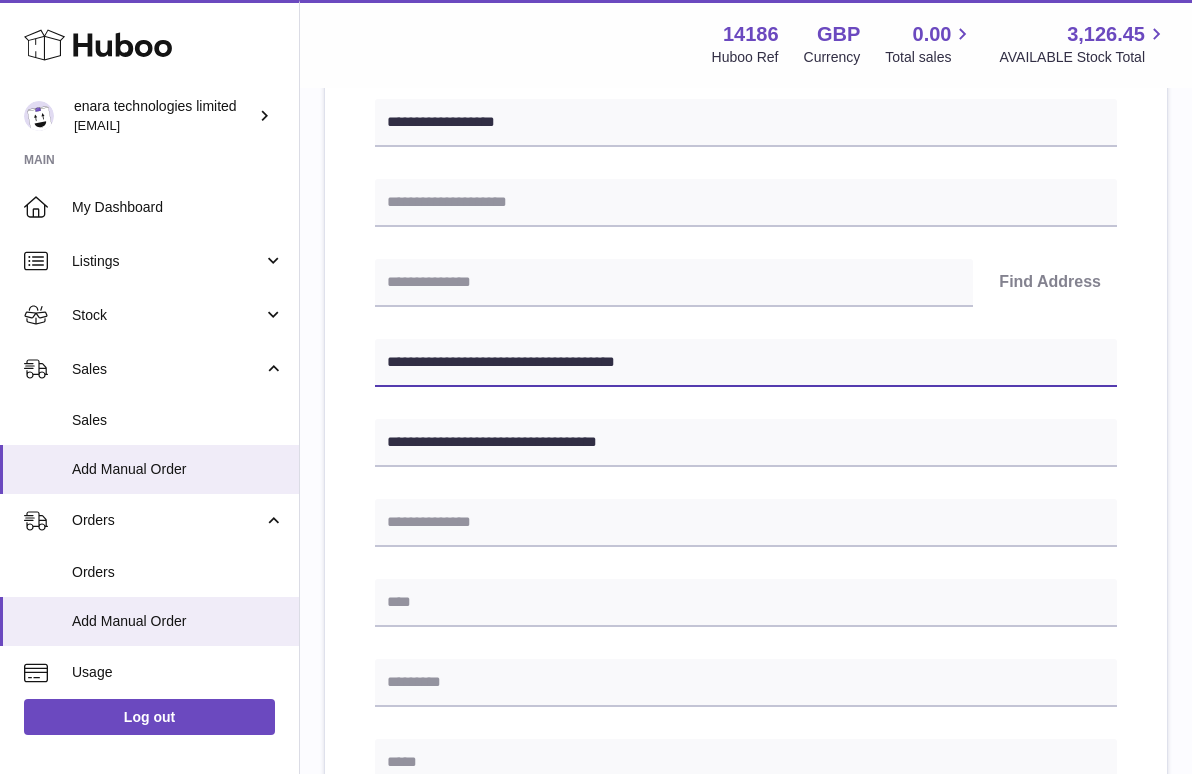 type on "**********" 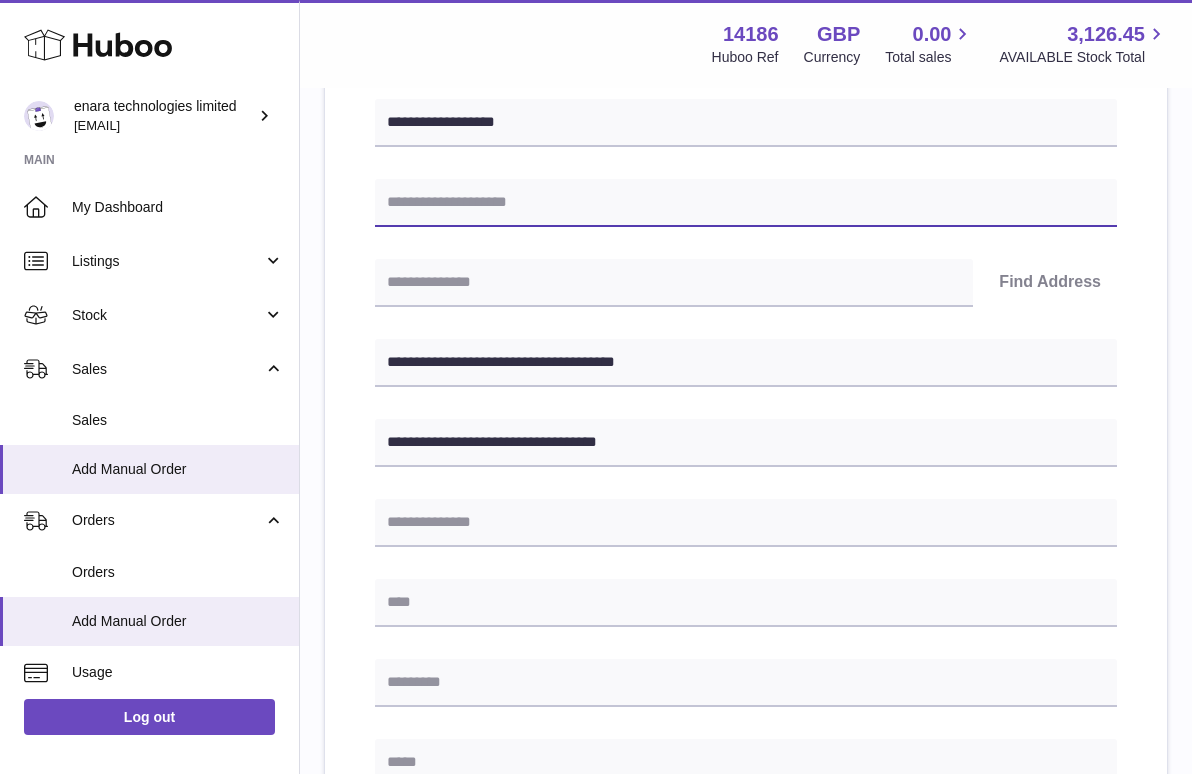 paste on "**********" 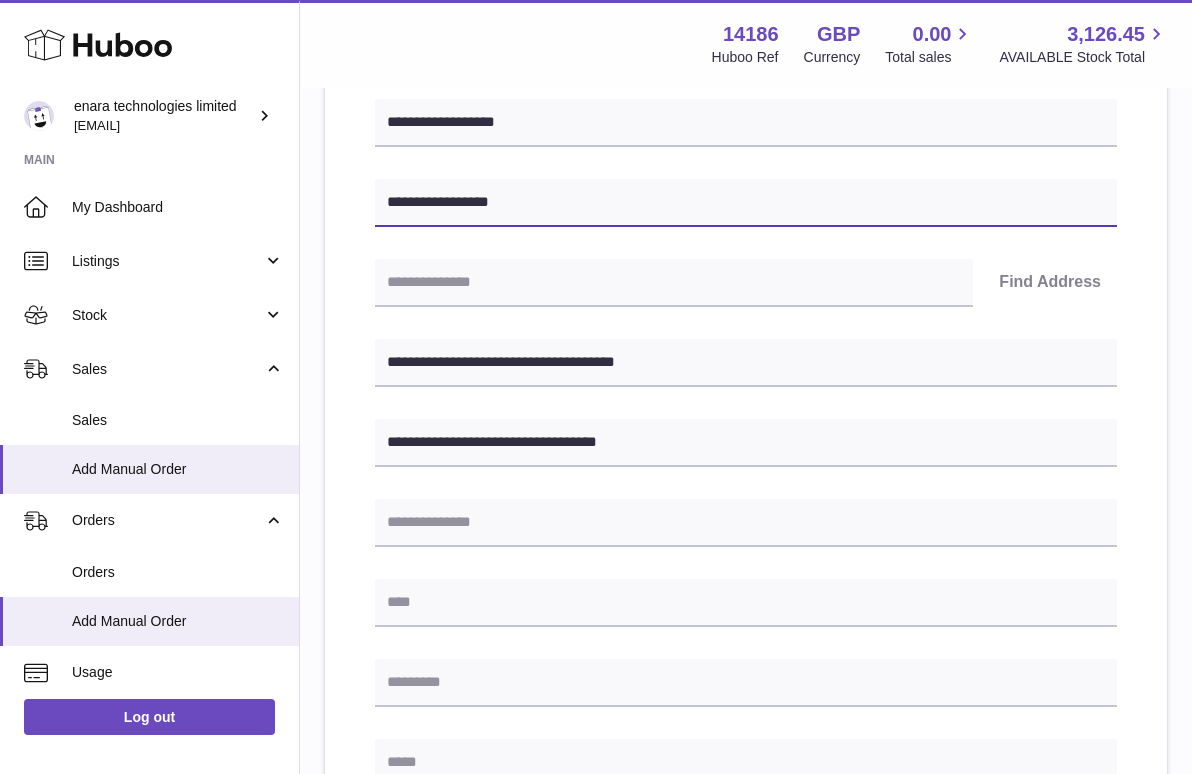 type on "**********" 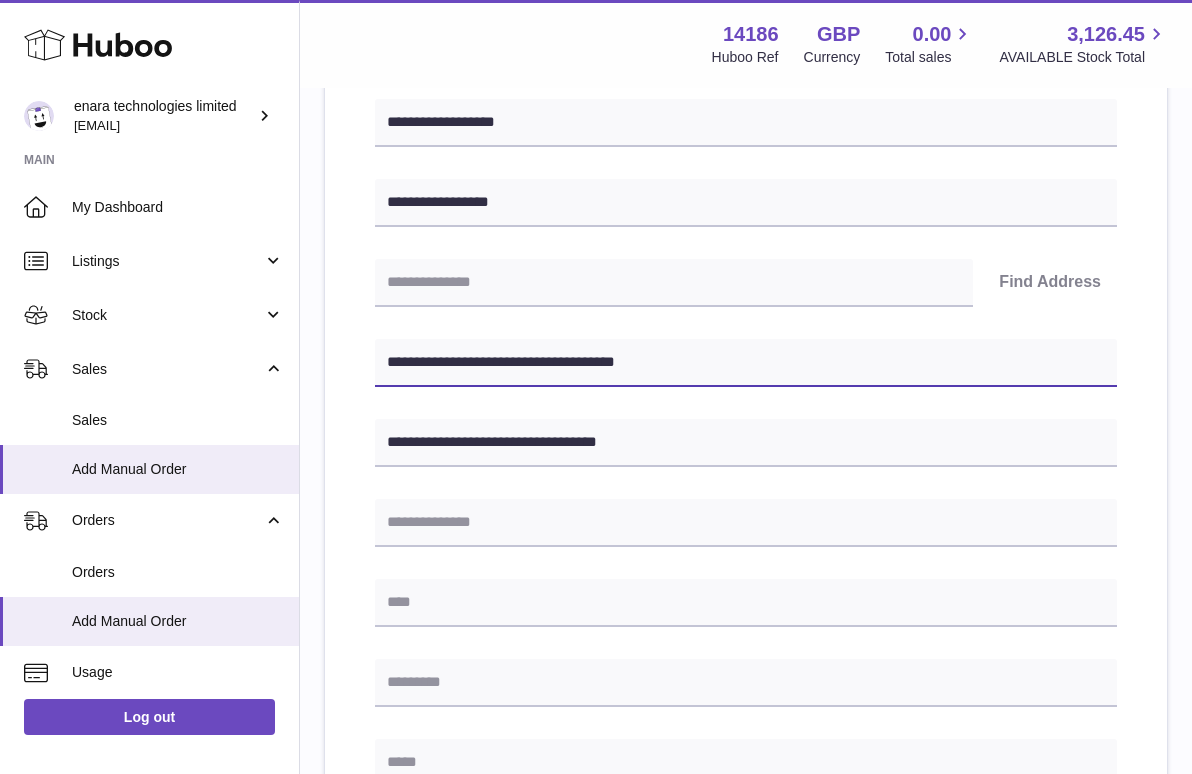 click on "**********" at bounding box center [746, 363] 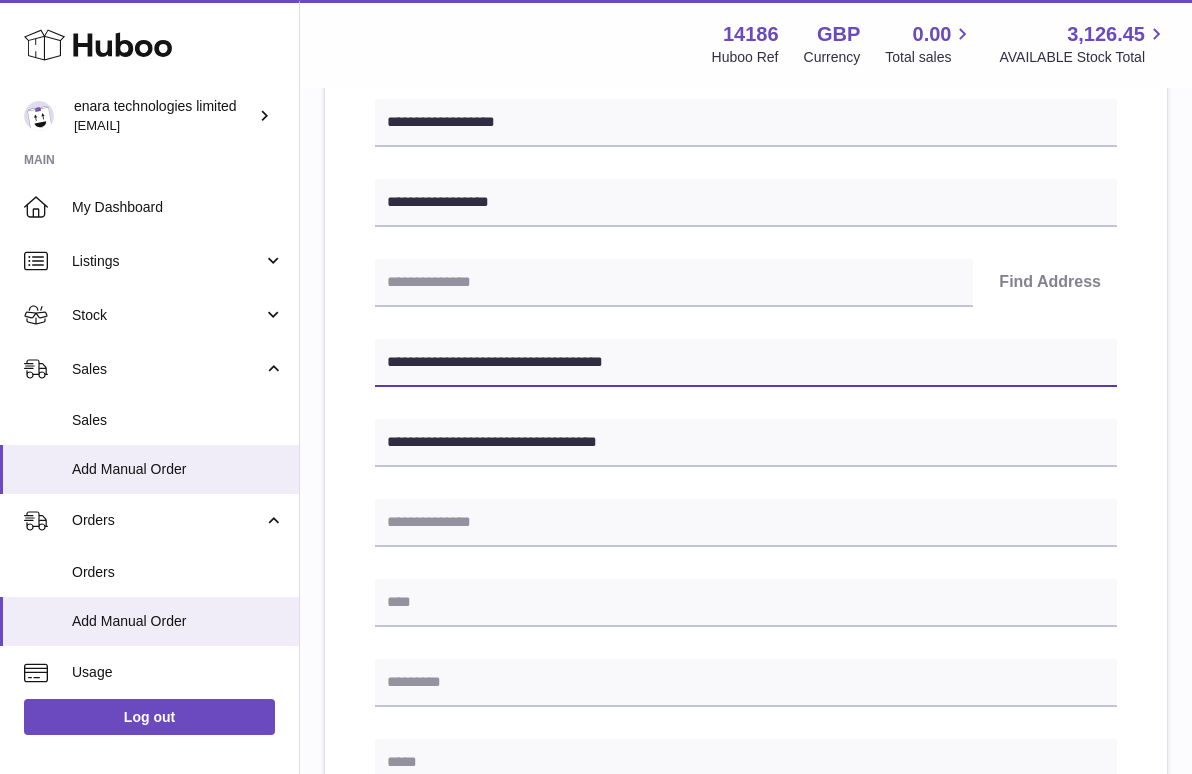 drag, startPoint x: 498, startPoint y: 344, endPoint x: 400, endPoint y: 337, distance: 98.24968 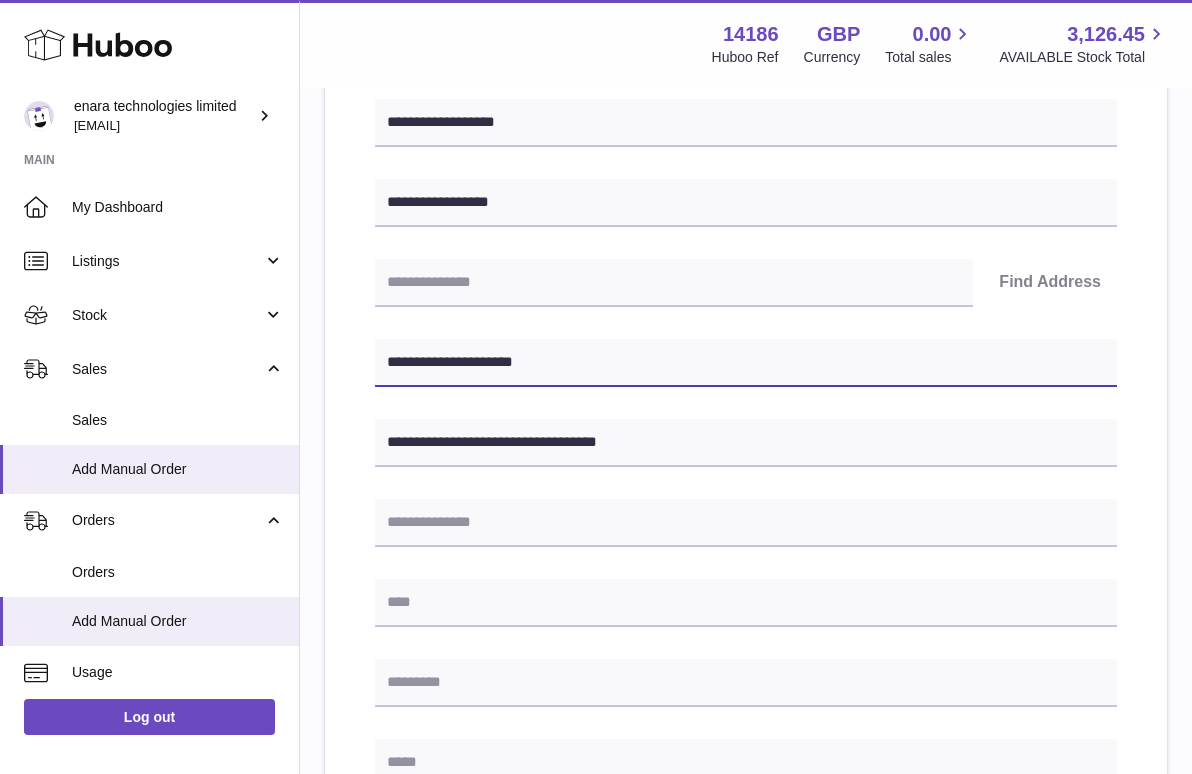 type on "**********" 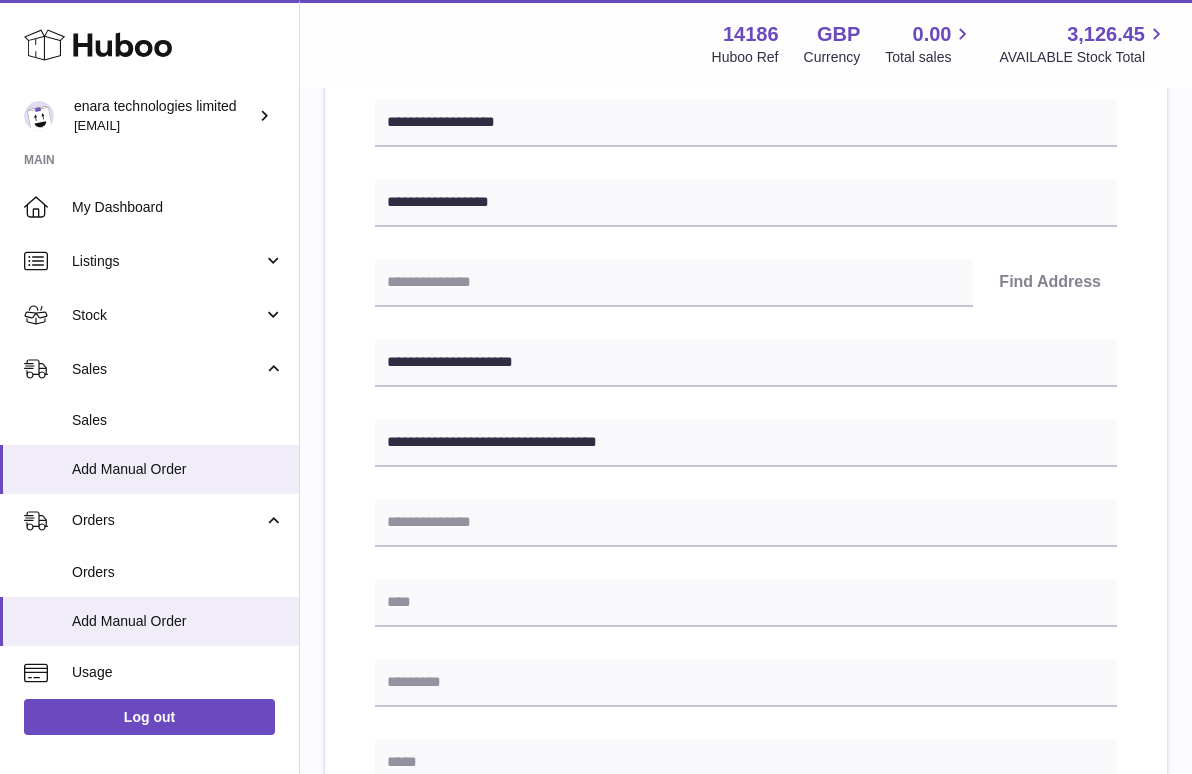 paste on "**********" 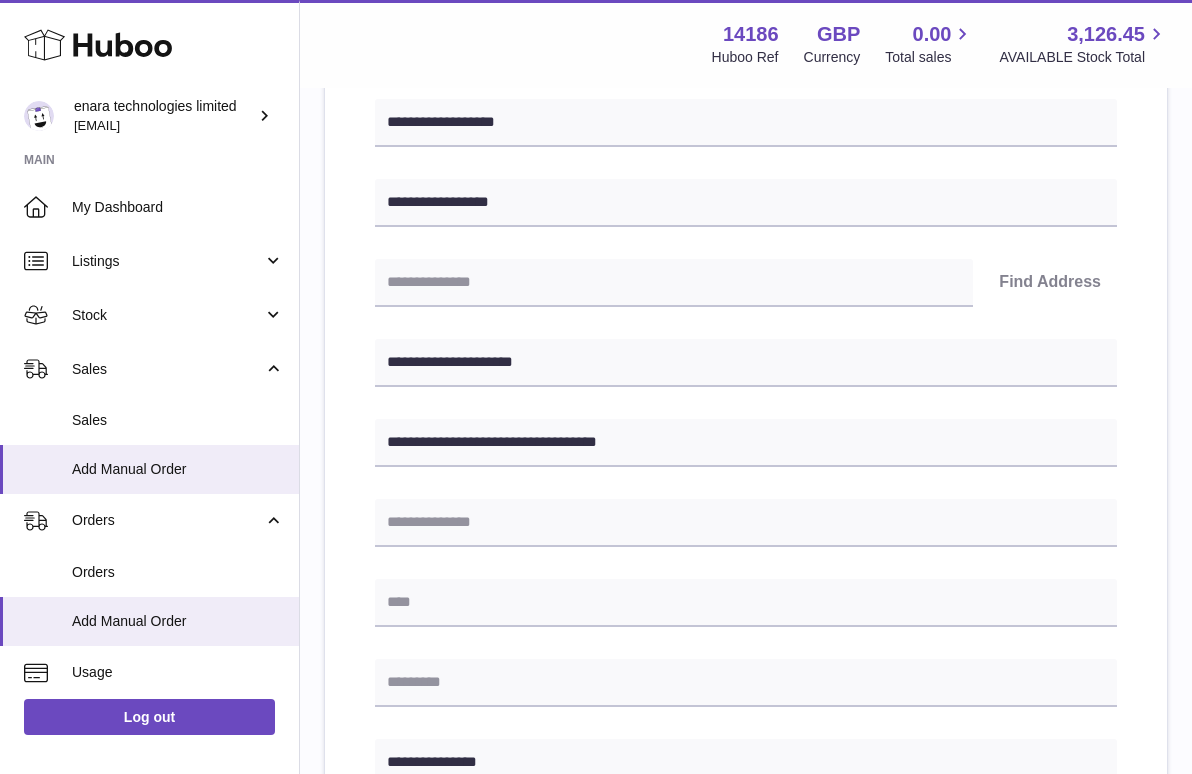 type on "**********" 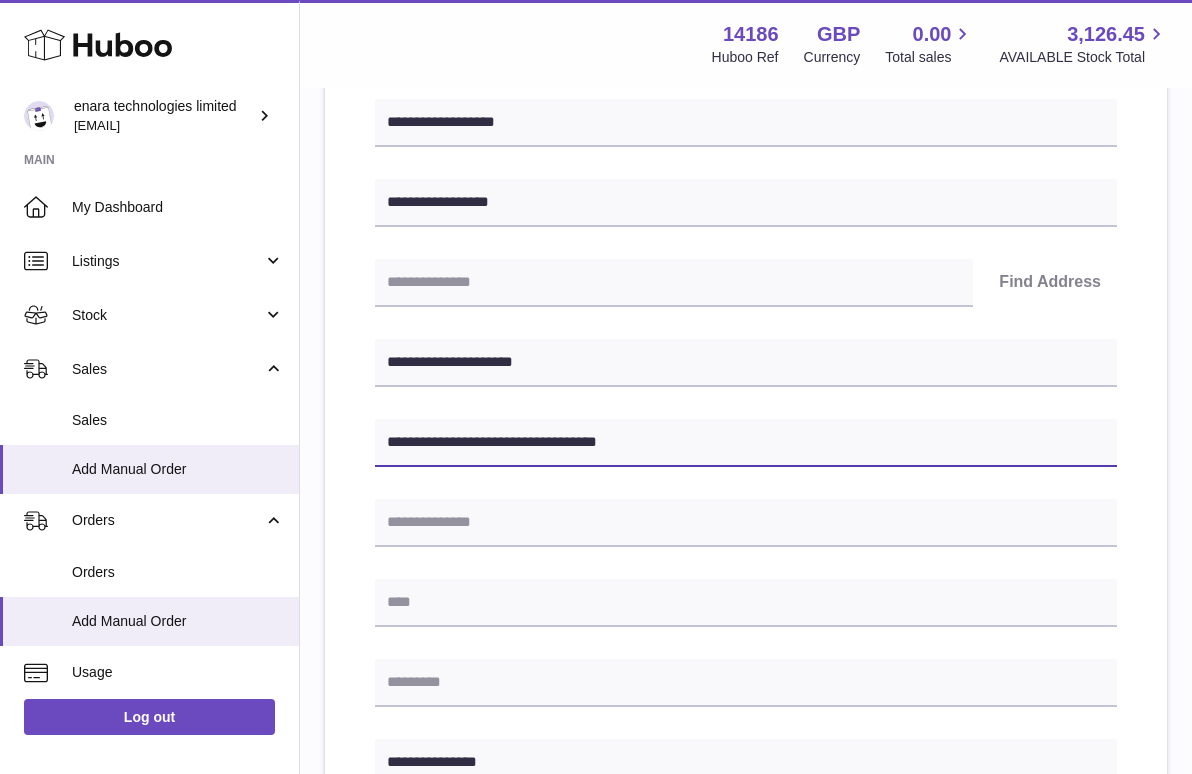 drag, startPoint x: 530, startPoint y: 439, endPoint x: 467, endPoint y: 439, distance: 63 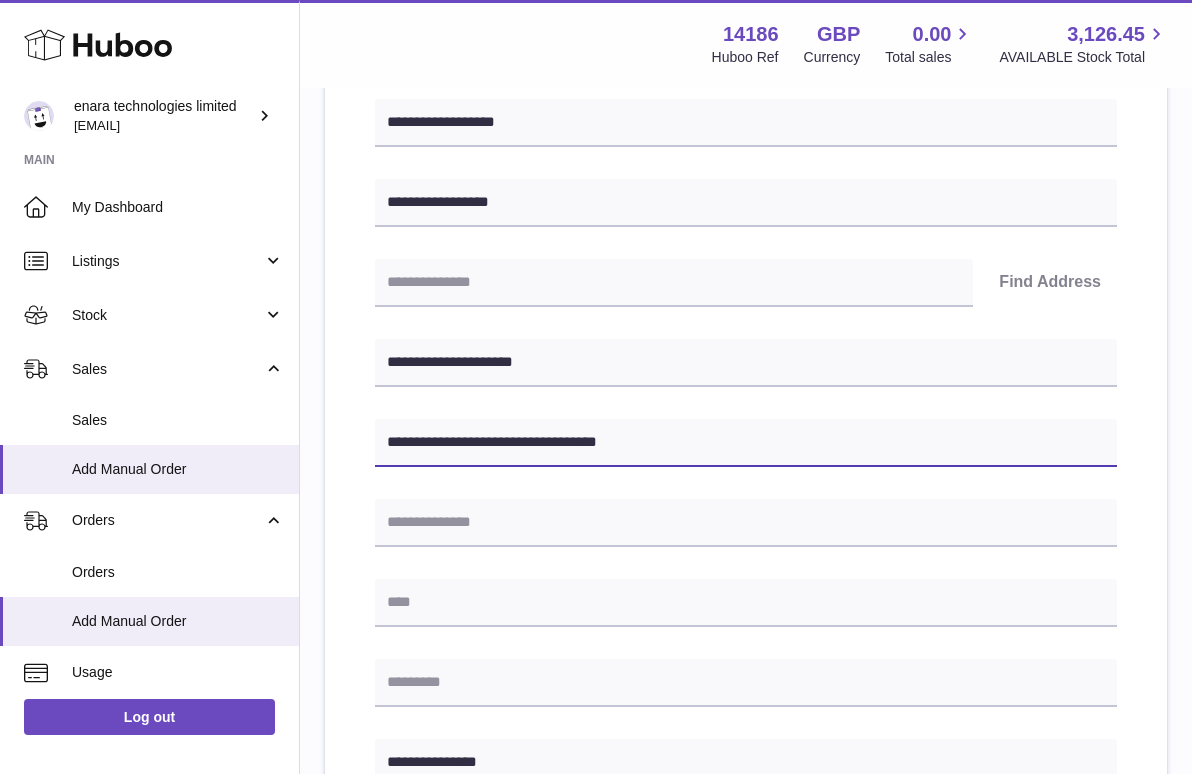 click on "**********" at bounding box center (746, 443) 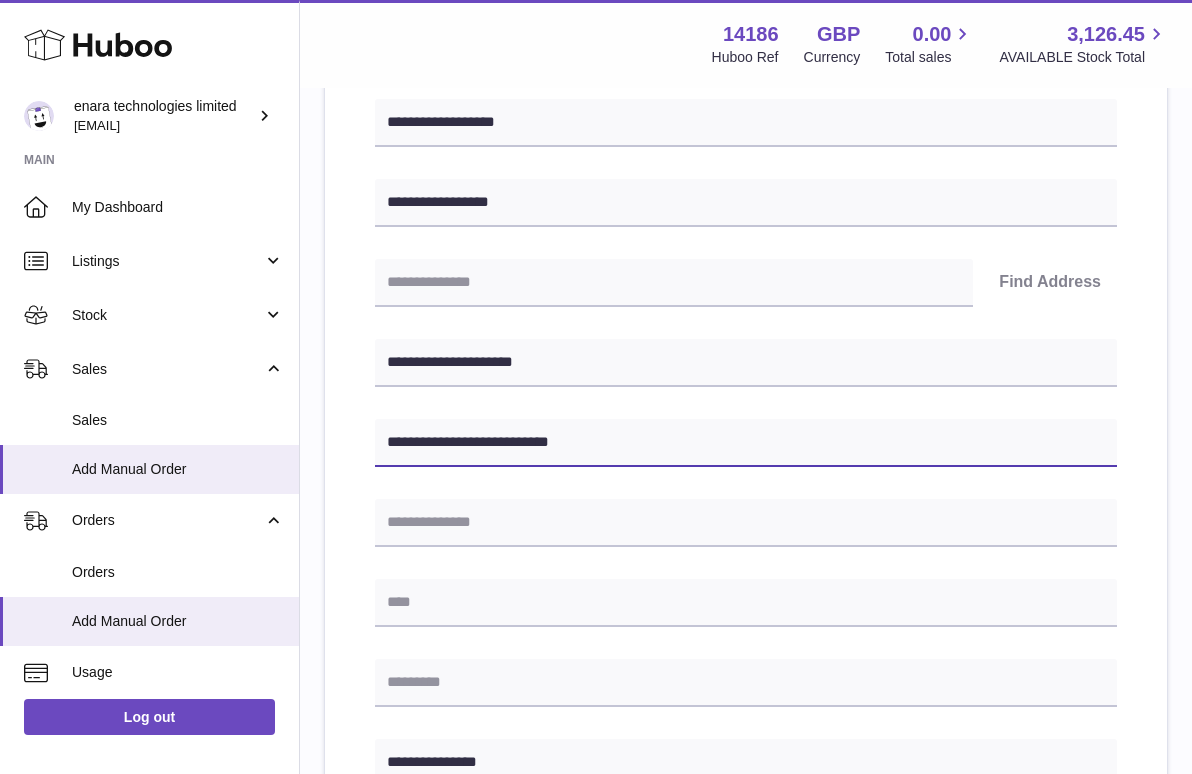 type on "**********" 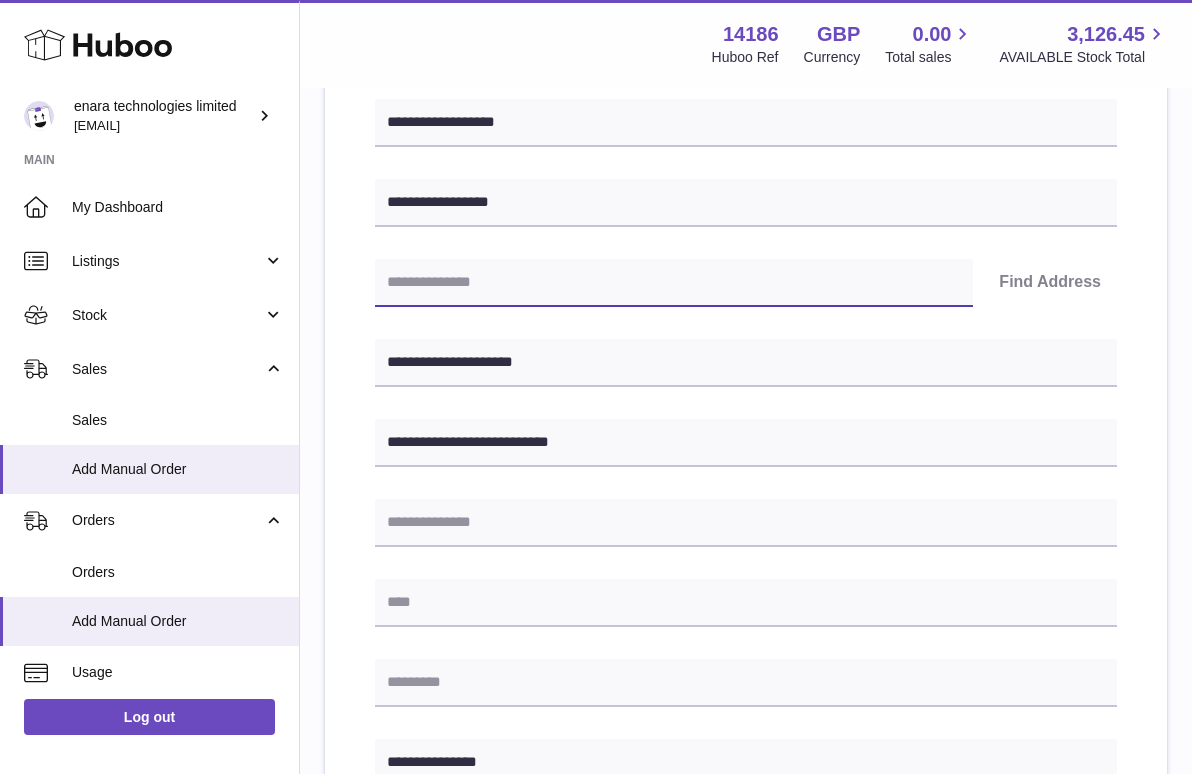 paste on "*******" 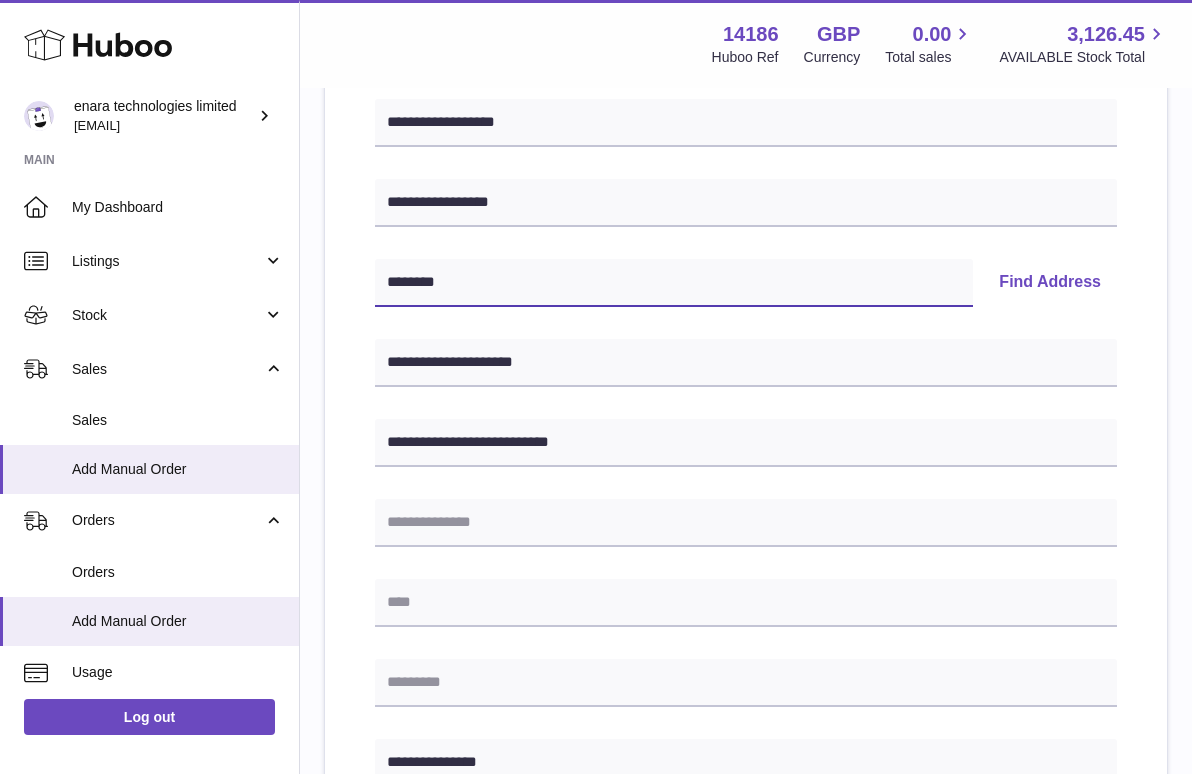 type on "*******" 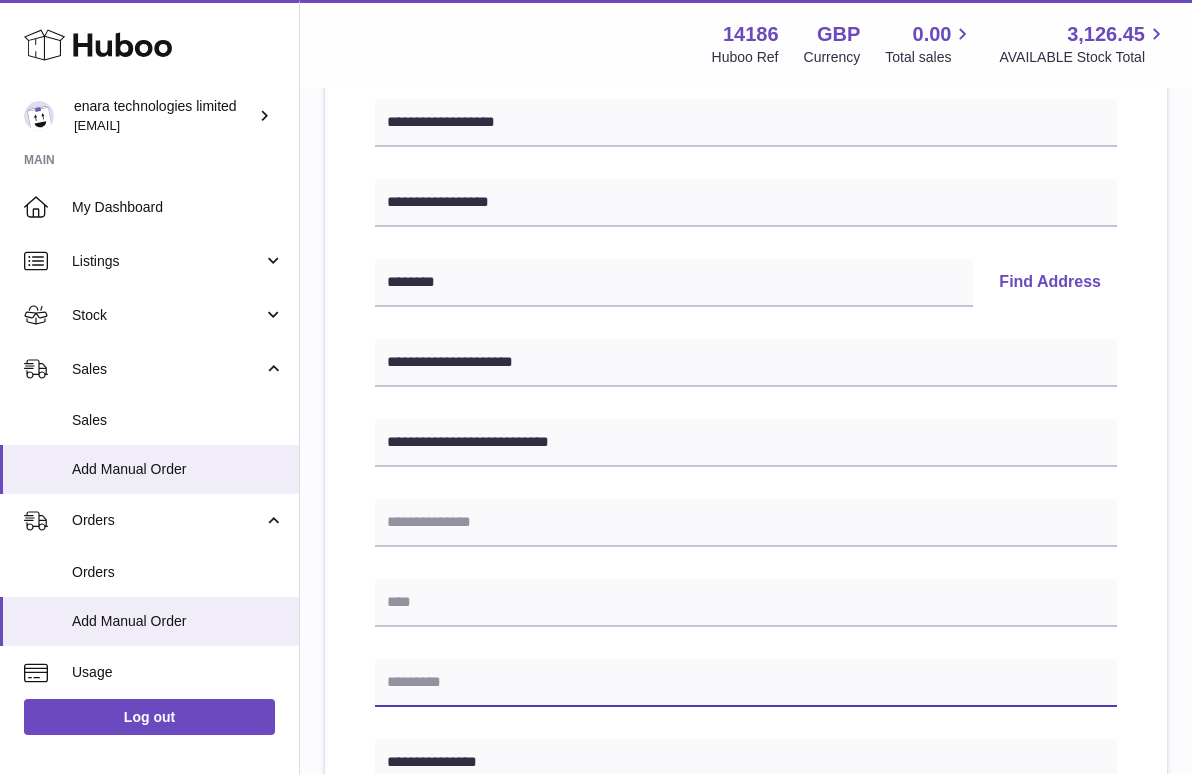 paste on "*******" 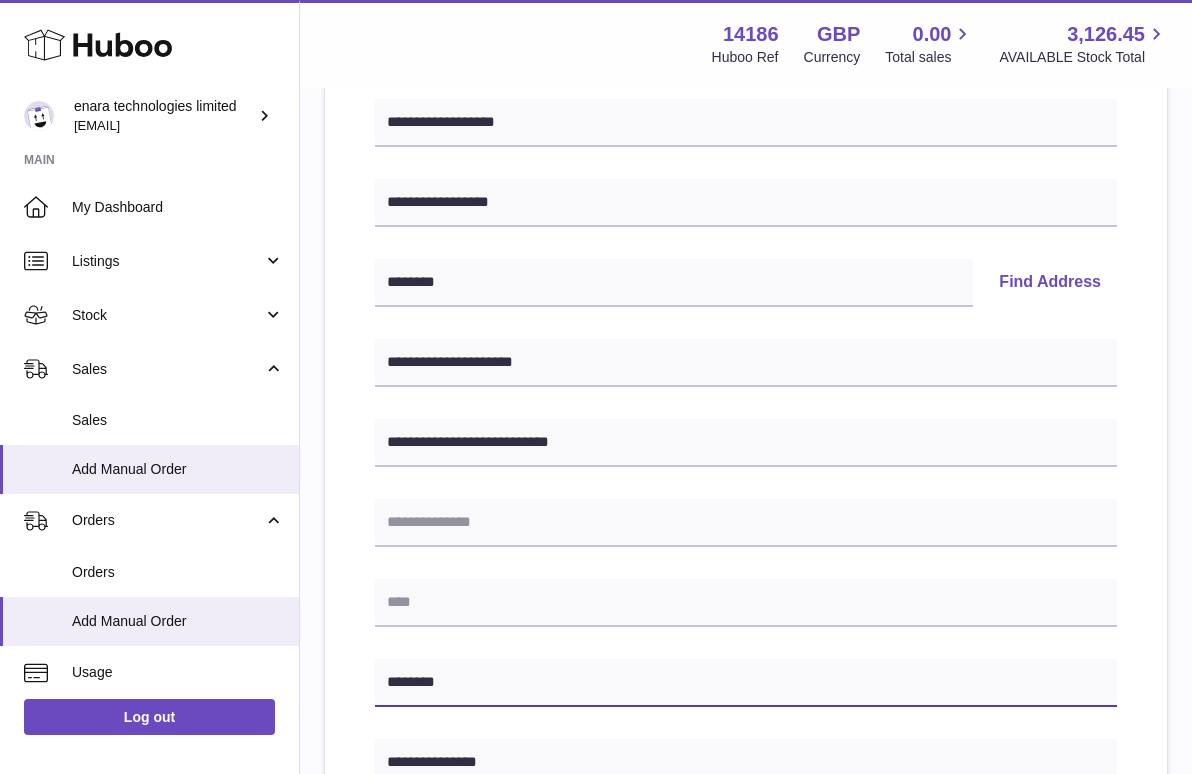 type on "*******" 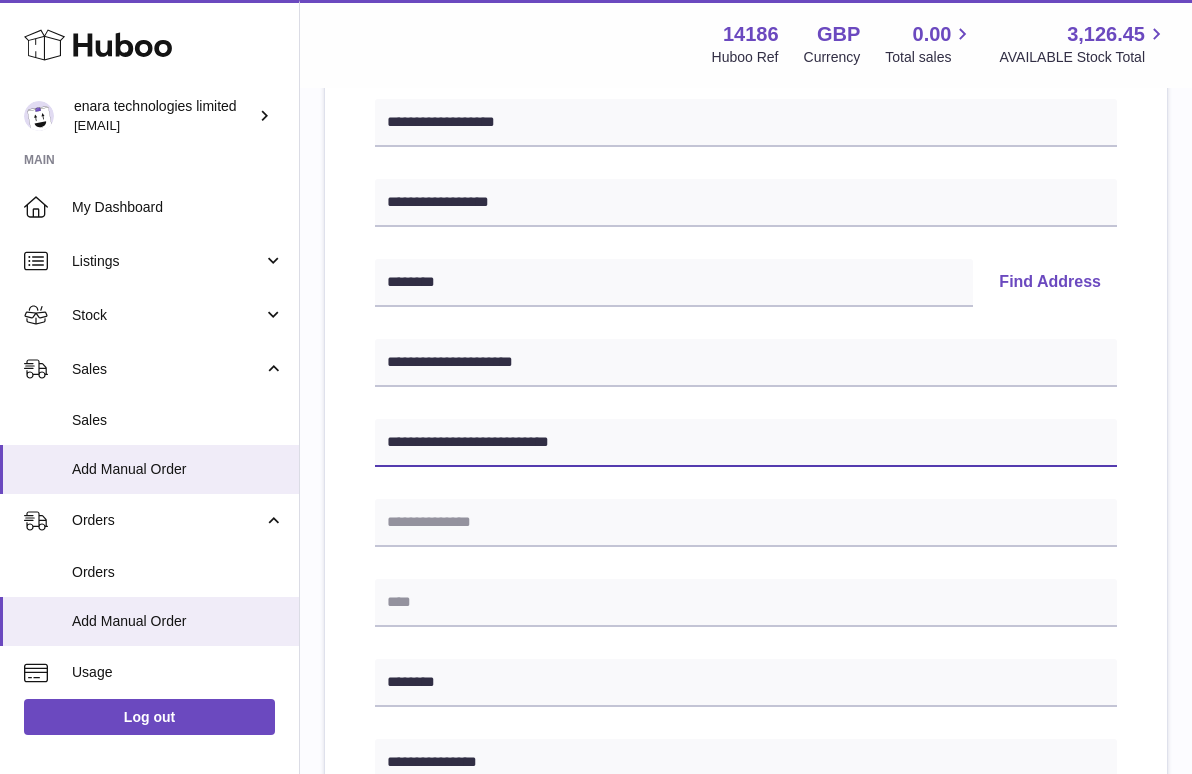 drag, startPoint x: 607, startPoint y: 441, endPoint x: 474, endPoint y: 443, distance: 133.01503 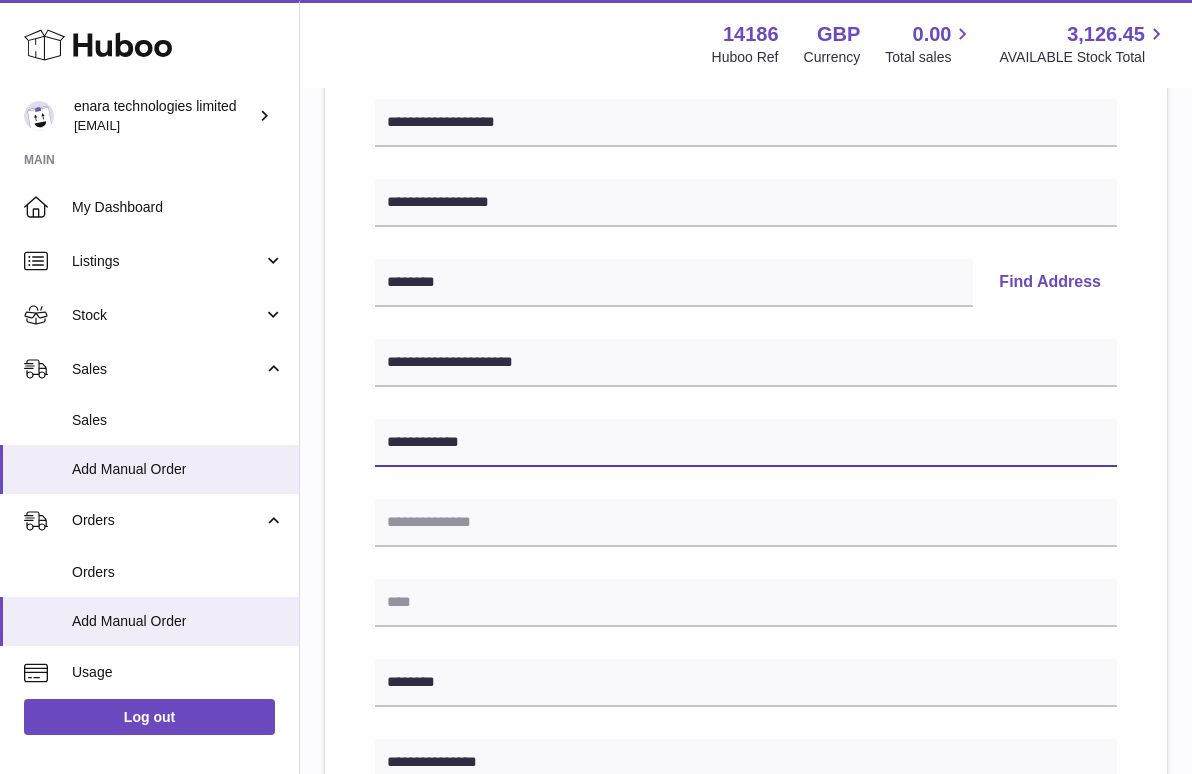 type on "**********" 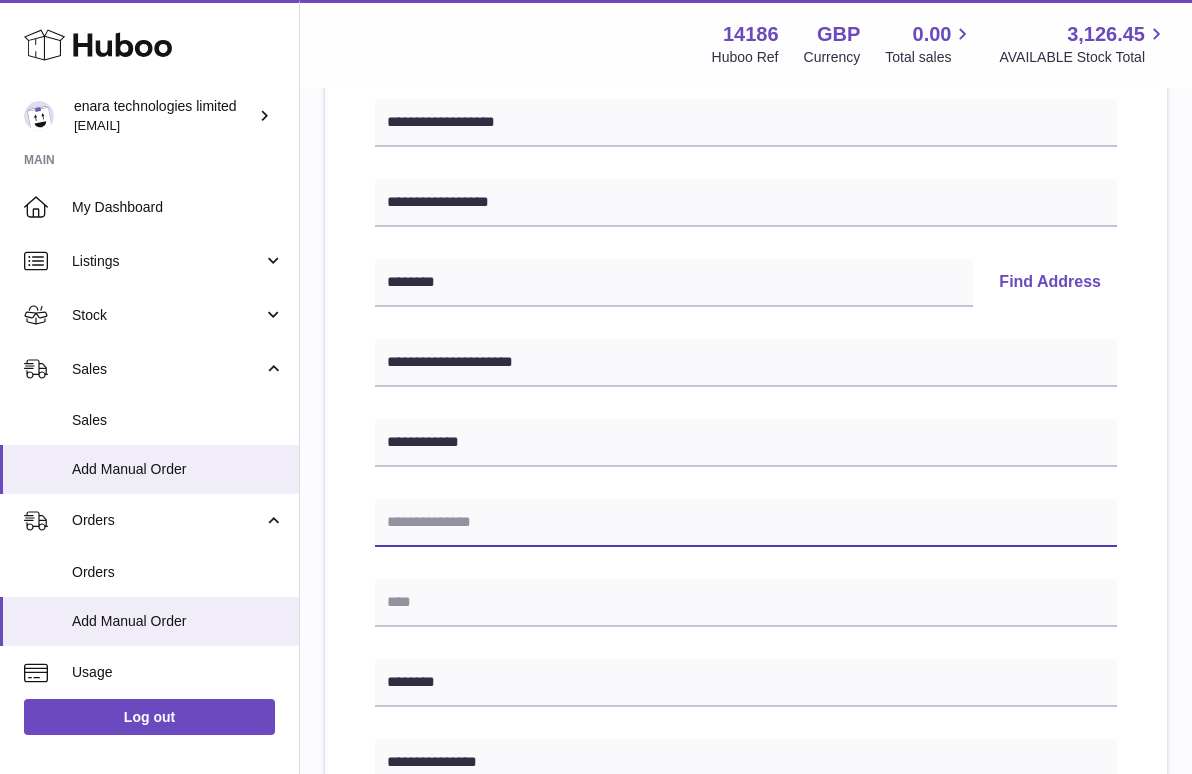 paste on "**********" 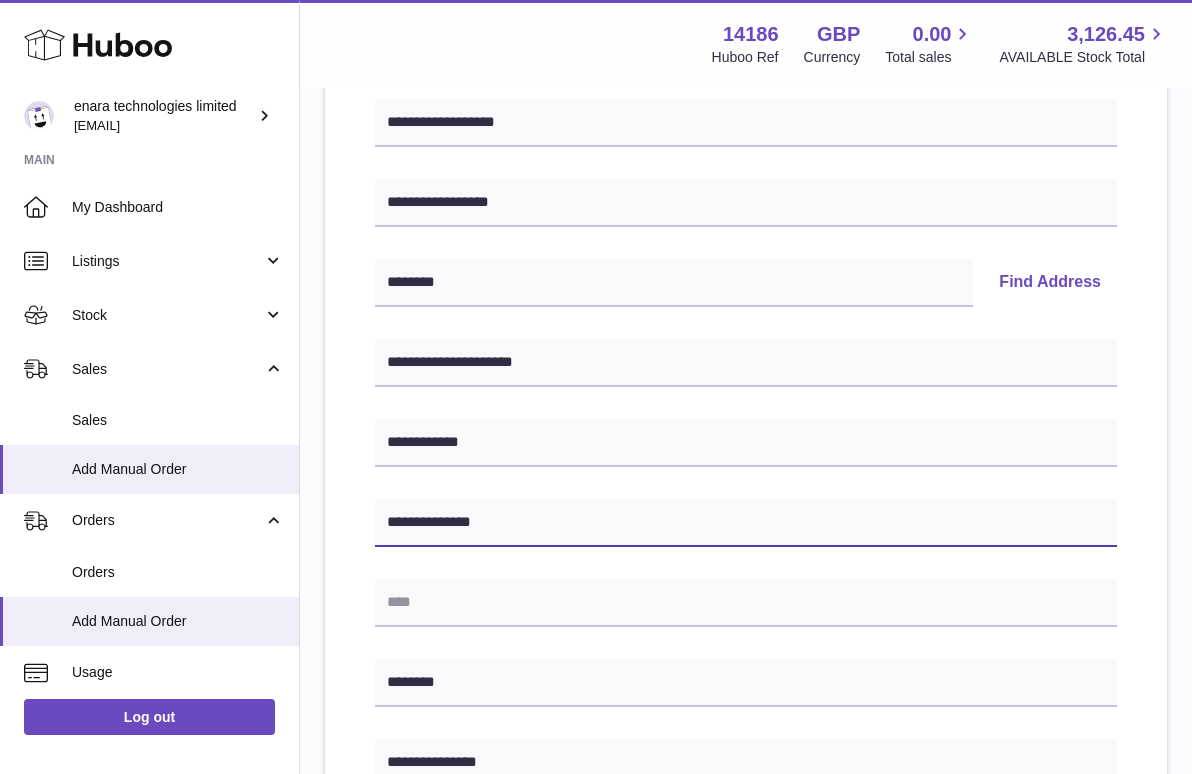 type on "**********" 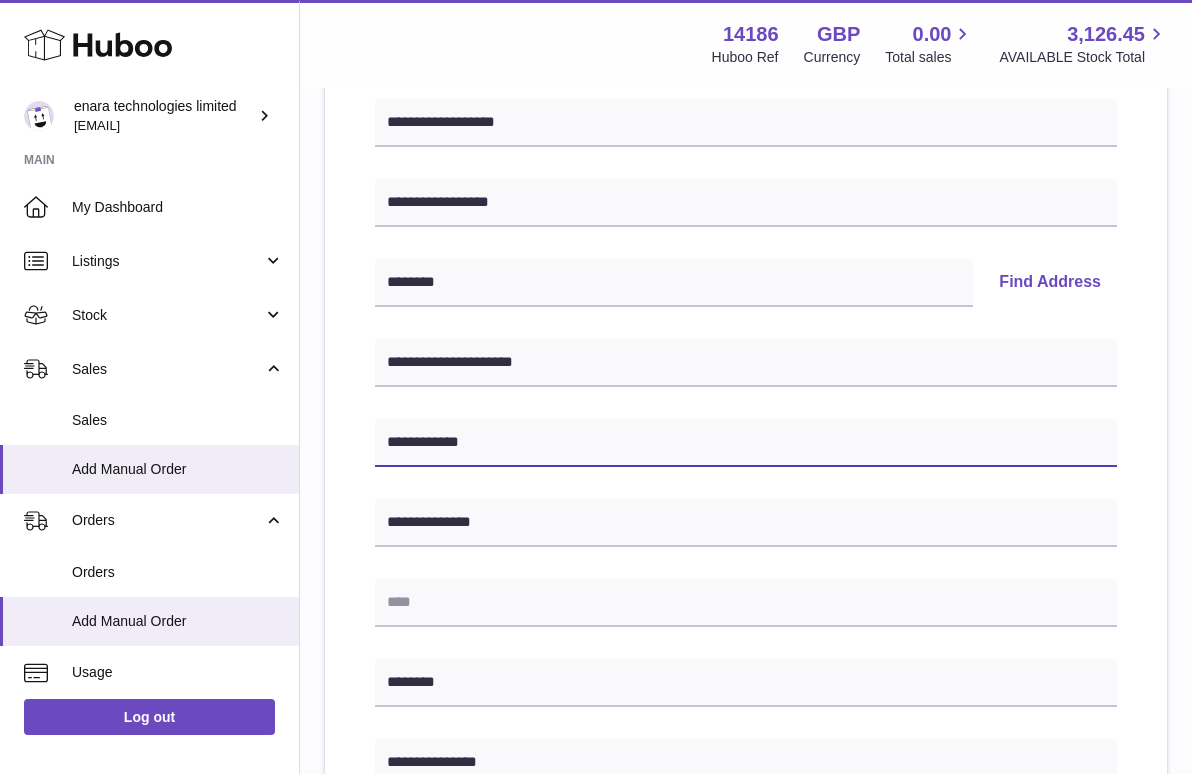 click on "**********" at bounding box center (746, 443) 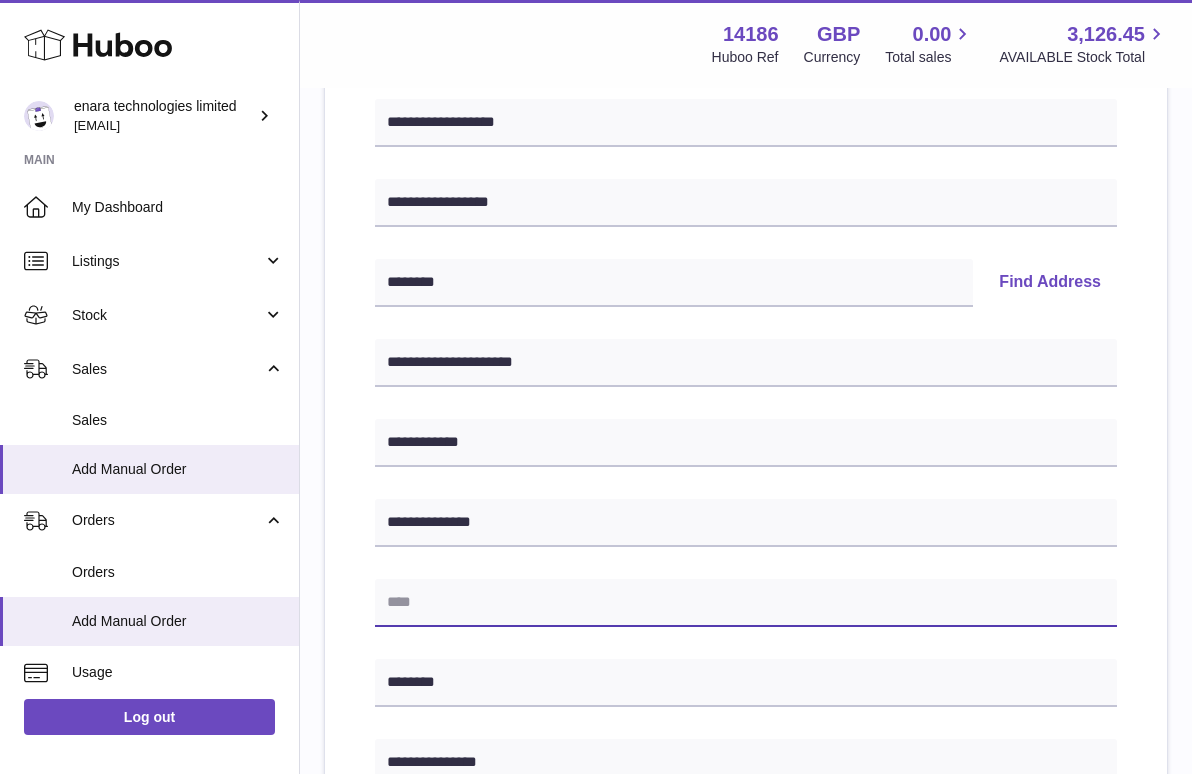 click at bounding box center (746, 603) 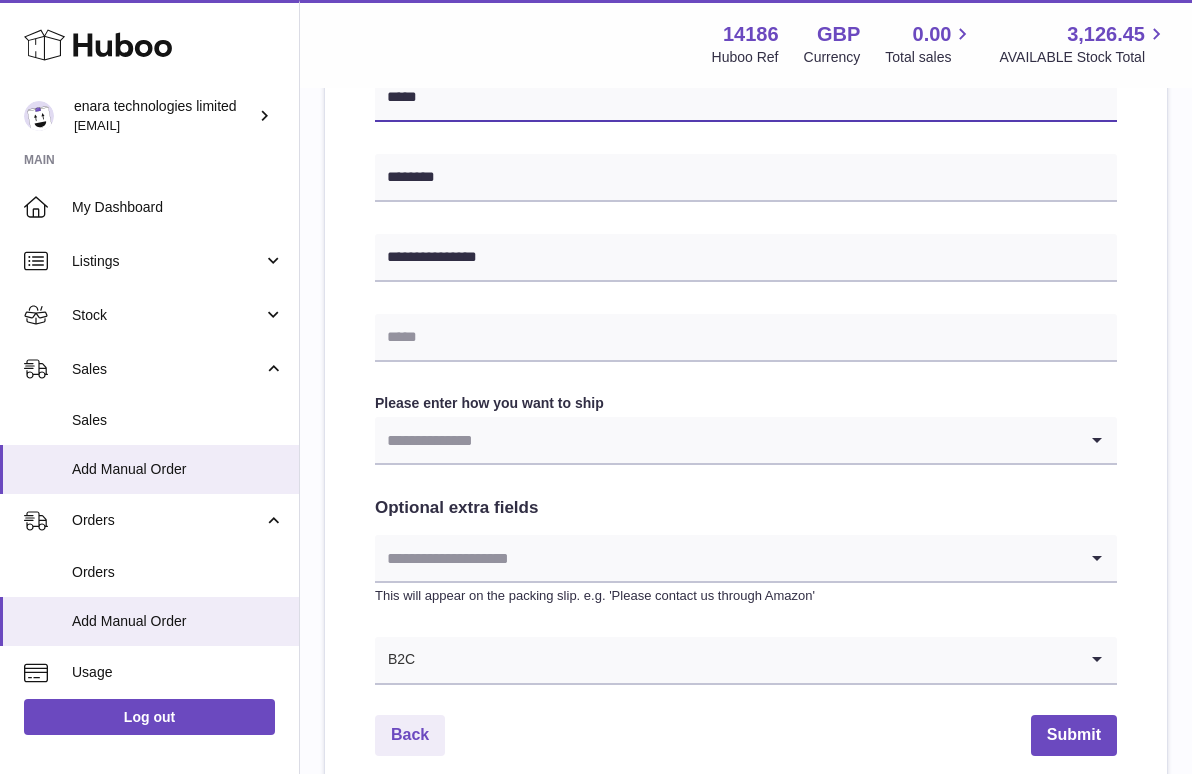 scroll, scrollTop: 794, scrollLeft: 0, axis: vertical 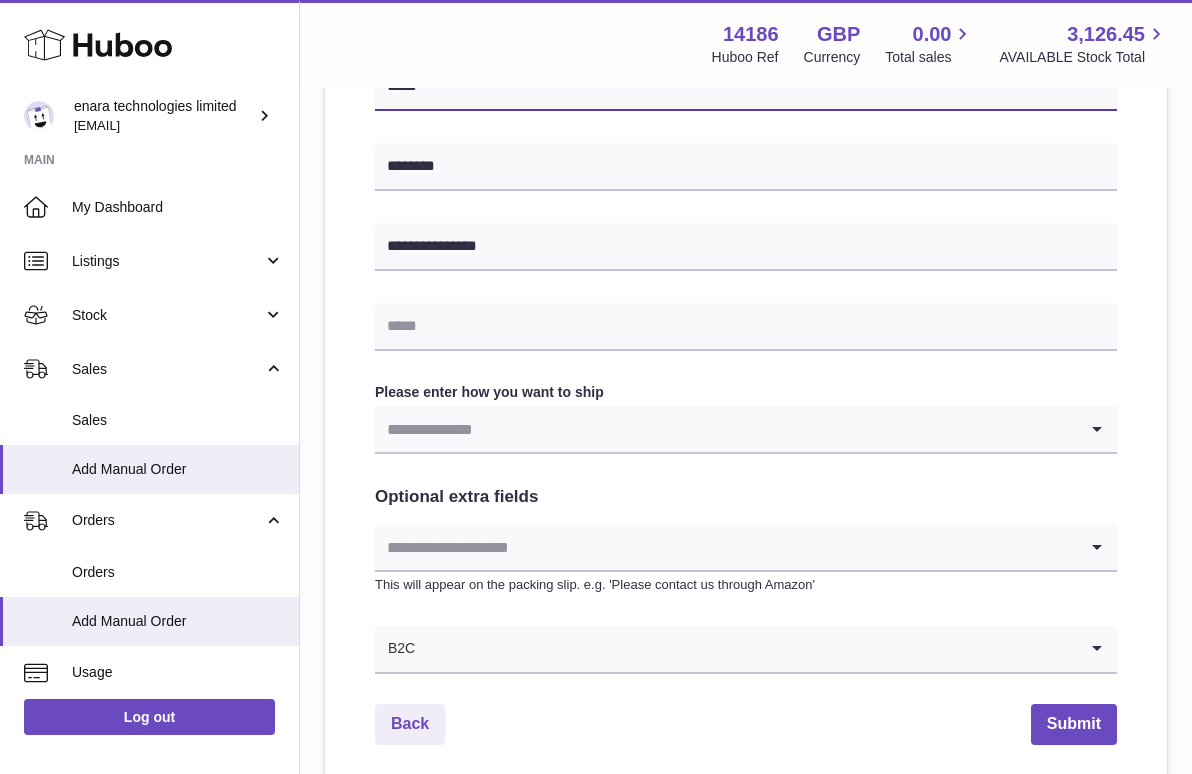 type on "*****" 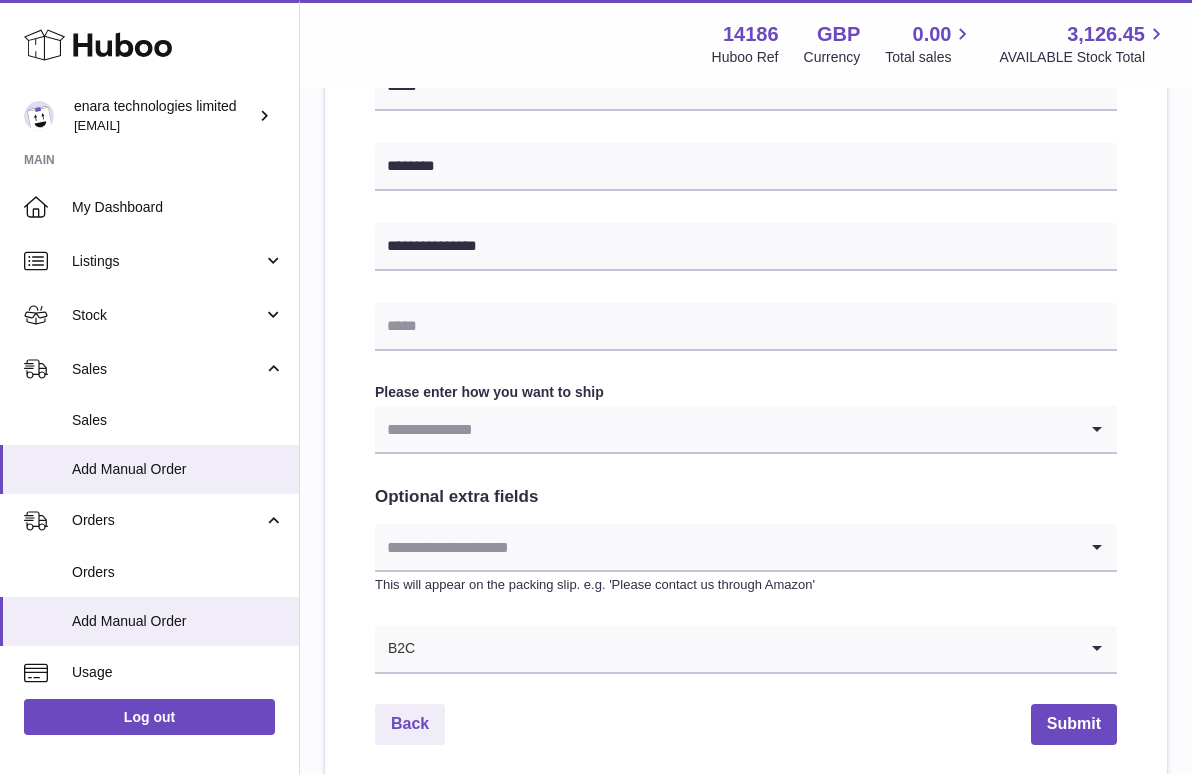 click at bounding box center [726, 429] 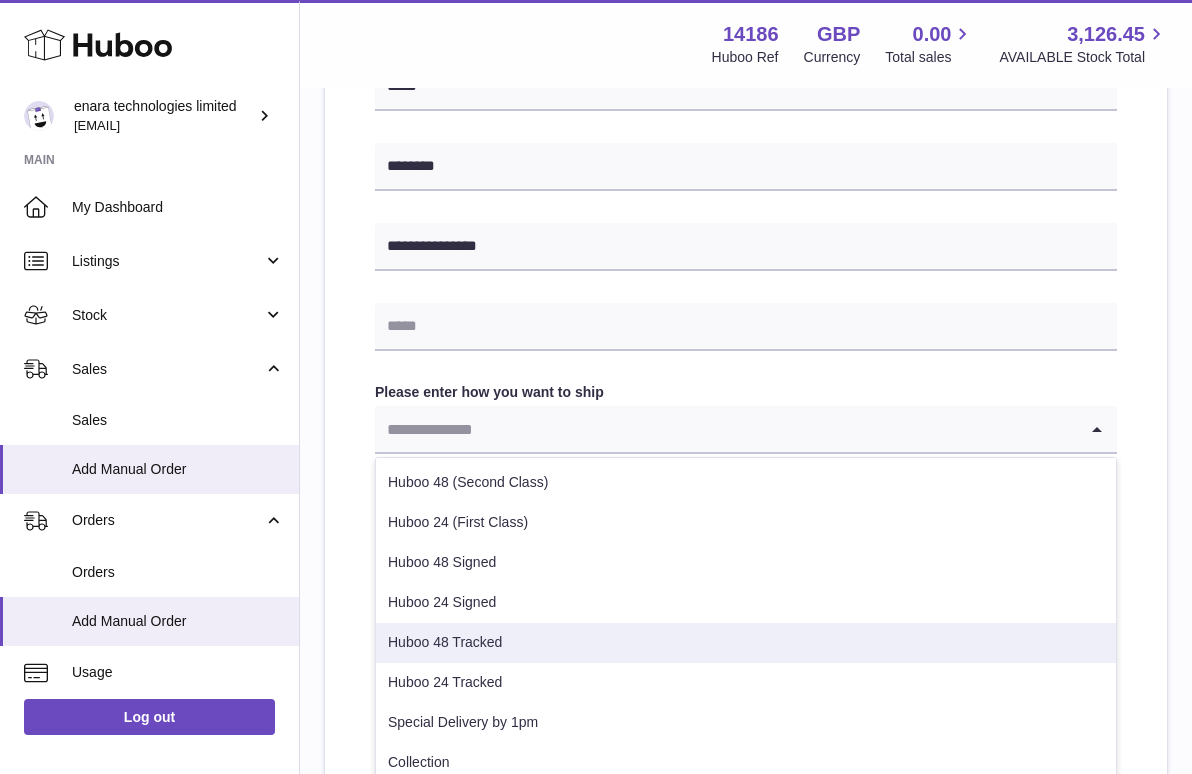 click on "Huboo 48 Tracked" at bounding box center [746, 643] 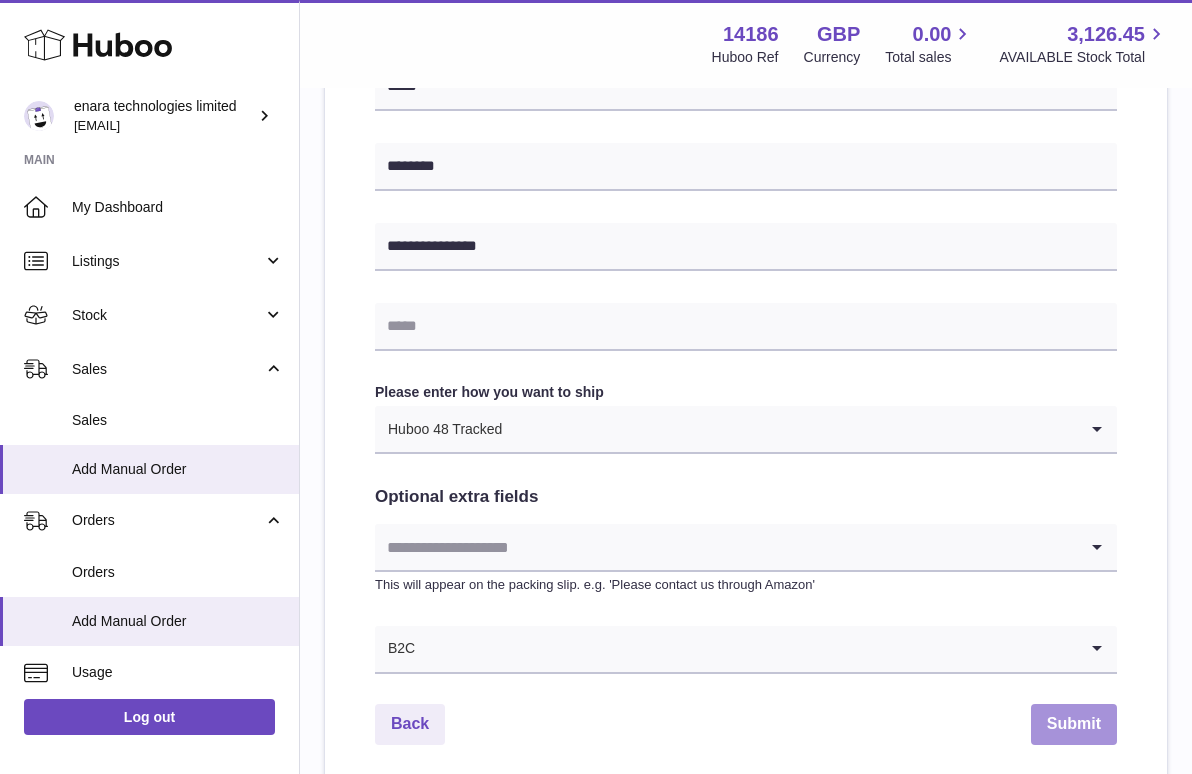 click on "Submit" at bounding box center (1074, 724) 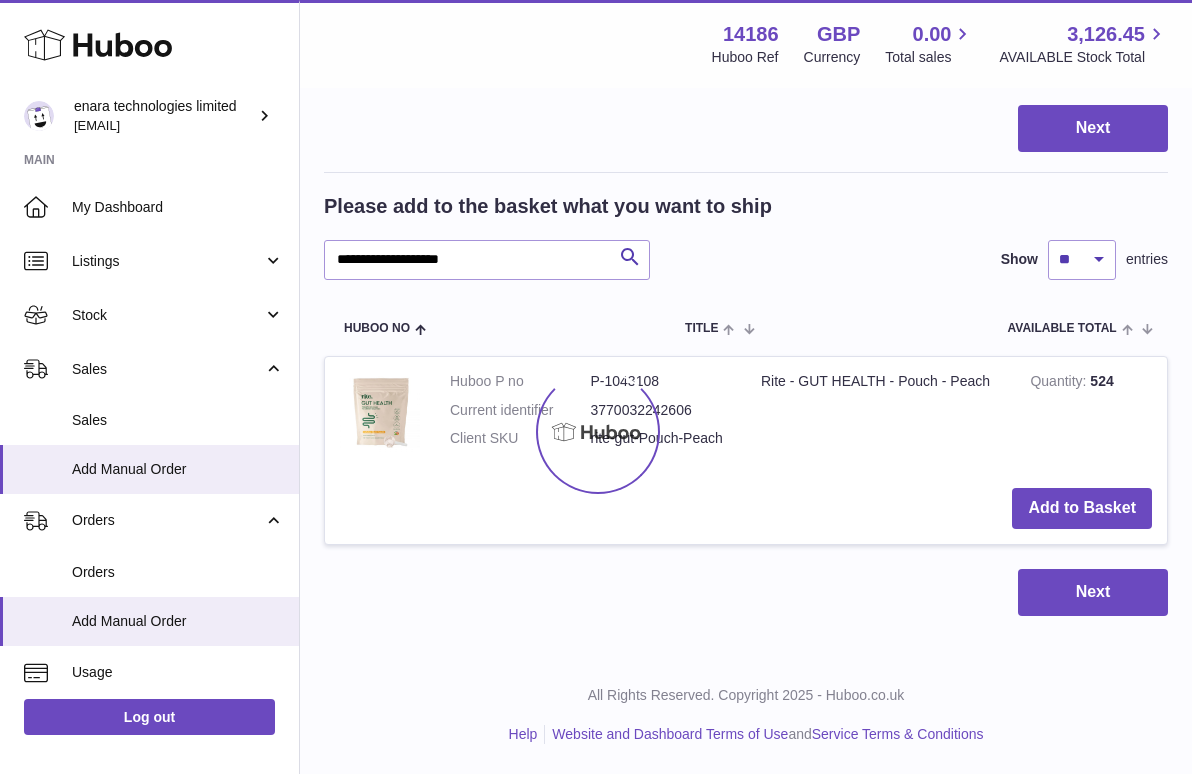 scroll, scrollTop: 0, scrollLeft: 0, axis: both 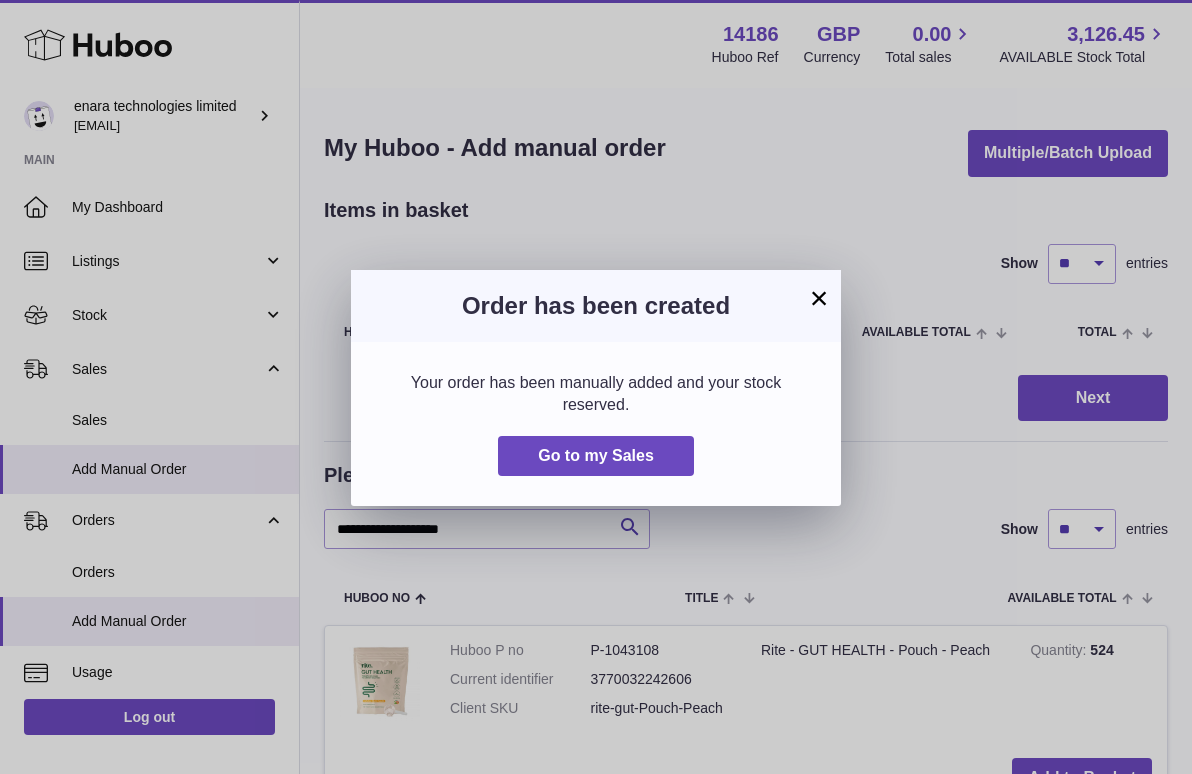 click on "×" at bounding box center (819, 298) 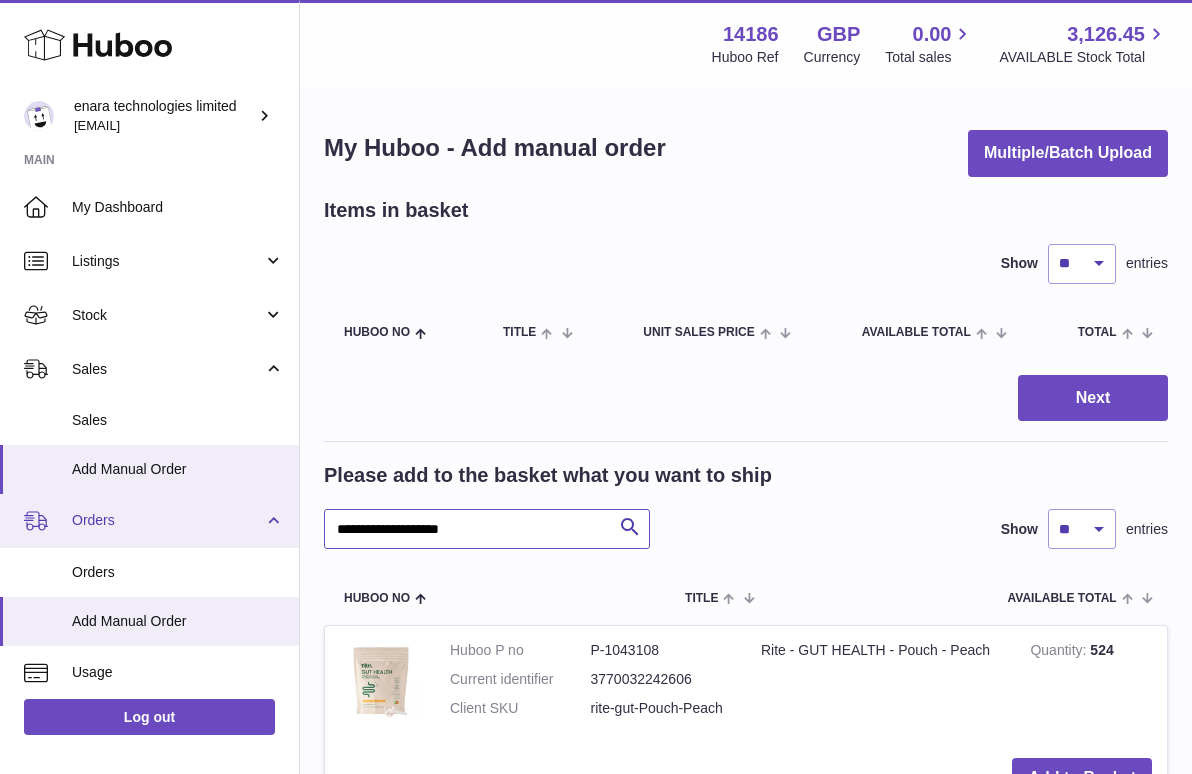 drag, startPoint x: 484, startPoint y: 528, endPoint x: 239, endPoint y: 498, distance: 246.8299 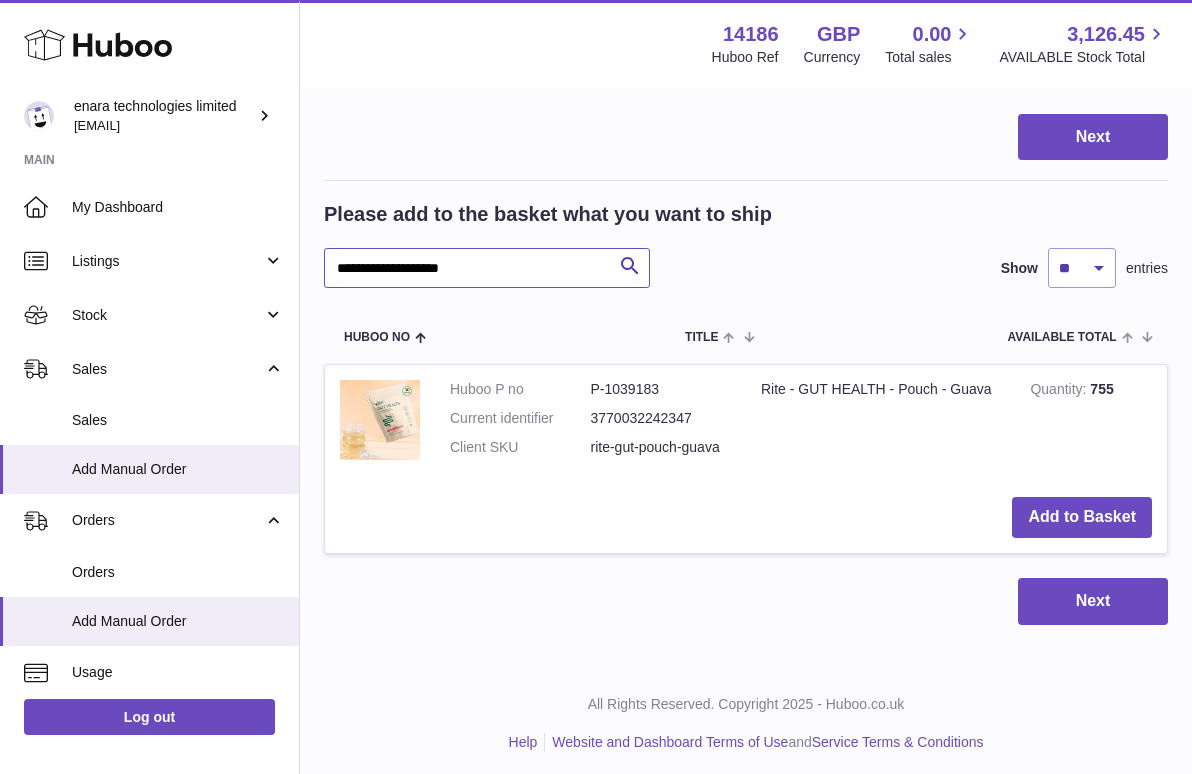 scroll, scrollTop: 260, scrollLeft: 0, axis: vertical 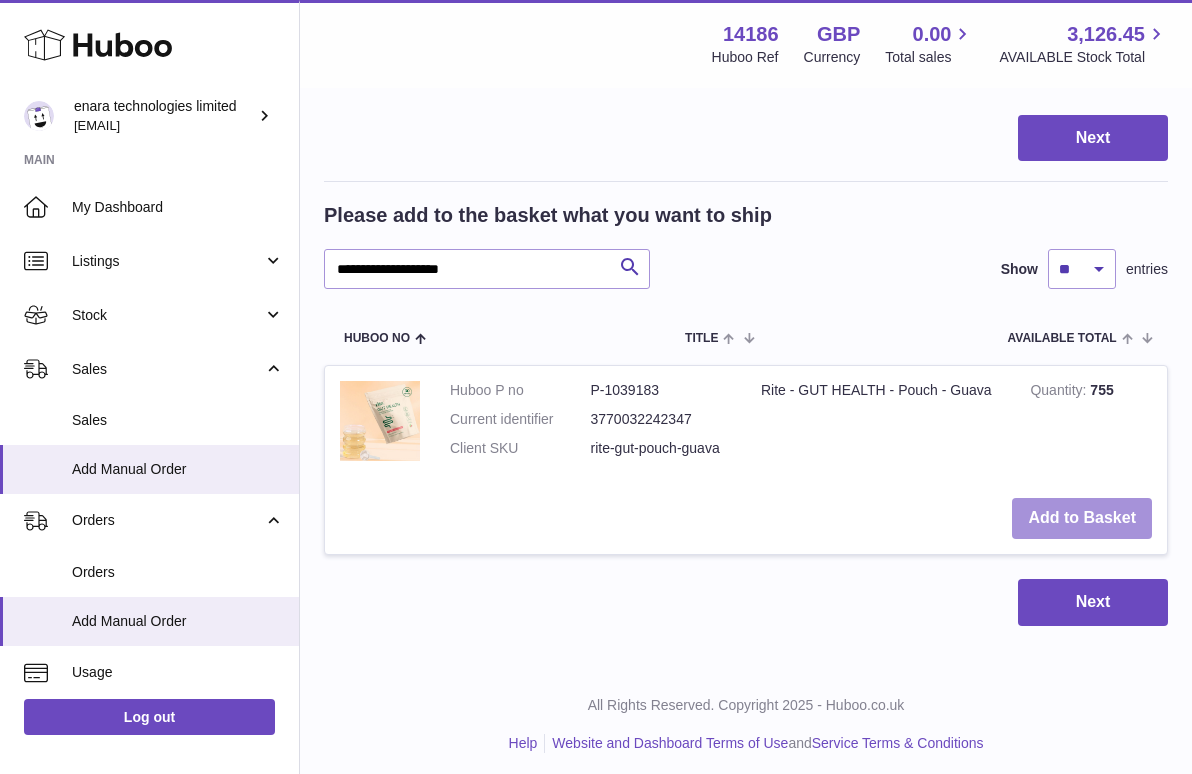 click on "Add to Basket" at bounding box center [1082, 518] 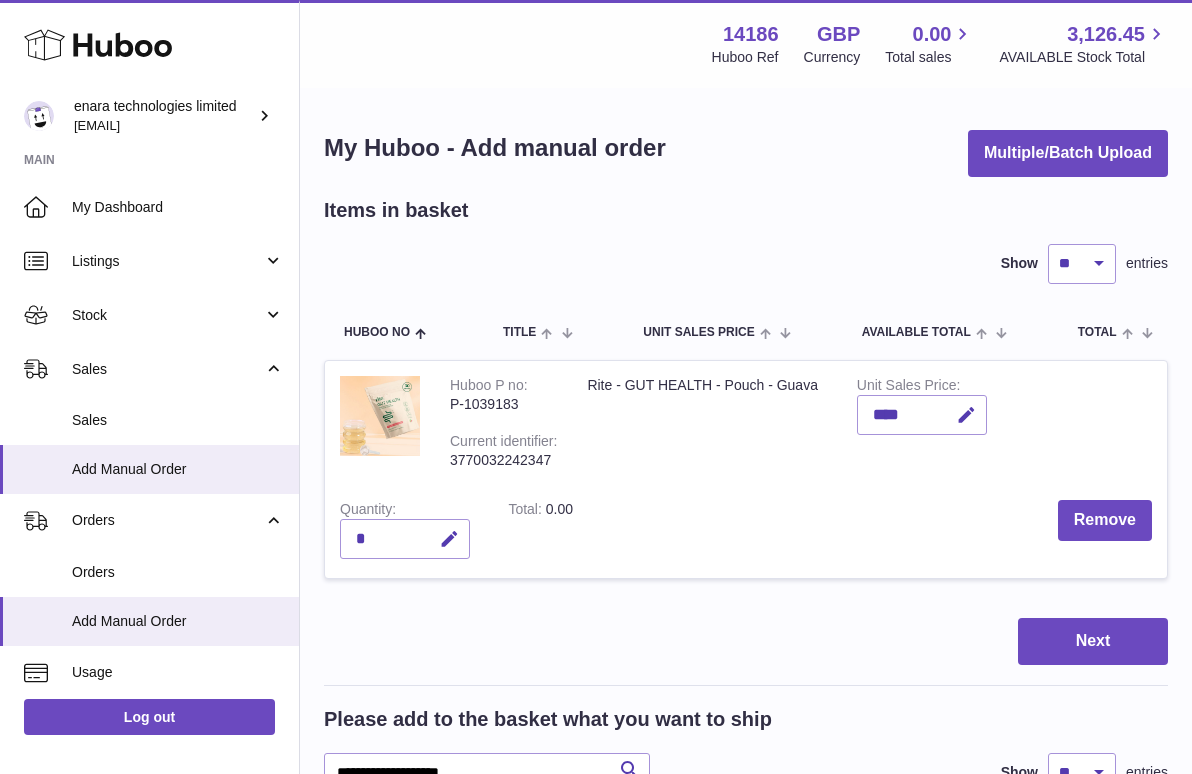 scroll, scrollTop: 0, scrollLeft: 0, axis: both 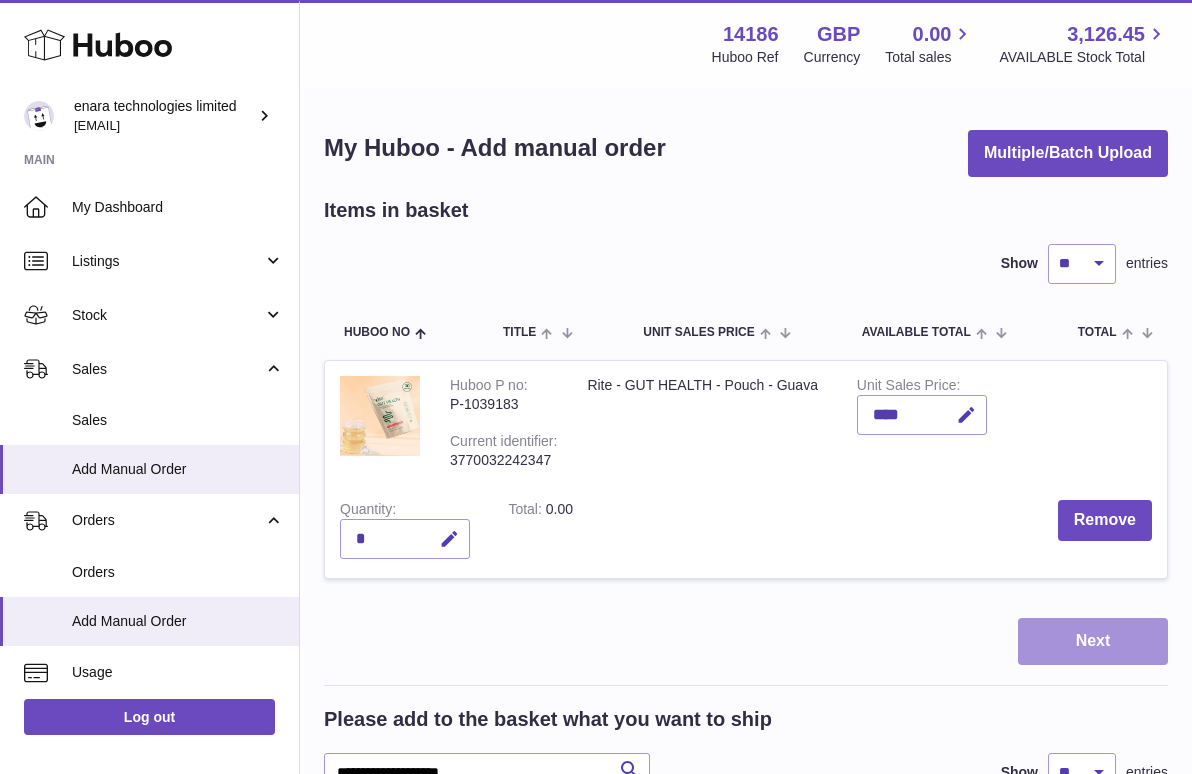 click on "Next" at bounding box center [1093, 641] 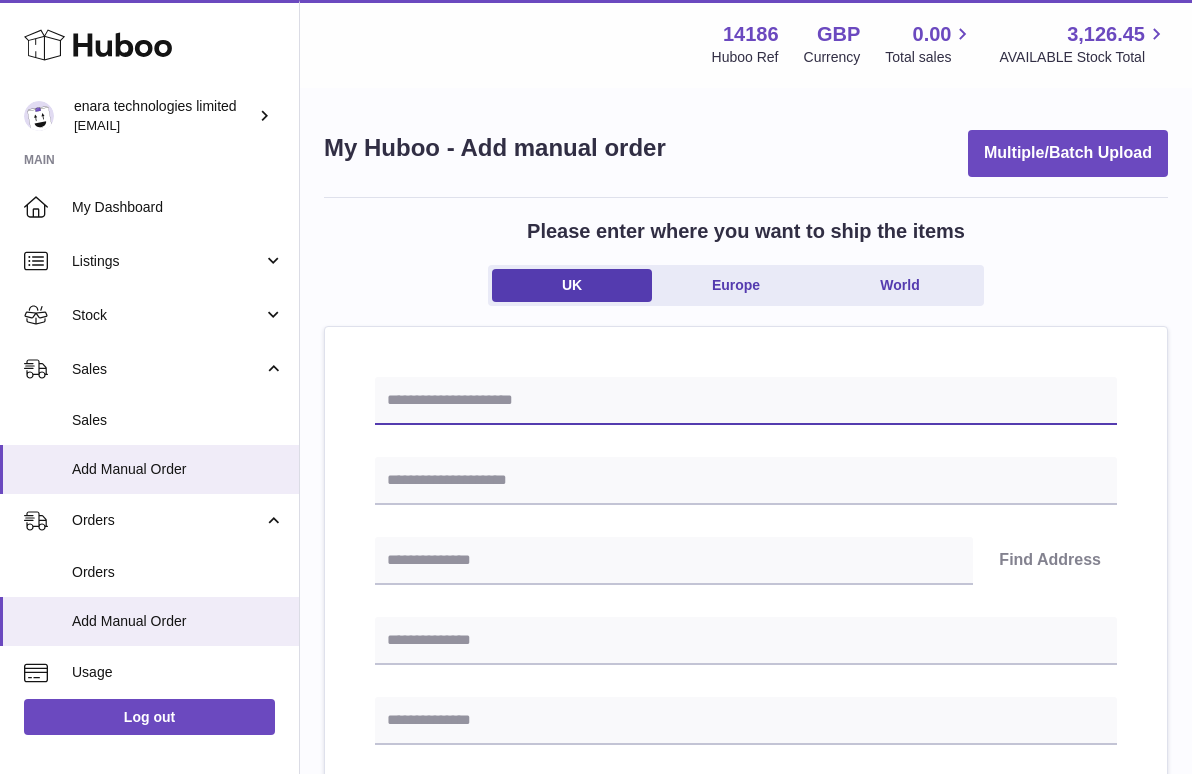 click at bounding box center [746, 401] 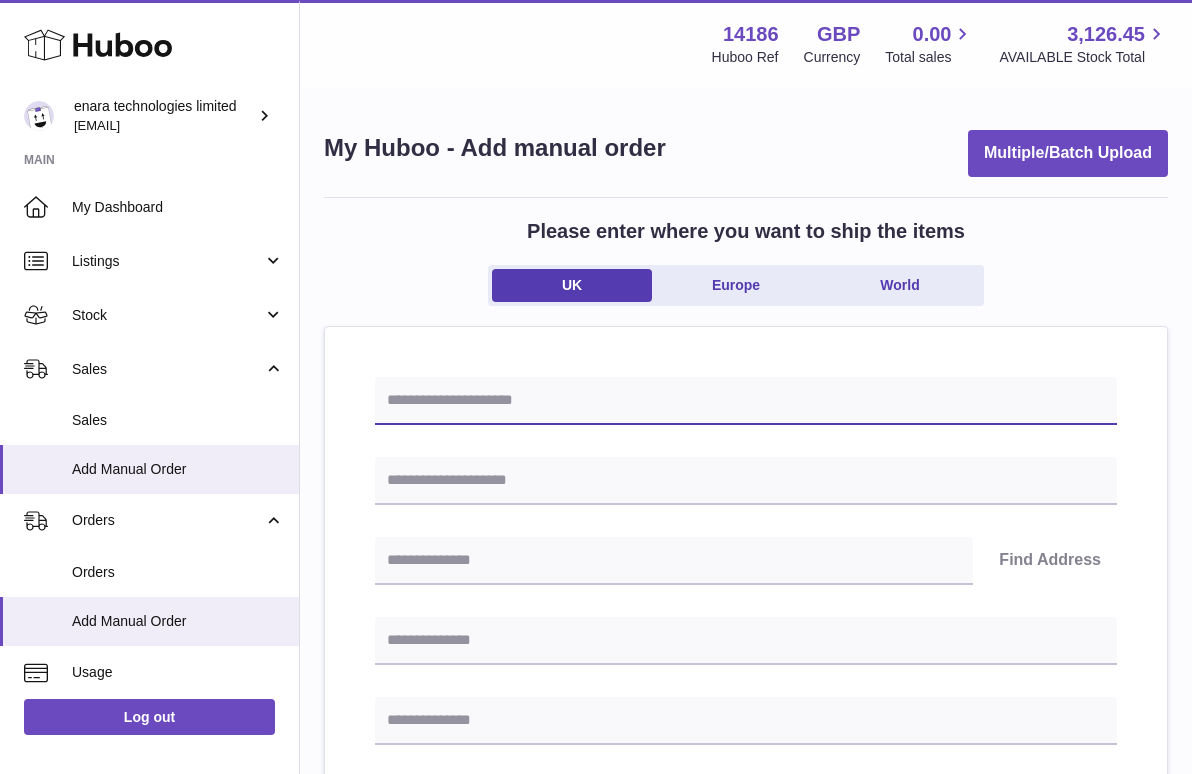 paste on "**********" 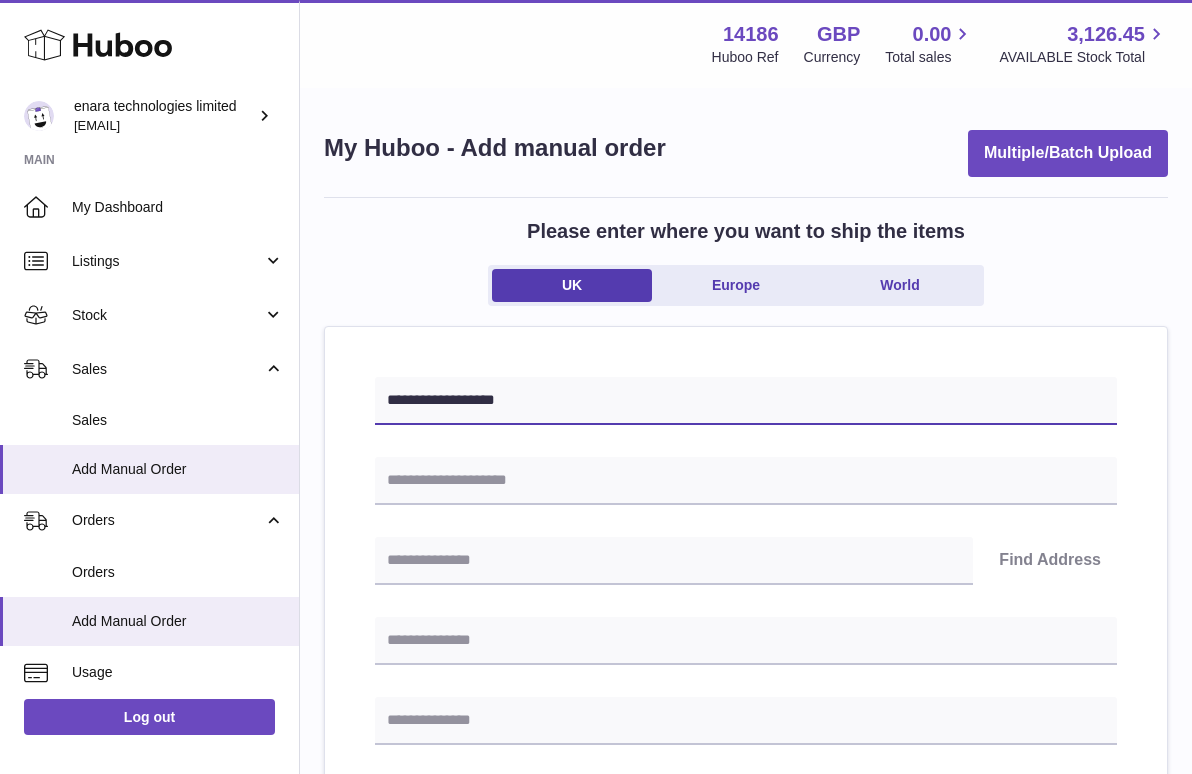 type on "**********" 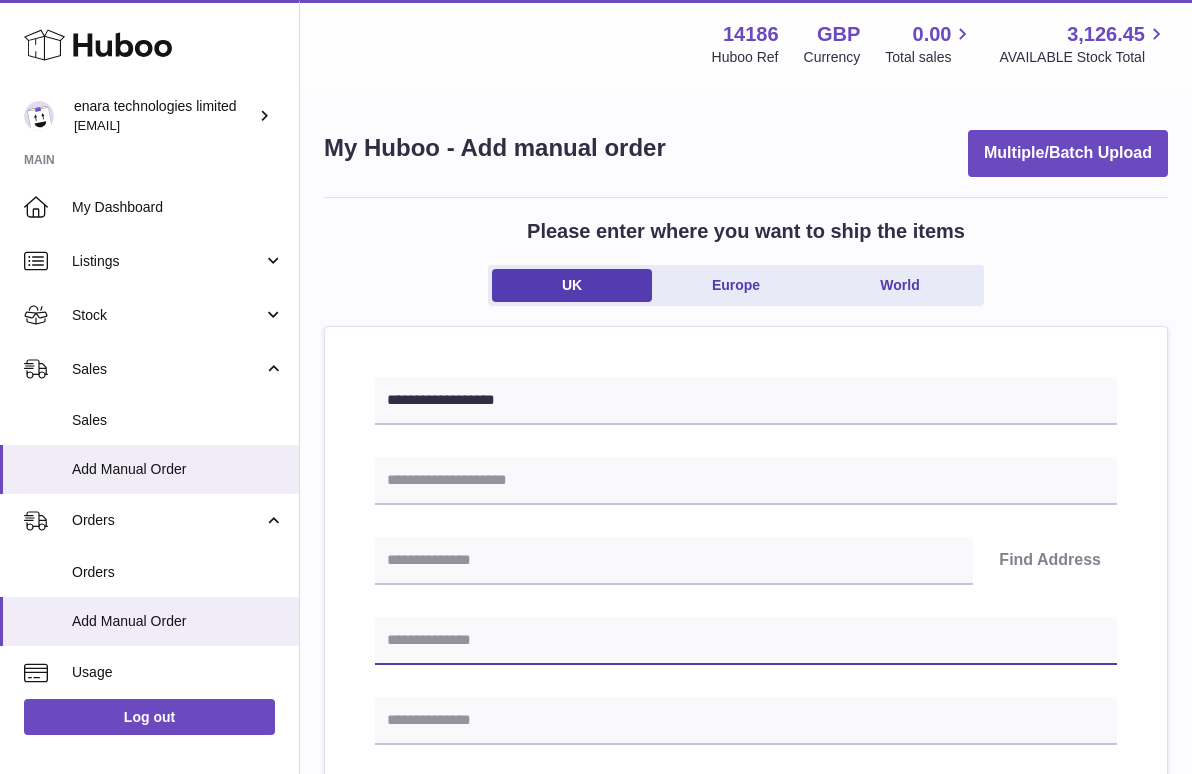 paste on "**********" 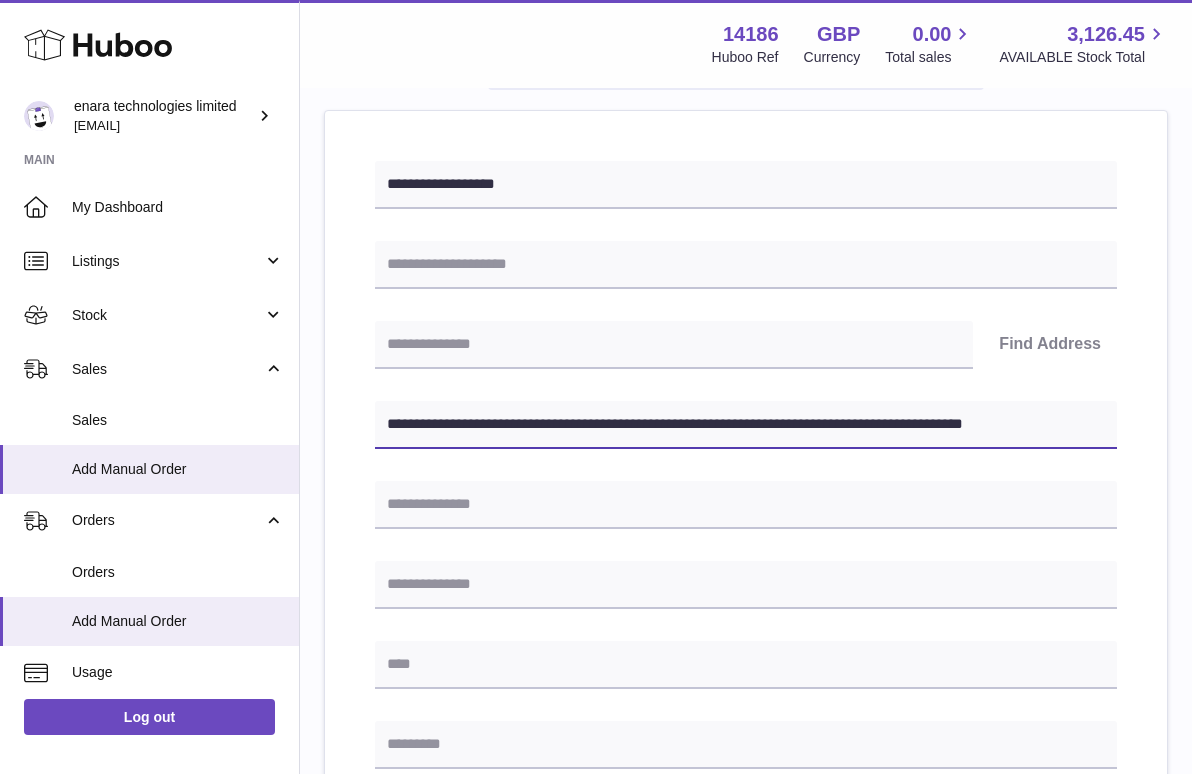 scroll, scrollTop: 219, scrollLeft: 0, axis: vertical 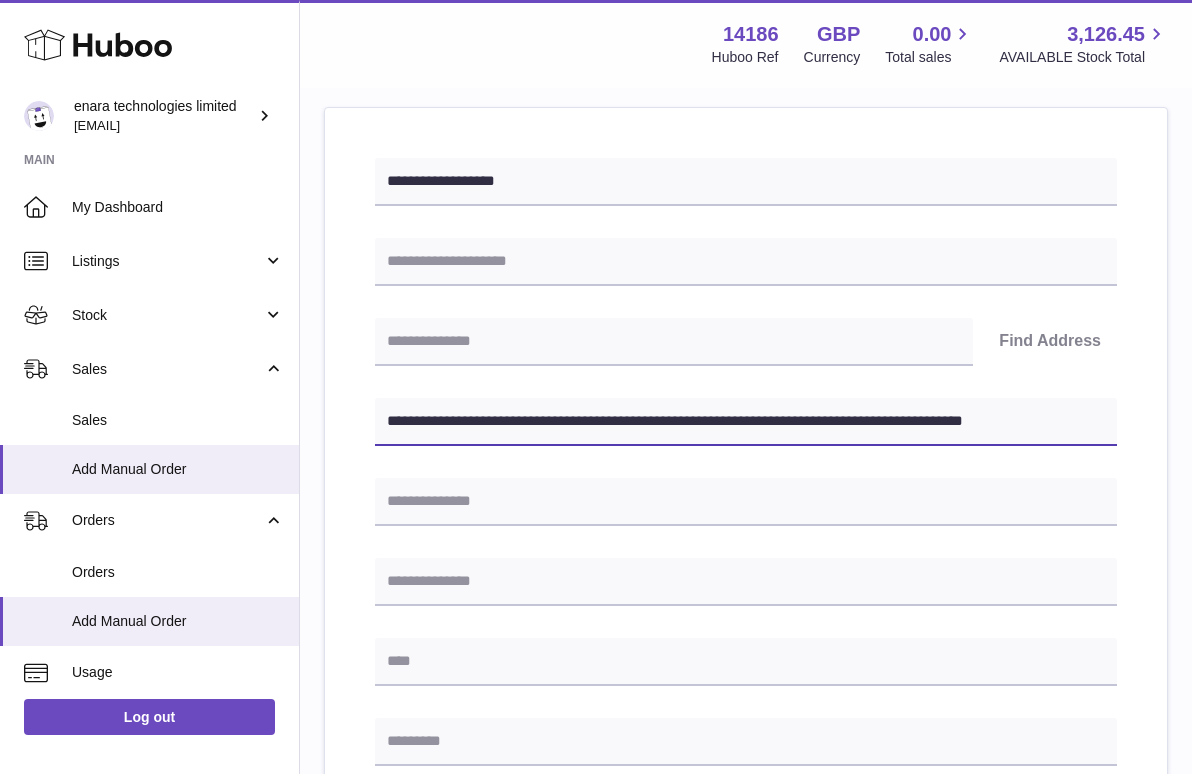 drag, startPoint x: 740, startPoint y: 420, endPoint x: 1365, endPoint y: 517, distance: 632.4824 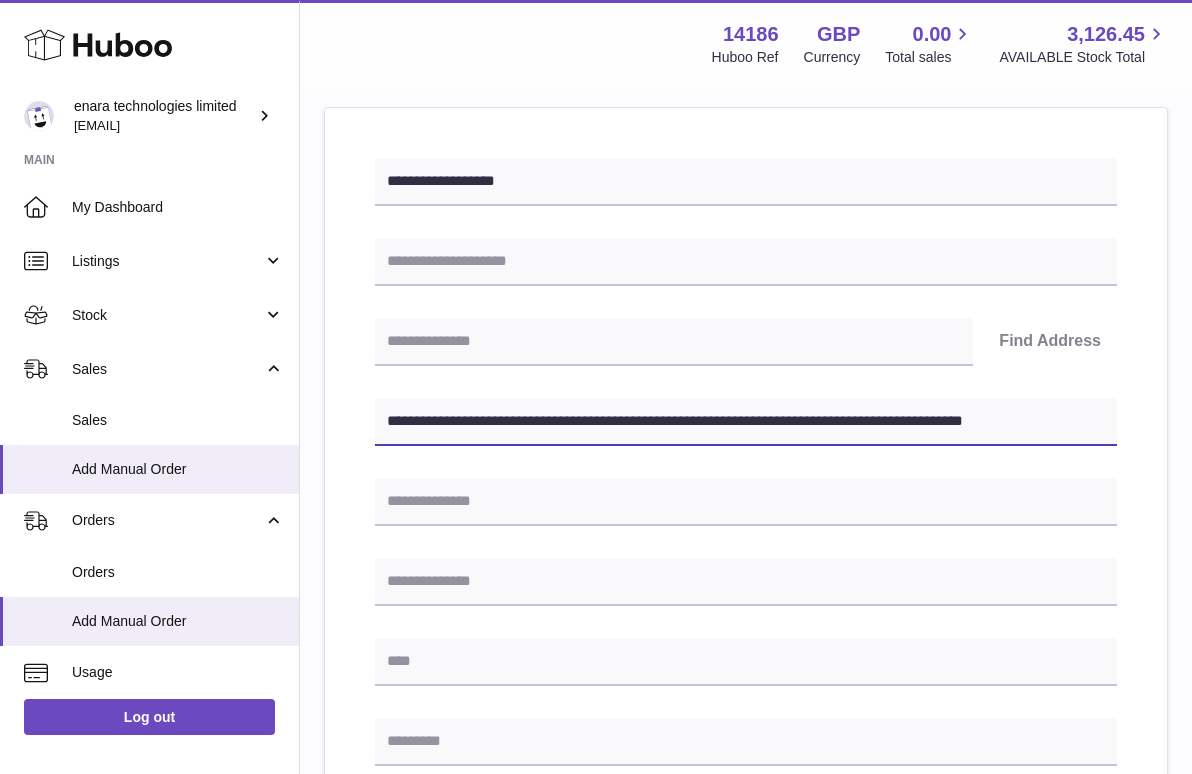 click on ".st0{fill:#141414;}" at bounding box center (596, 168) 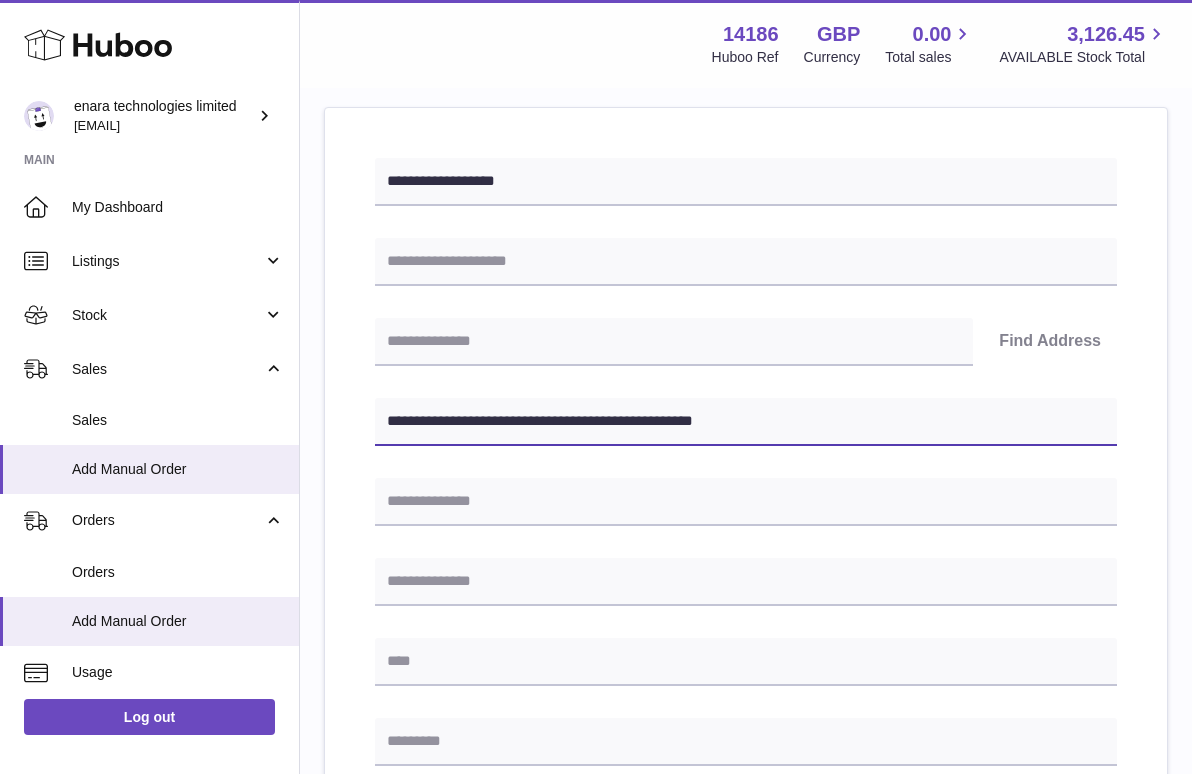 type on "**********" 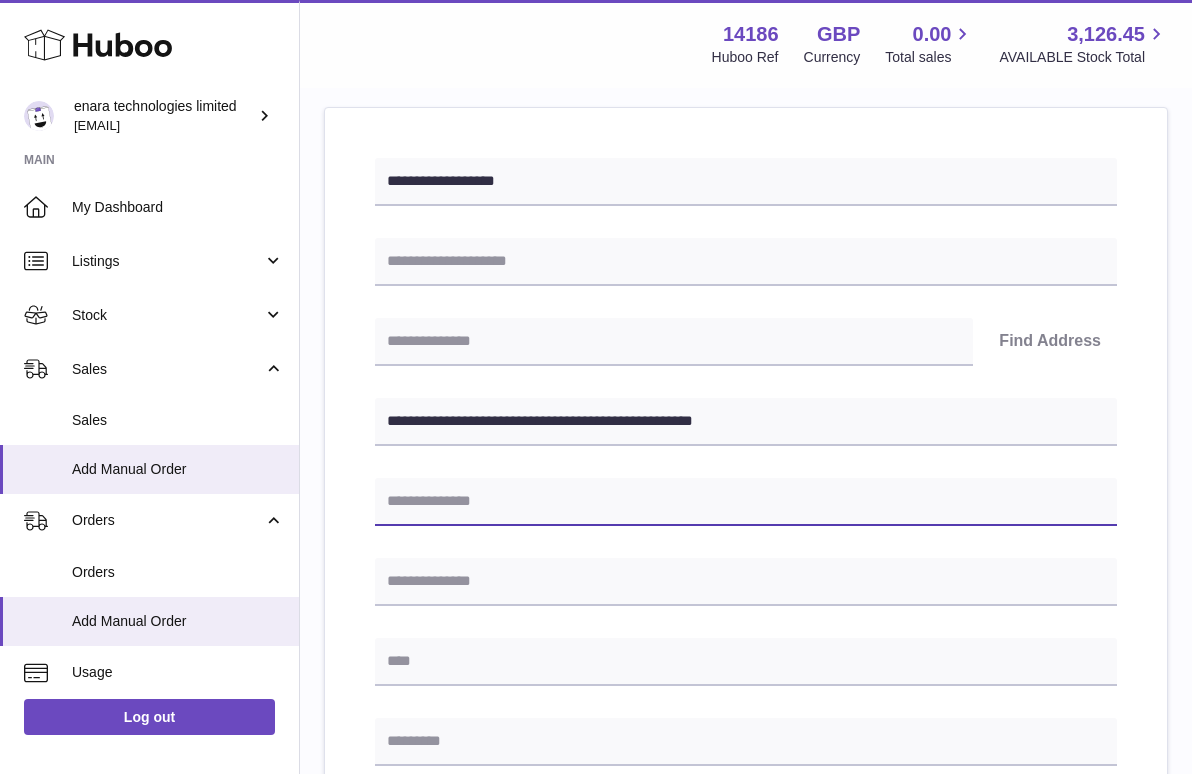 paste on "**********" 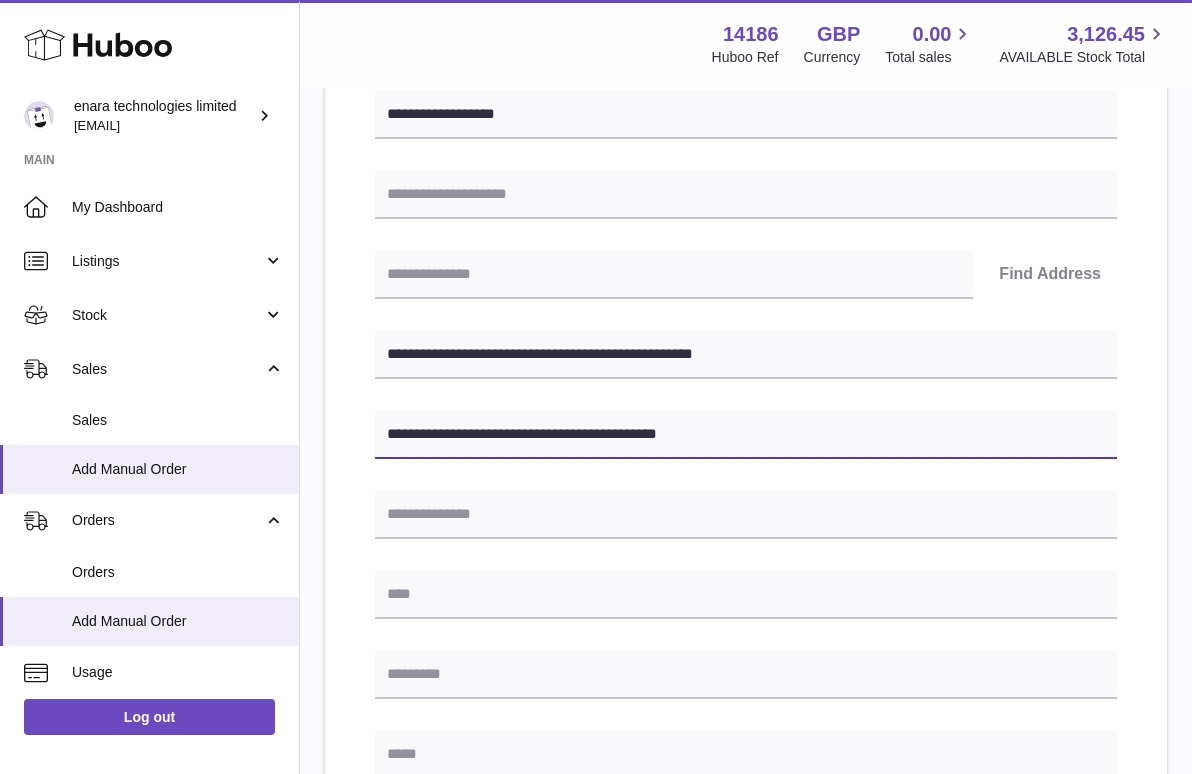 scroll, scrollTop: 297, scrollLeft: 0, axis: vertical 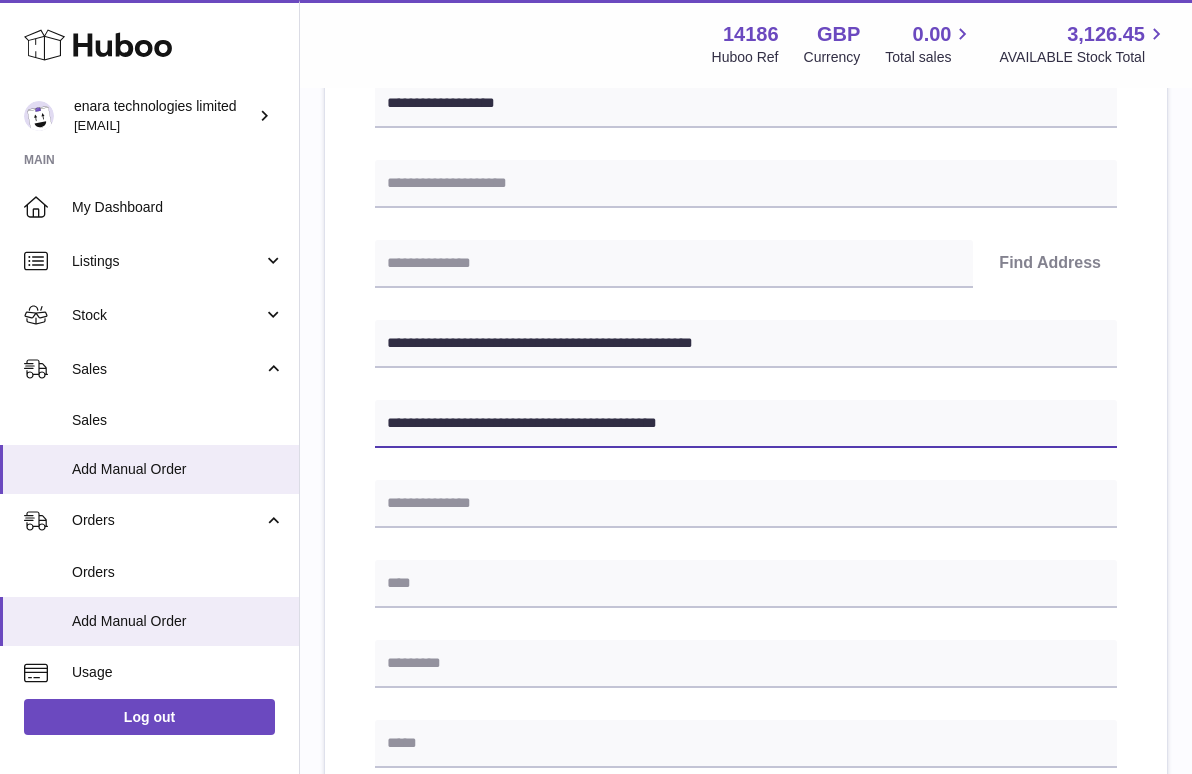 type on "**********" 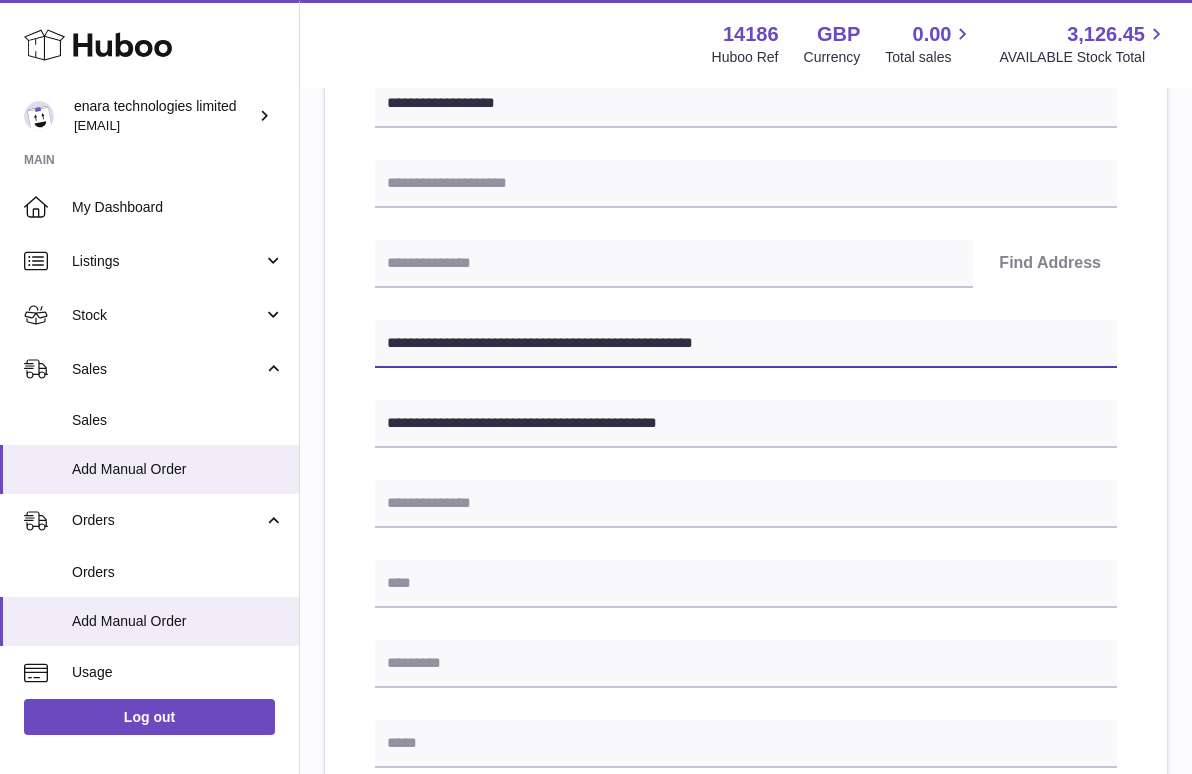 drag, startPoint x: 484, startPoint y: 341, endPoint x: 391, endPoint y: 336, distance: 93.13431 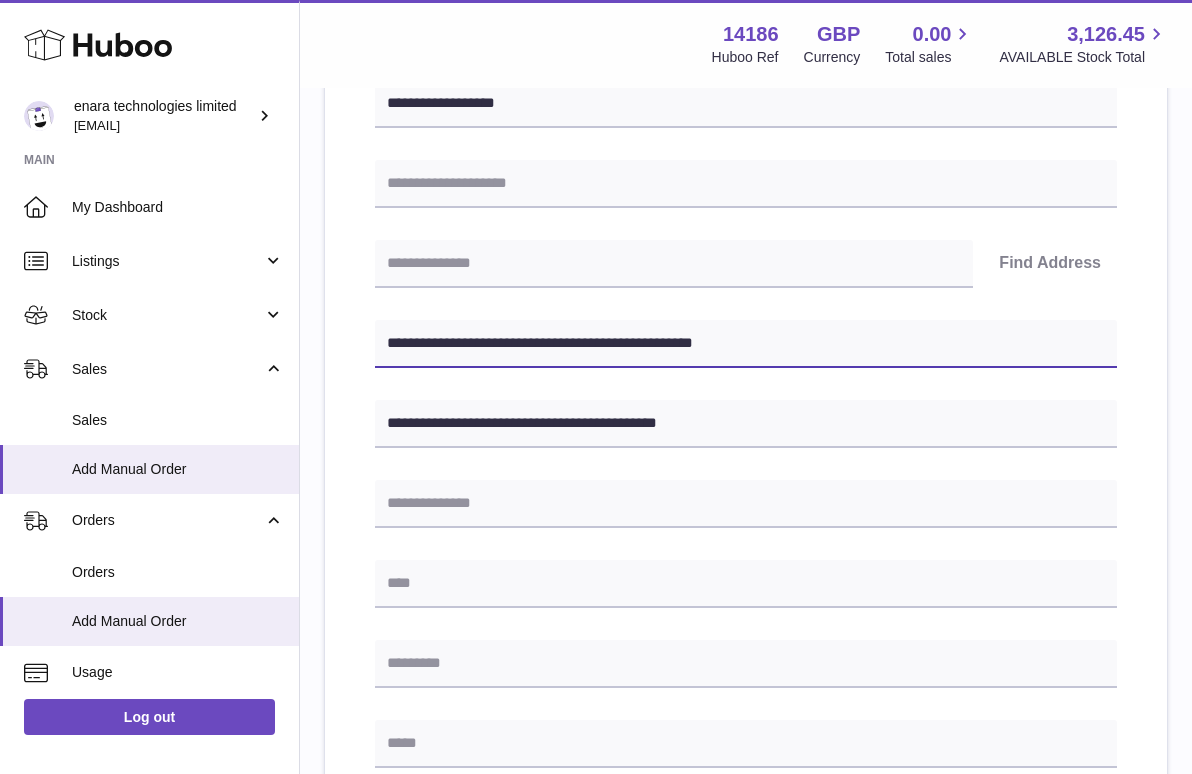 click on "**********" at bounding box center (746, 344) 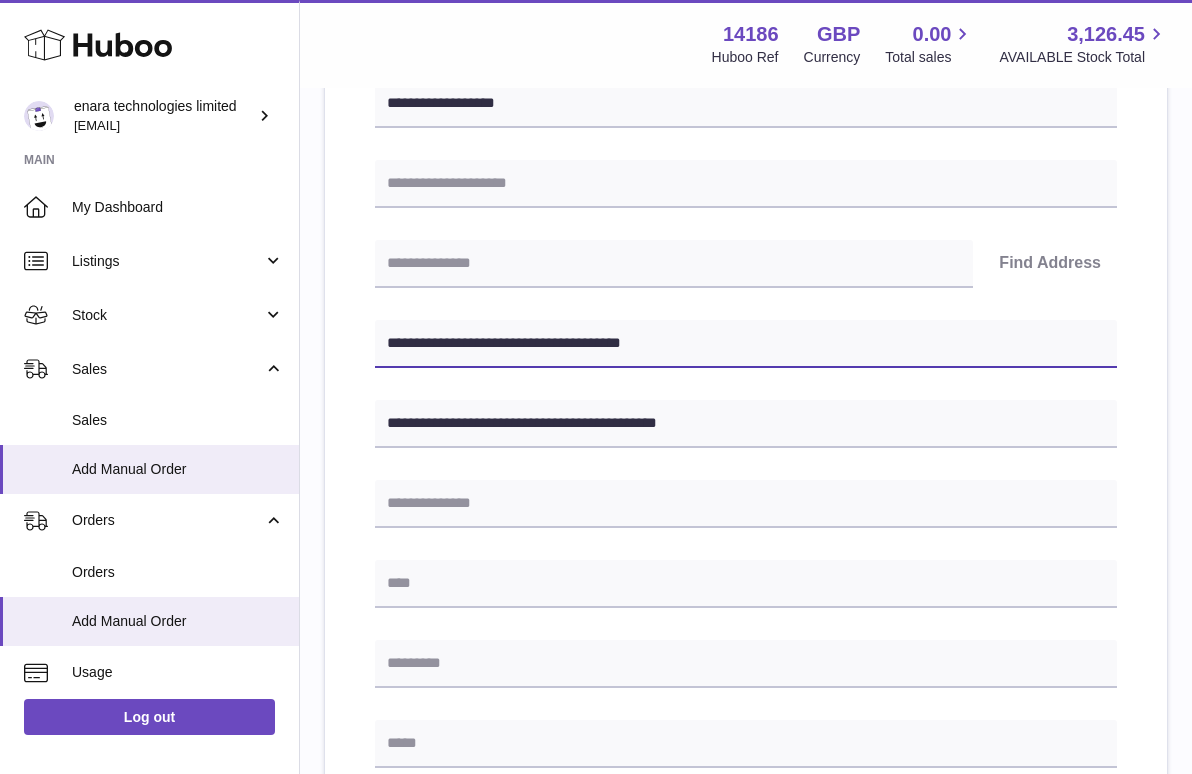 type on "**********" 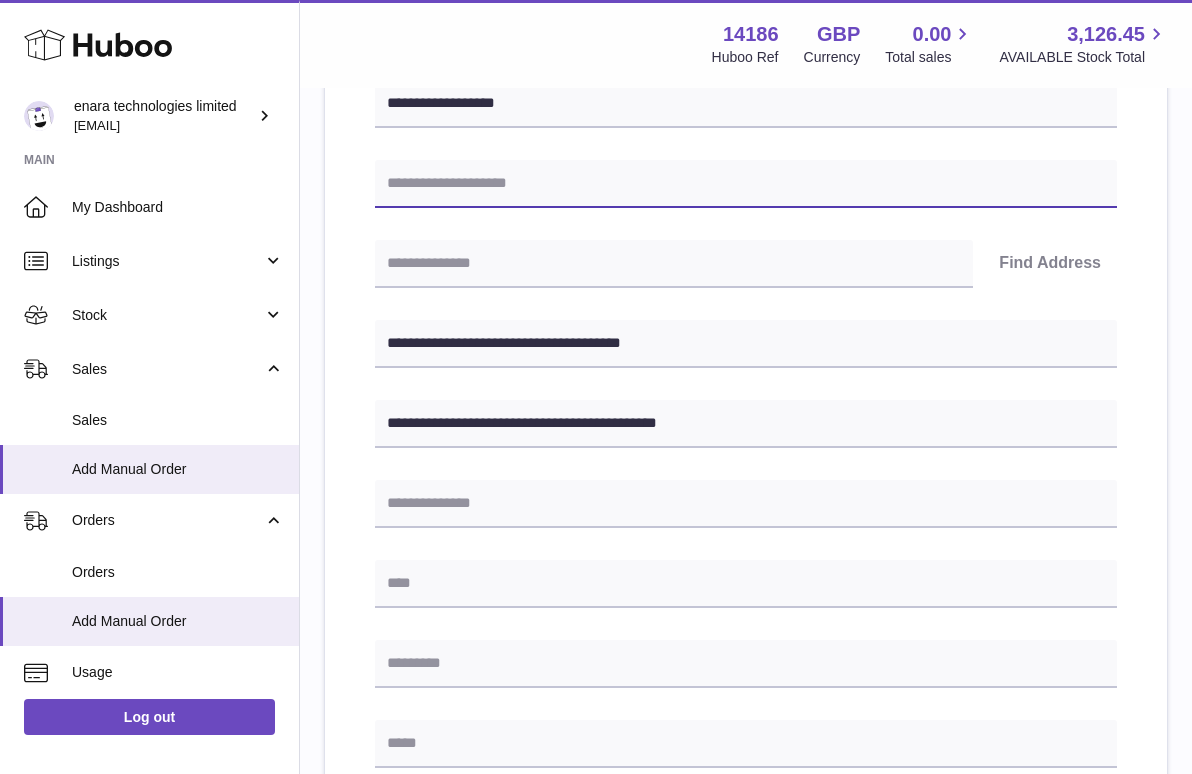 paste on "**********" 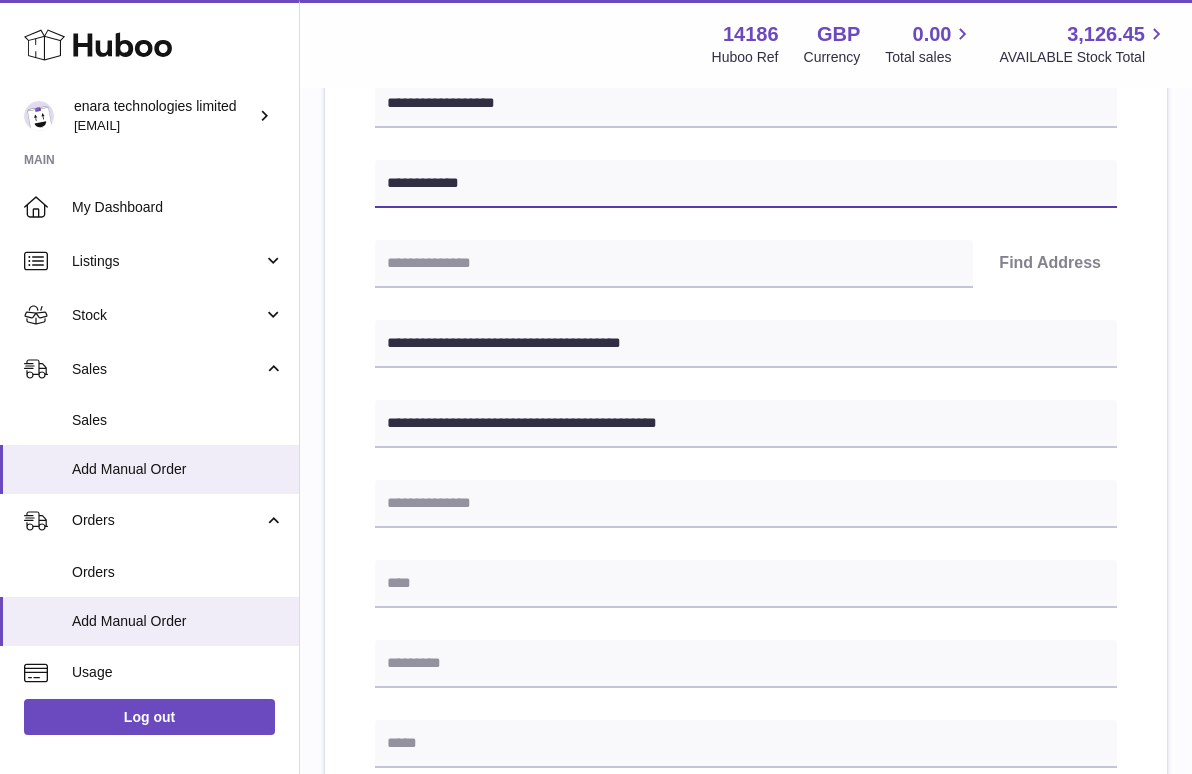 type on "**********" 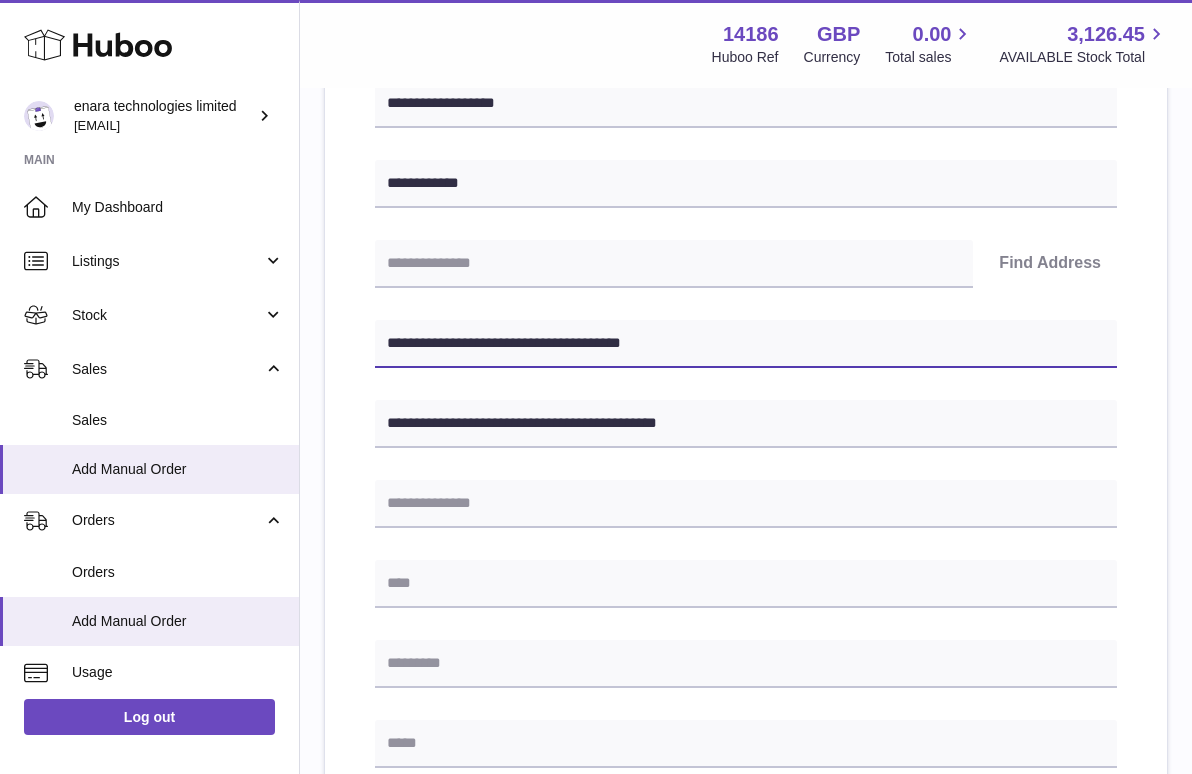click on "**********" at bounding box center (746, 344) 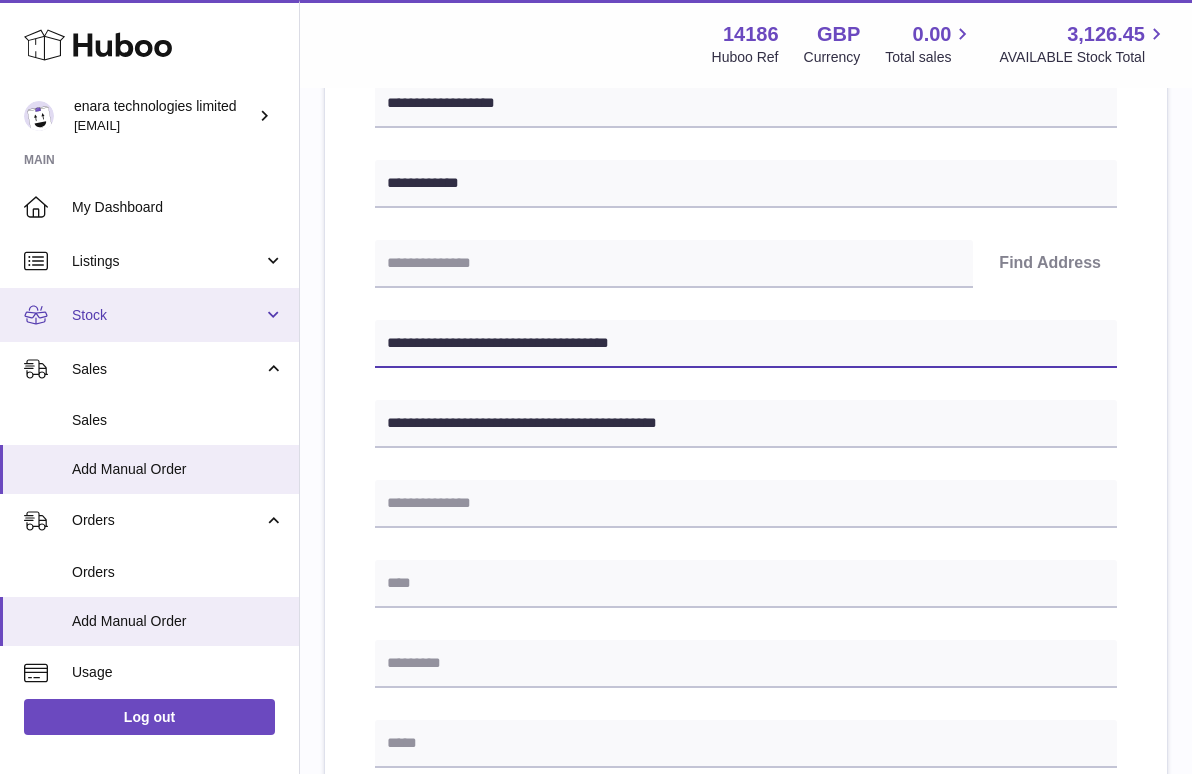 drag, startPoint x: 504, startPoint y: 339, endPoint x: 169, endPoint y: 297, distance: 337.62256 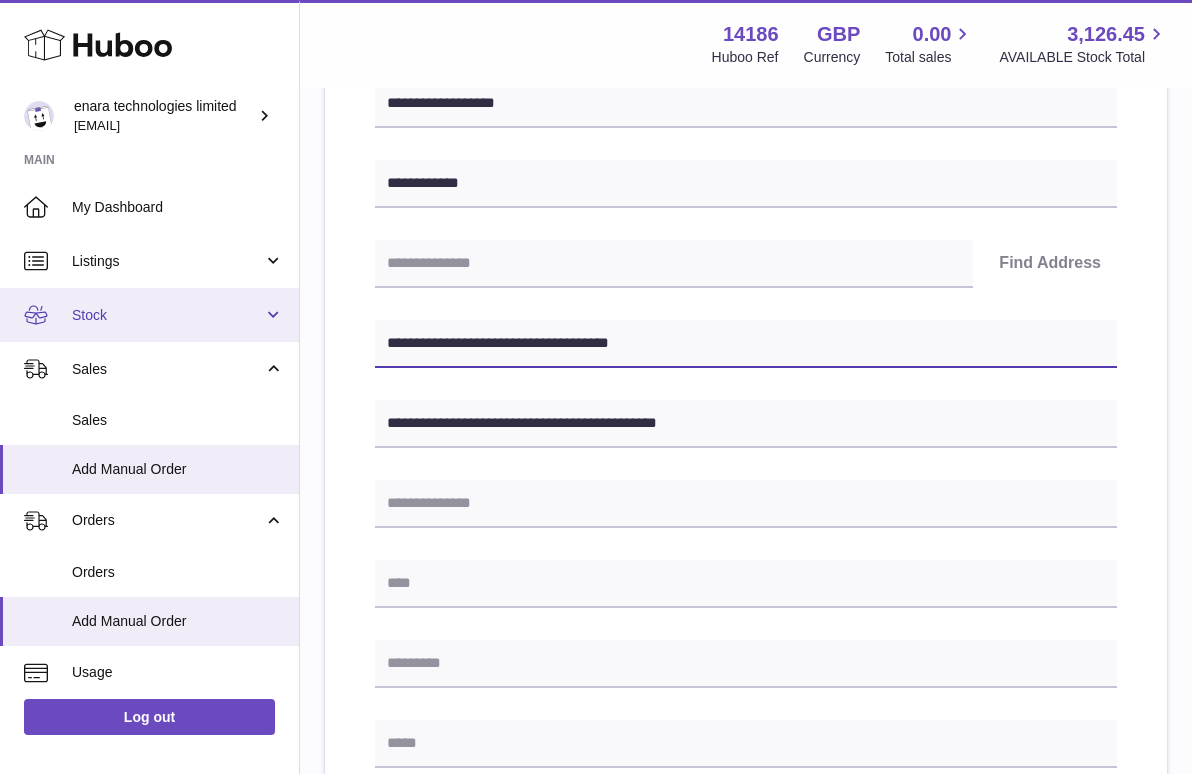 click on "Huboo
enara technologies limited
Dee@enara.co     Main     My Dashboard       Listings     Not with Huboo Listings with Huboo Bundles   Stock     Stock Stock History Add Stock Delivery History ASN Uploads   Sales     Sales Add Manual Order   Orders     Orders Add Manual Order   Usage       Invoicing and Payments     Billing History Storage History Direct Debits Account Balance   Cases       Channels       Settings       Returns       Log out   Menu   Huboo     14186   Huboo Ref    GBP   Currency   0.00     Total sales   3,126.45     AVAILABLE Stock Total   Currency   GBP   Total sales   0.00   AVAILABLE Stock Total   3,126.45   My Huboo - Add manual order
Multiple/Batch Upload
Please enter where you want to ship the items
UK
Europe
World" at bounding box center [596, 577] 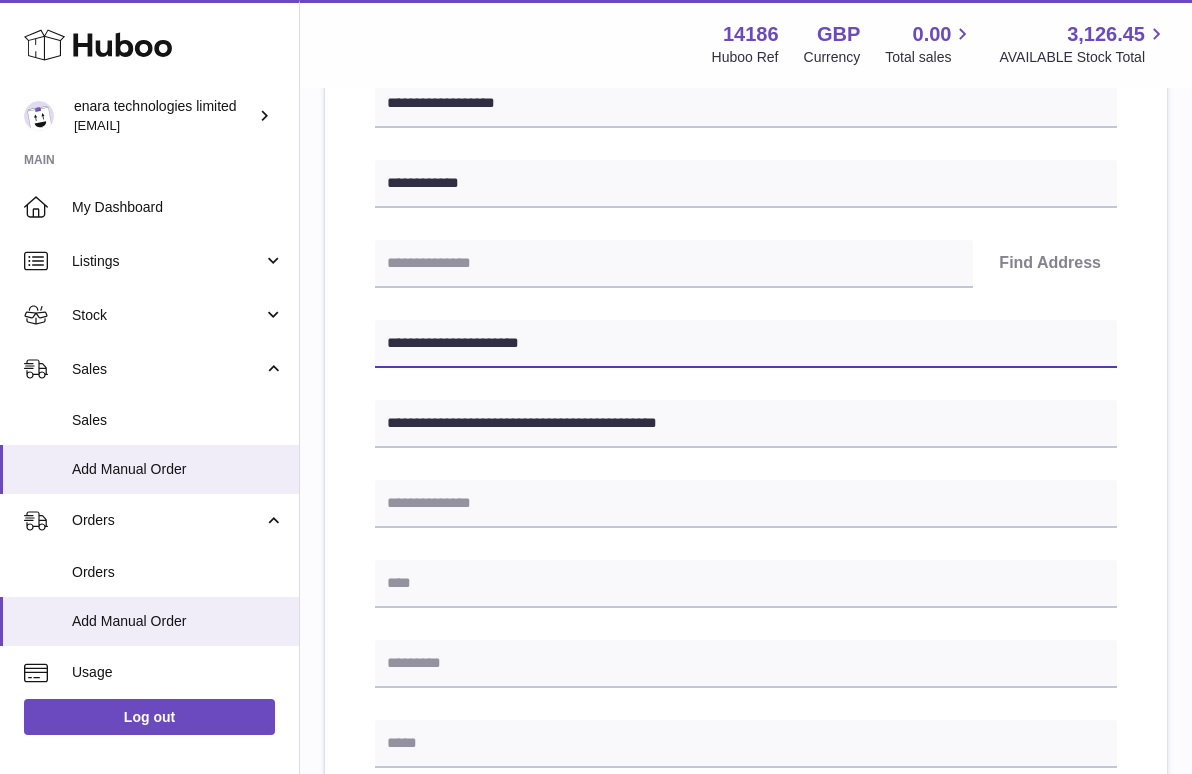 type on "**********" 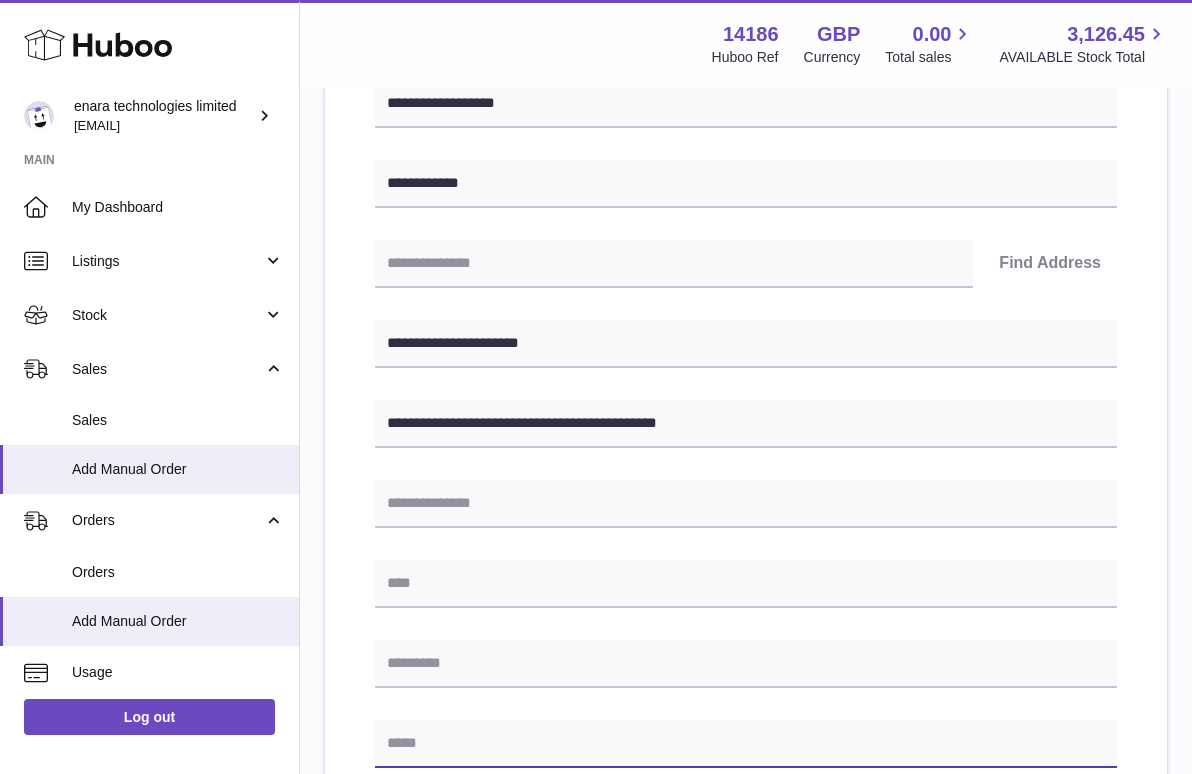 paste on "**********" 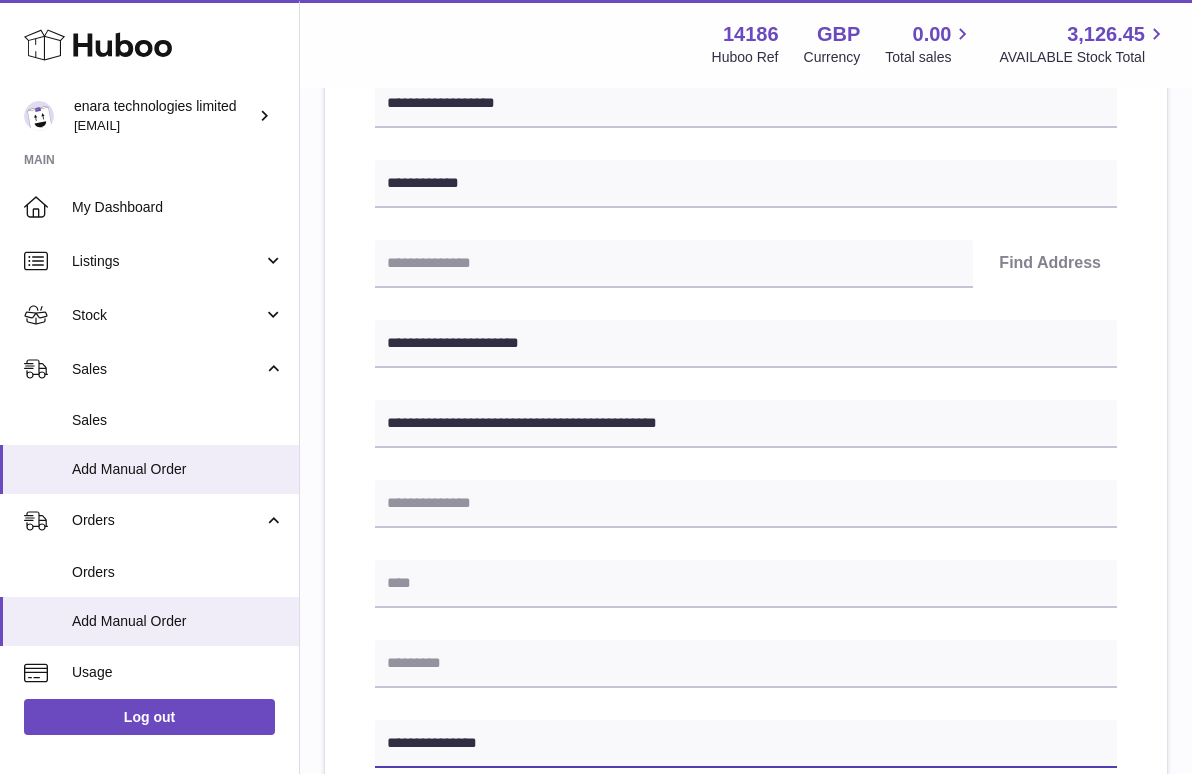 type on "**********" 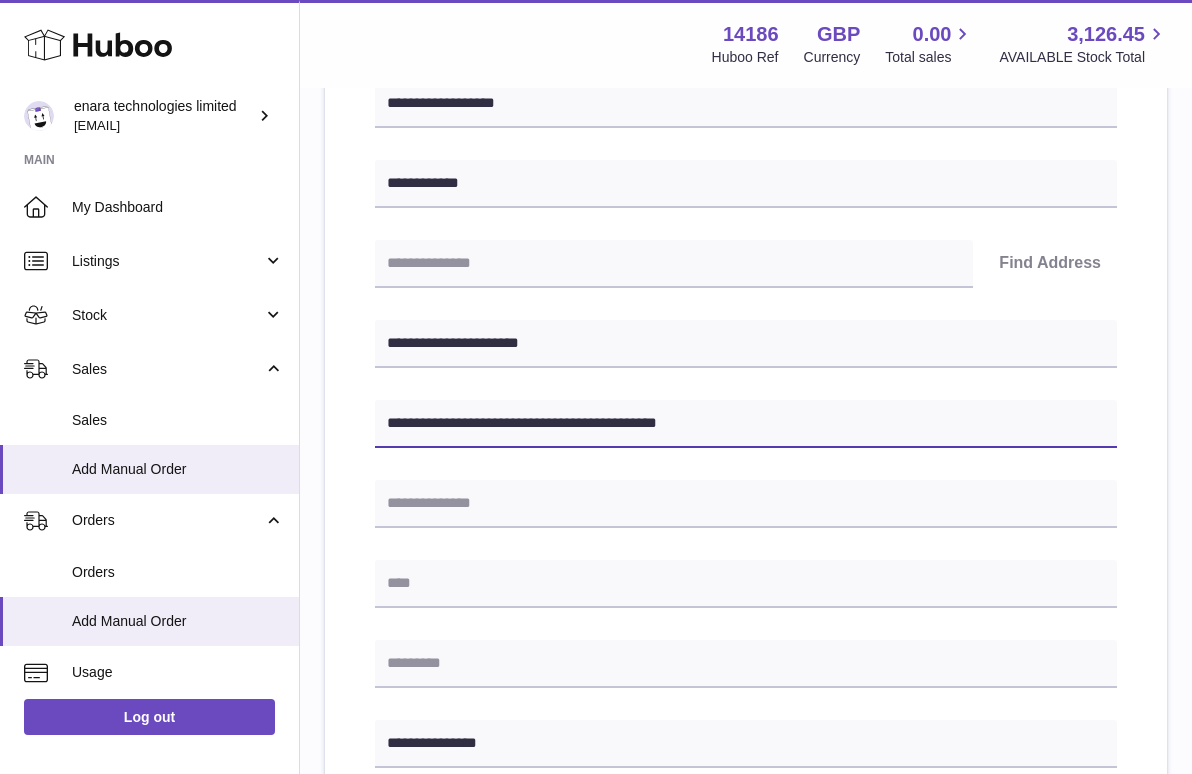 drag, startPoint x: 611, startPoint y: 419, endPoint x: 545, endPoint y: 420, distance: 66.007576 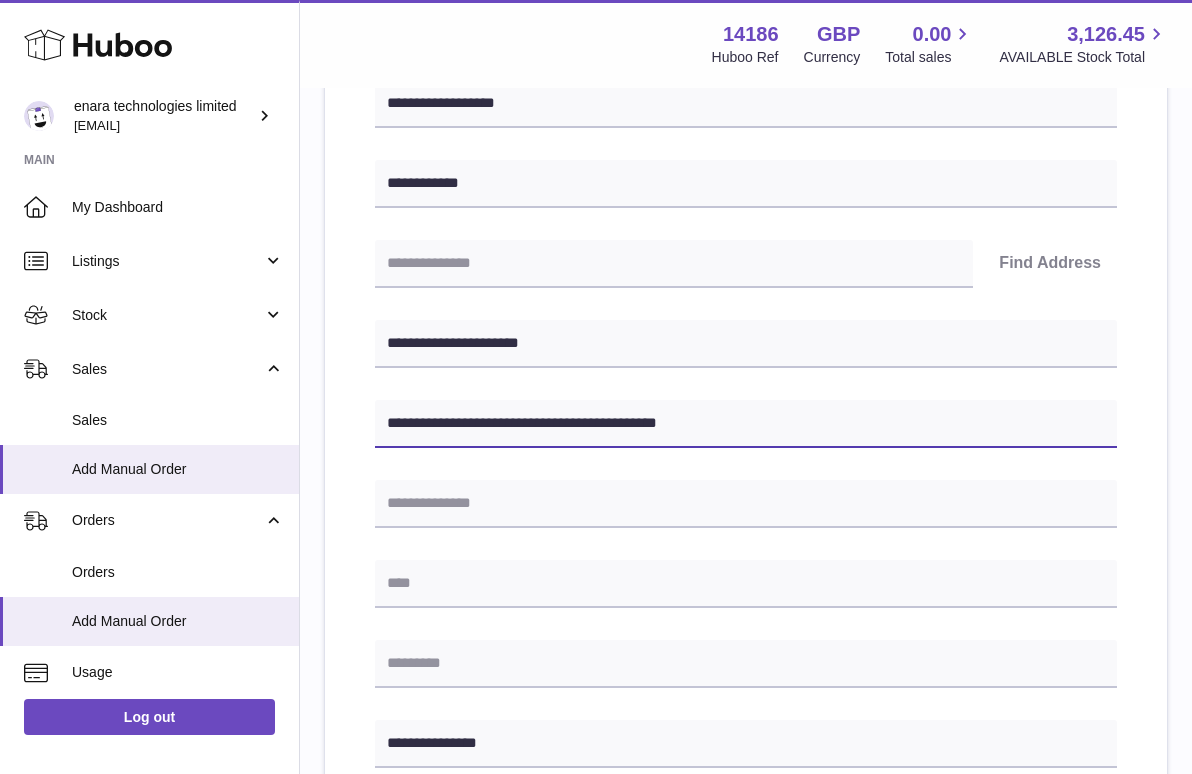 click on "**********" at bounding box center (746, 424) 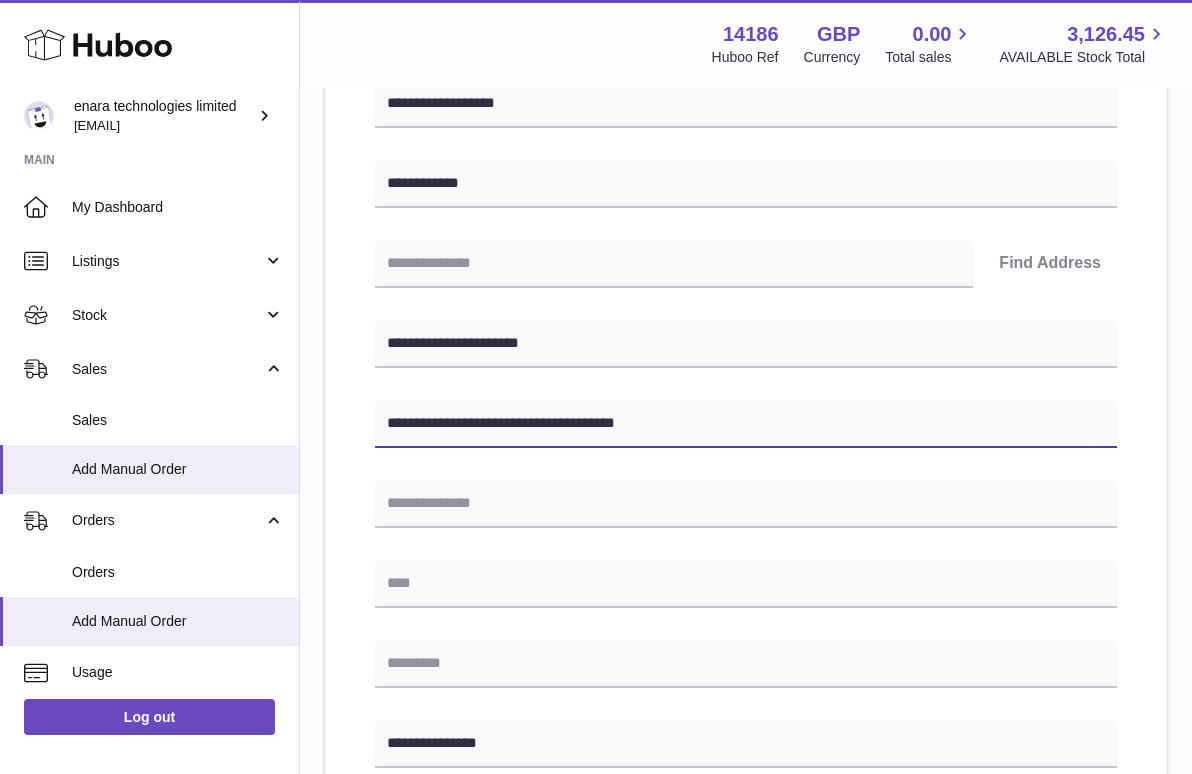 type on "**********" 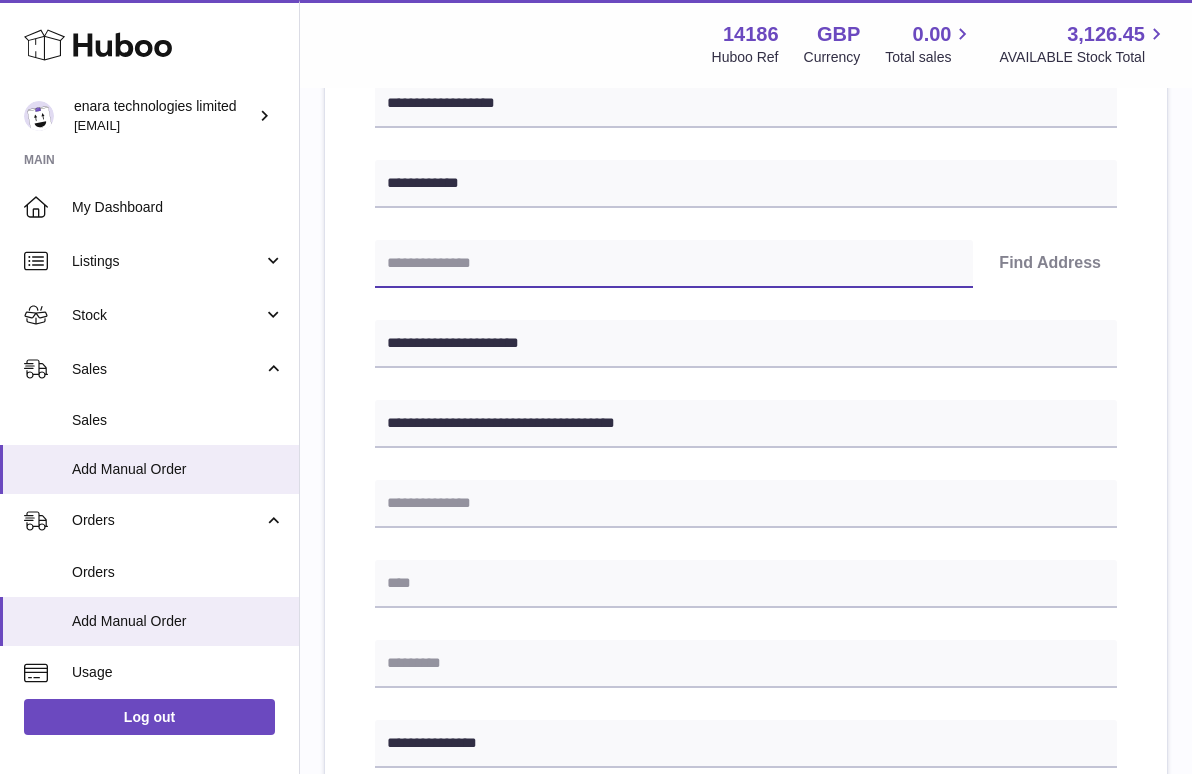 paste on "*******" 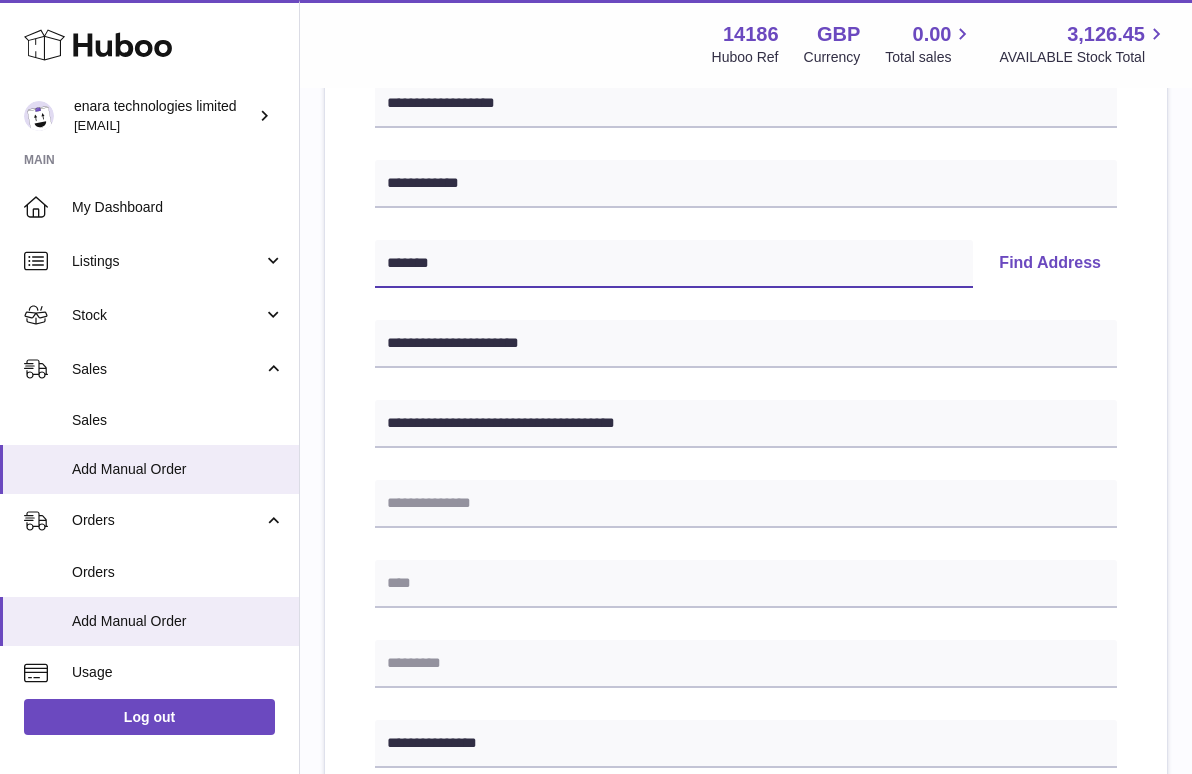 type on "*******" 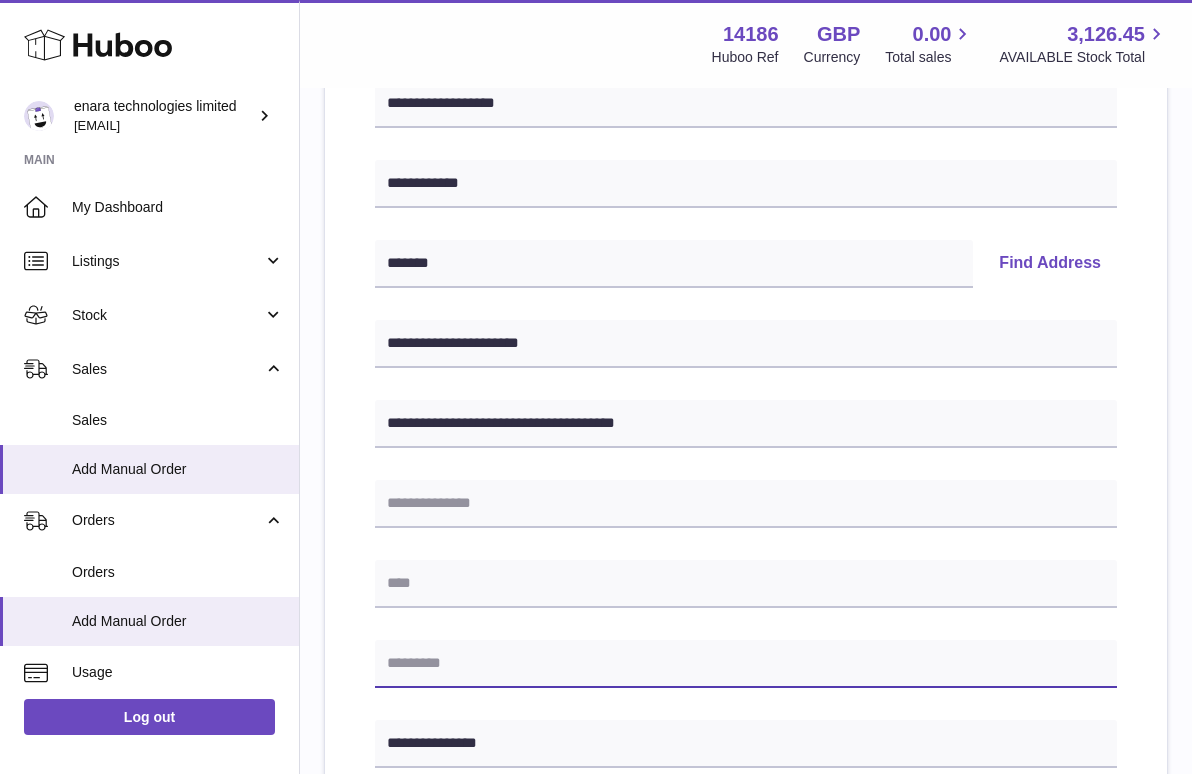paste on "*******" 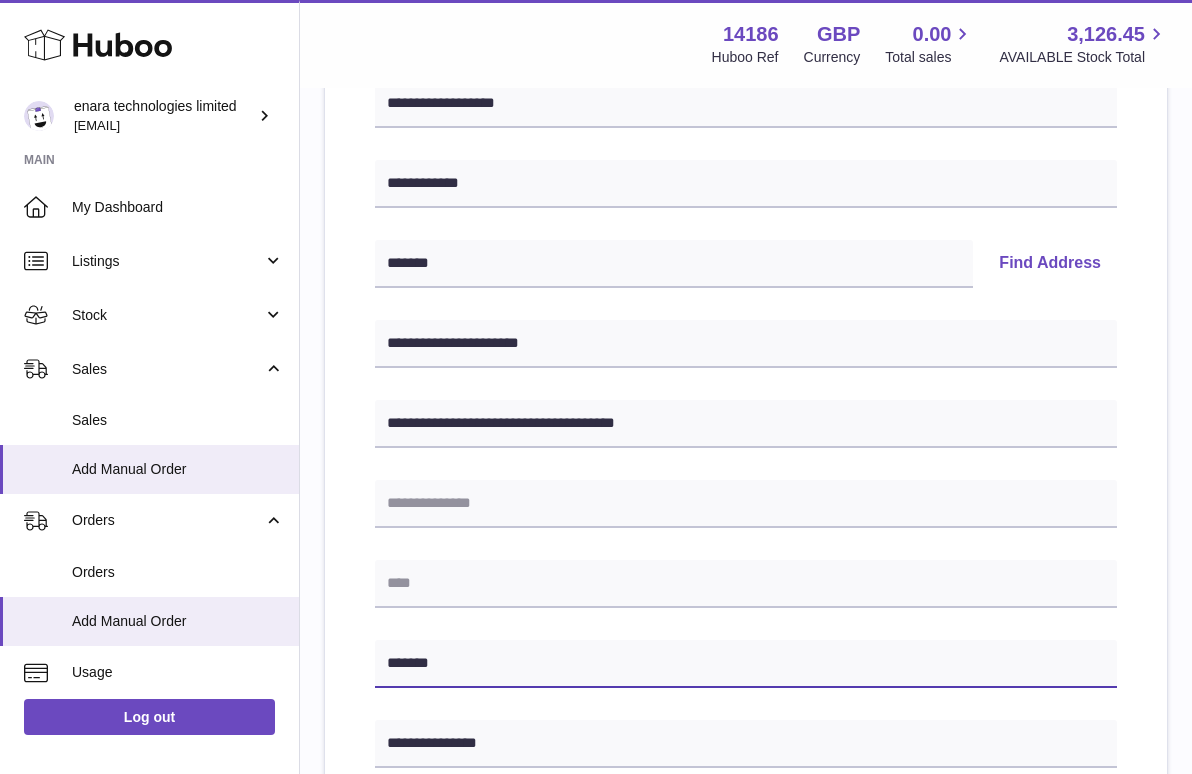 type on "*******" 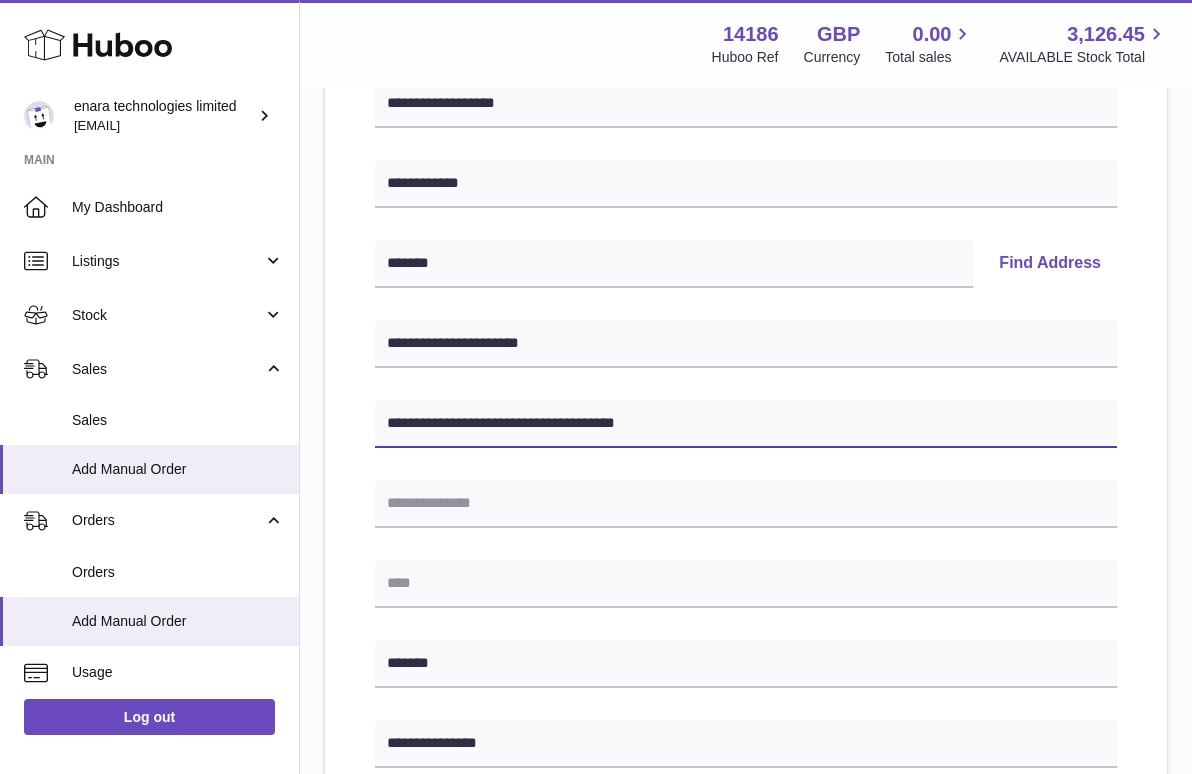 drag, startPoint x: 549, startPoint y: 423, endPoint x: 723, endPoint y: 460, distance: 177.89041 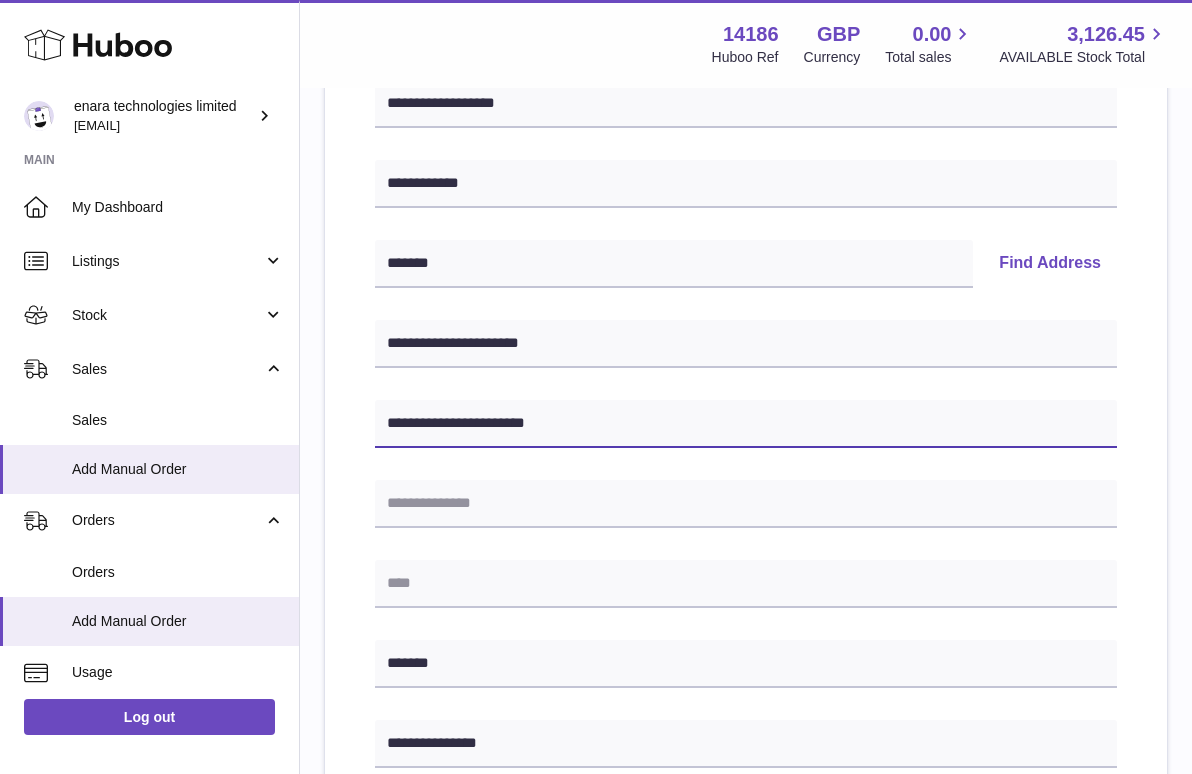 type on "**********" 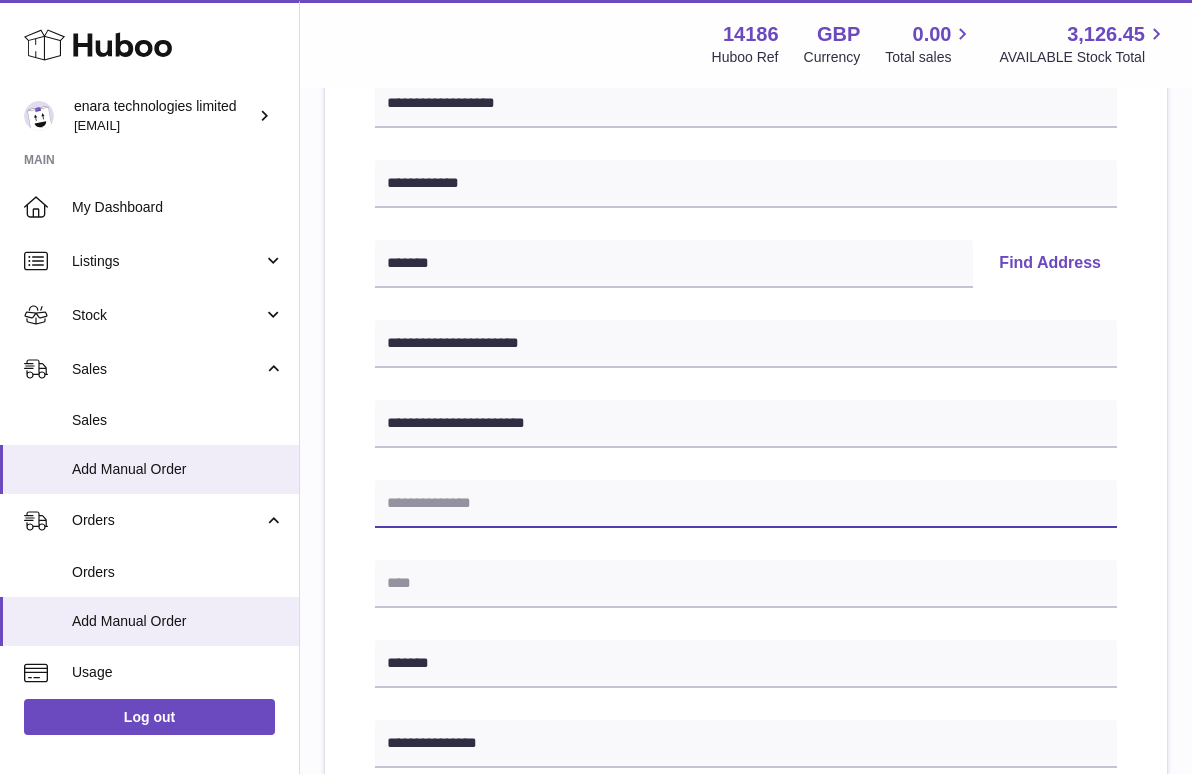 paste on "**********" 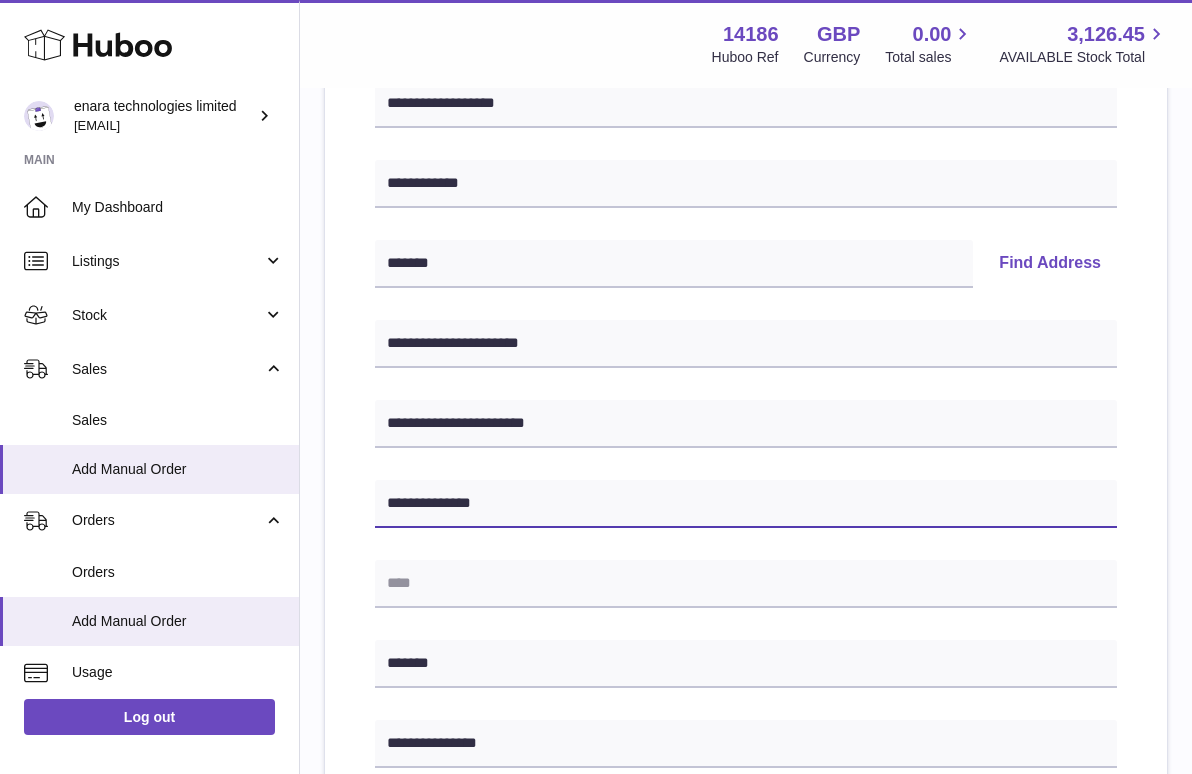 type on "**********" 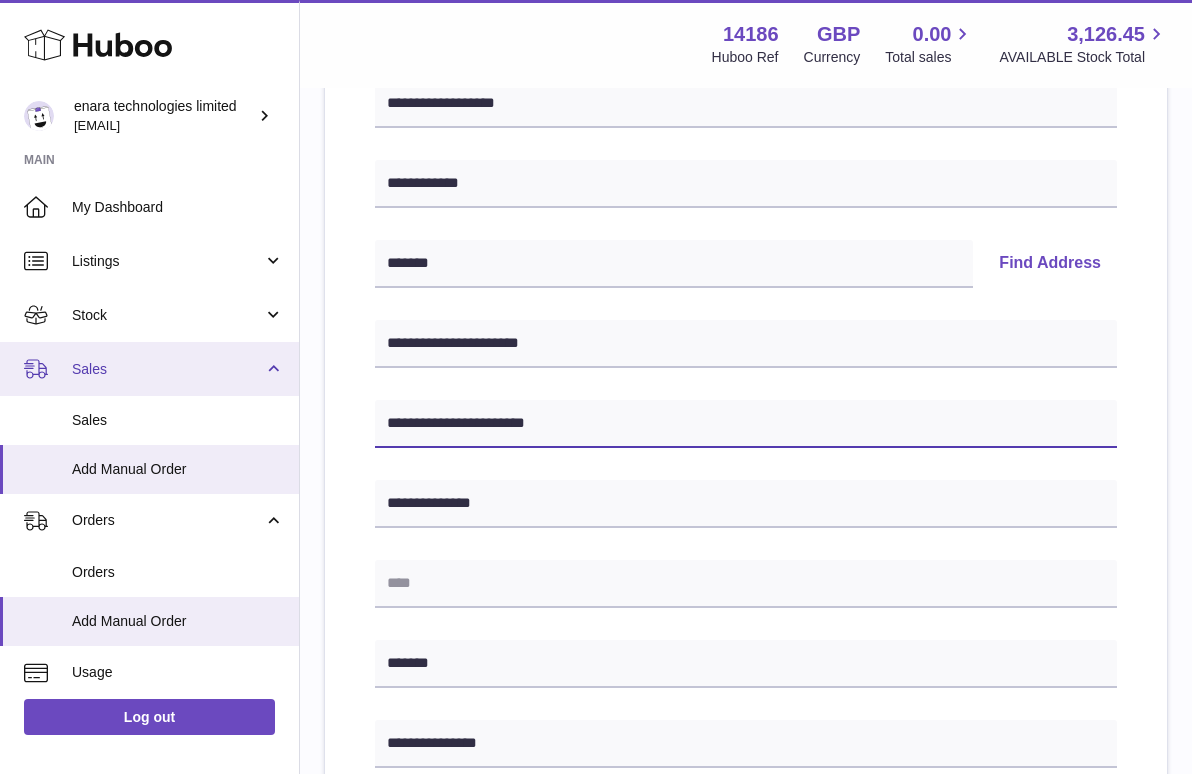 drag, startPoint x: 577, startPoint y: 419, endPoint x: 237, endPoint y: 368, distance: 343.8037 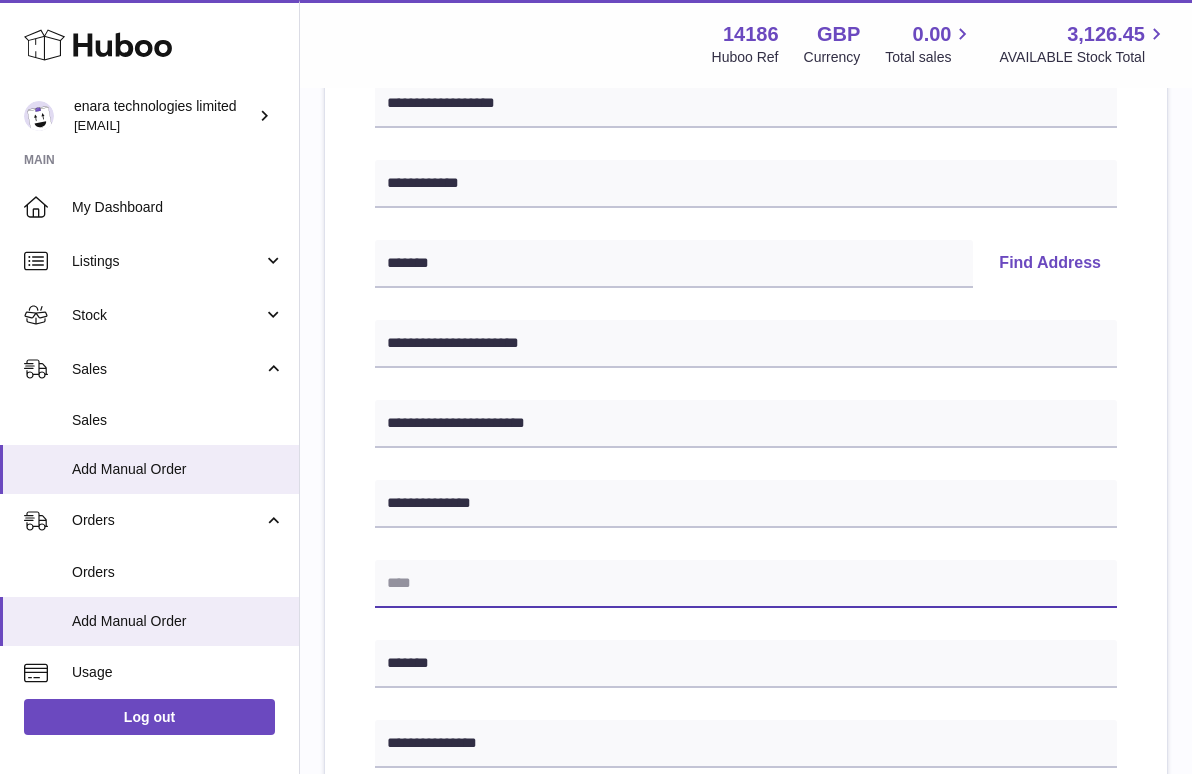 click at bounding box center [746, 584] 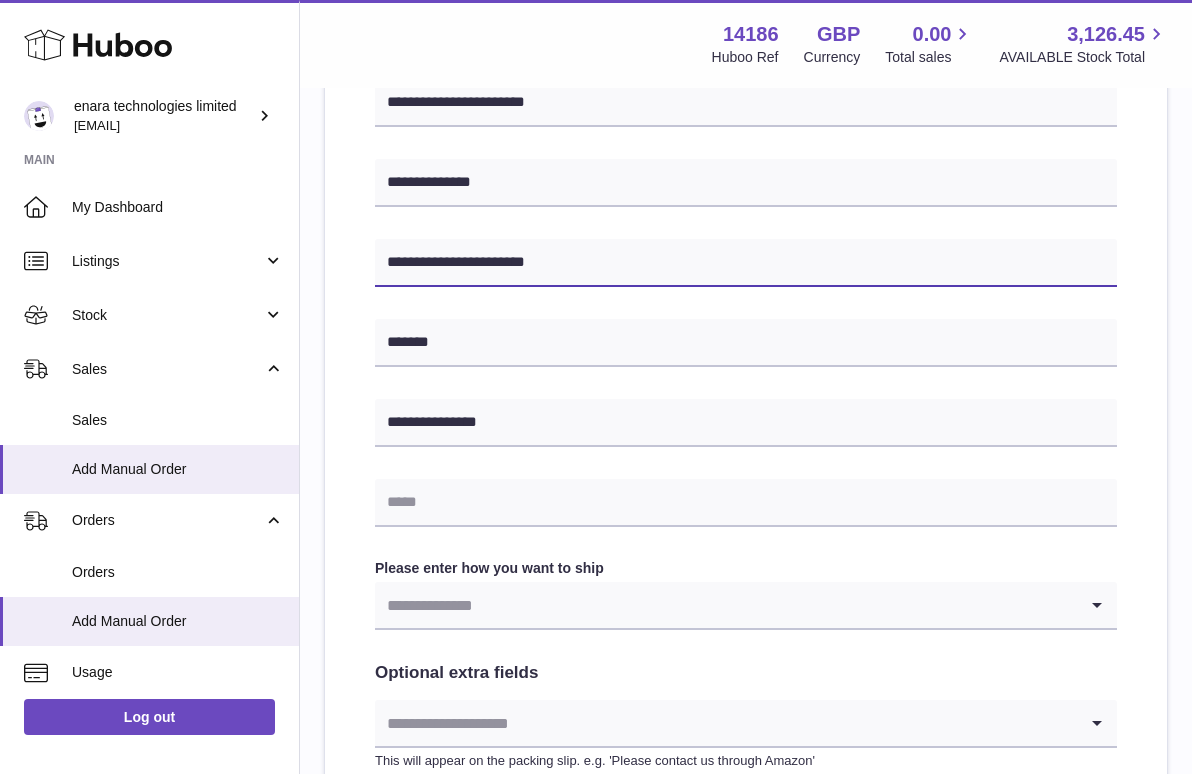 scroll, scrollTop: 620, scrollLeft: 0, axis: vertical 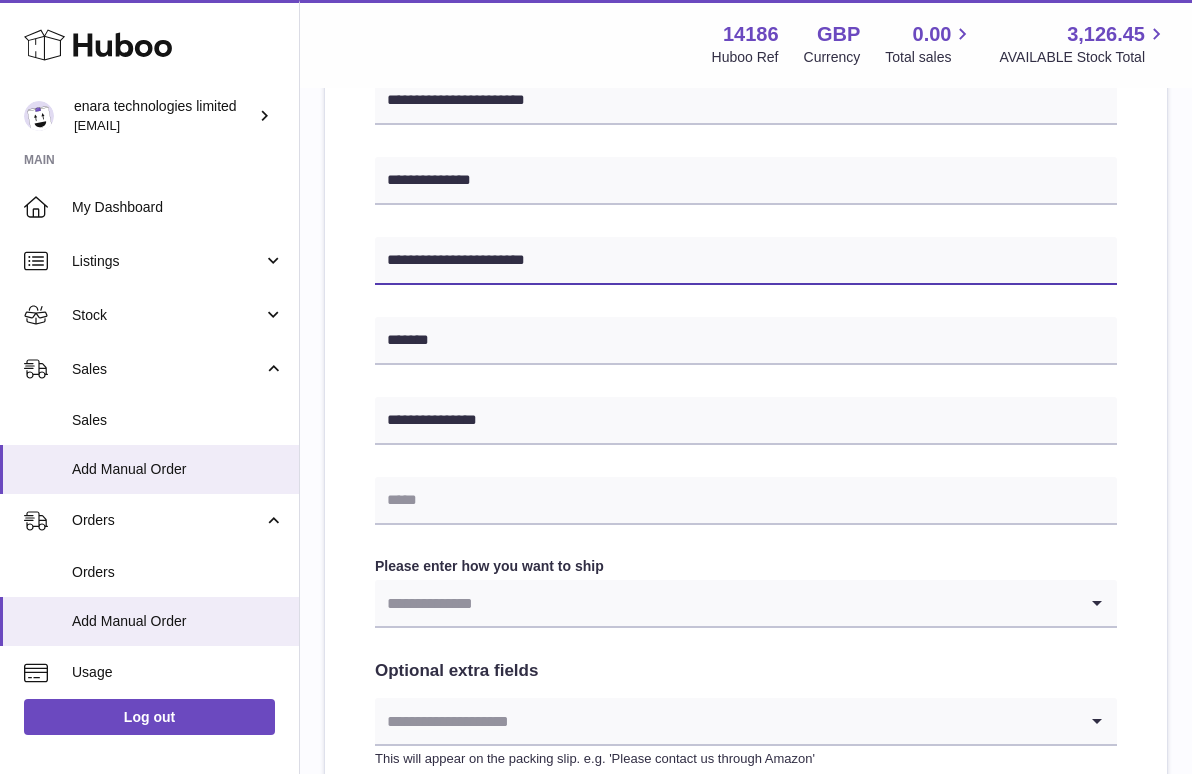 type on "**********" 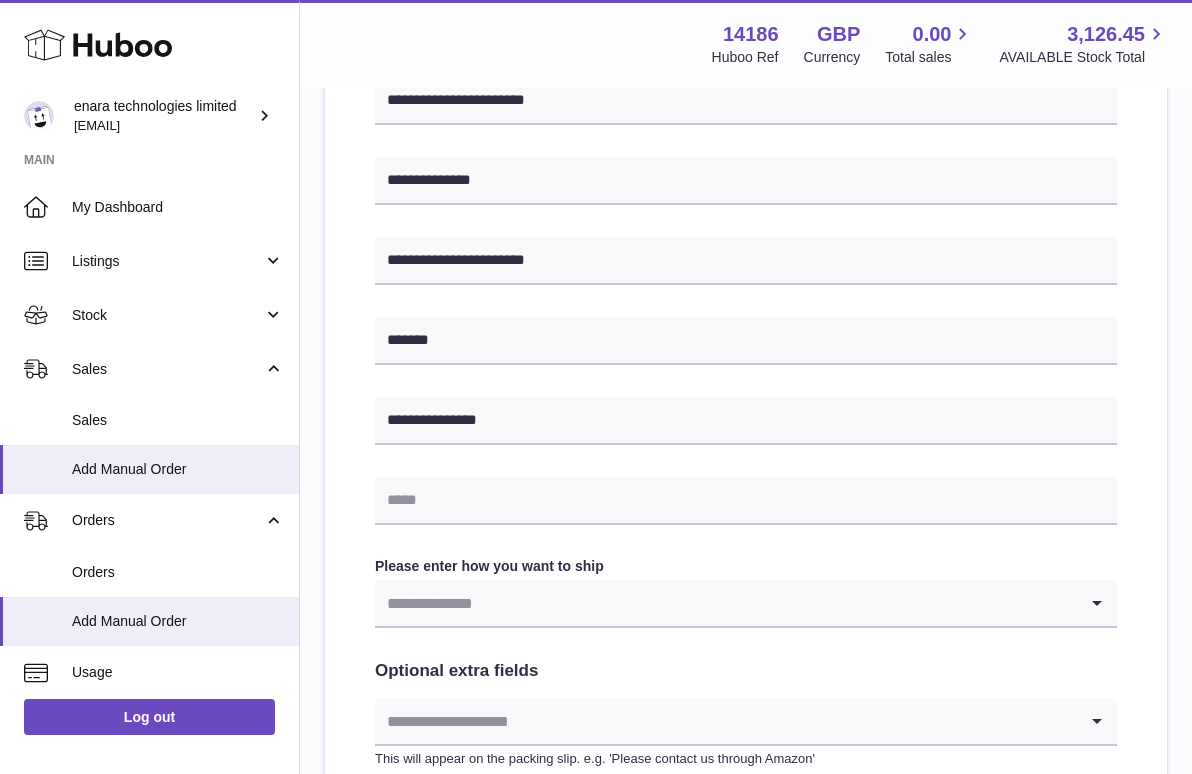 click at bounding box center [726, 603] 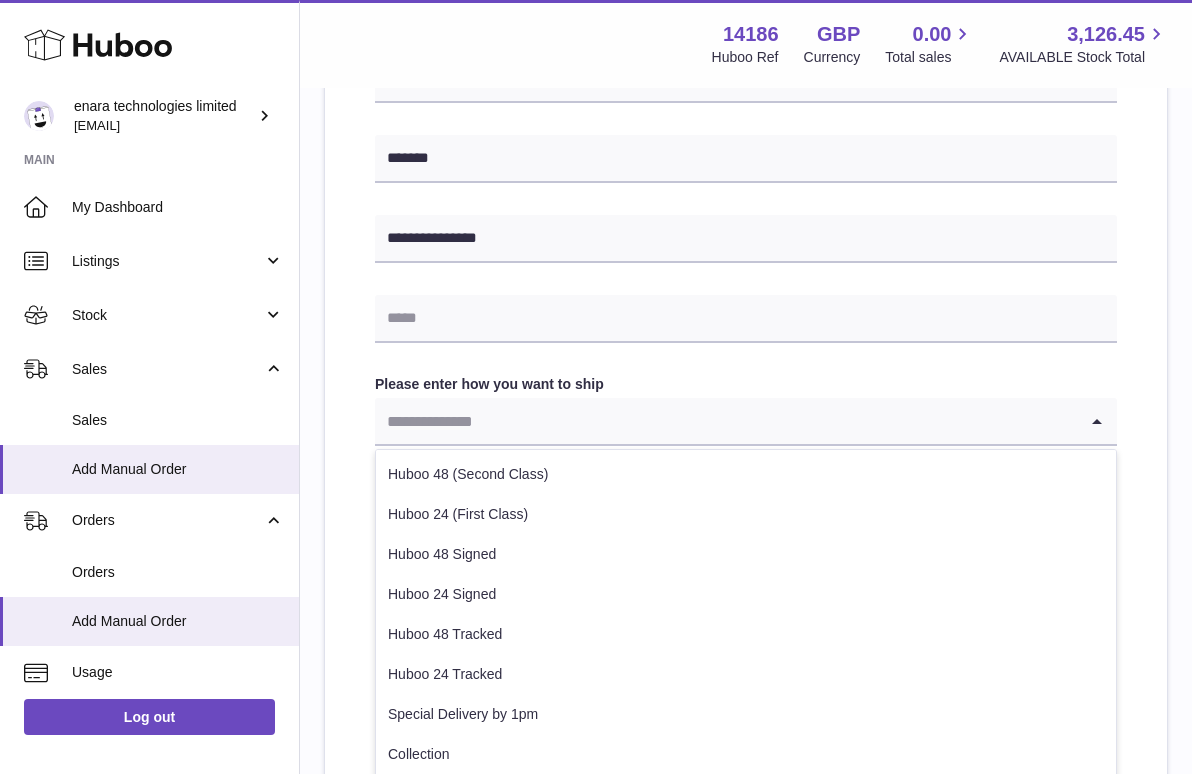 scroll, scrollTop: 804, scrollLeft: 0, axis: vertical 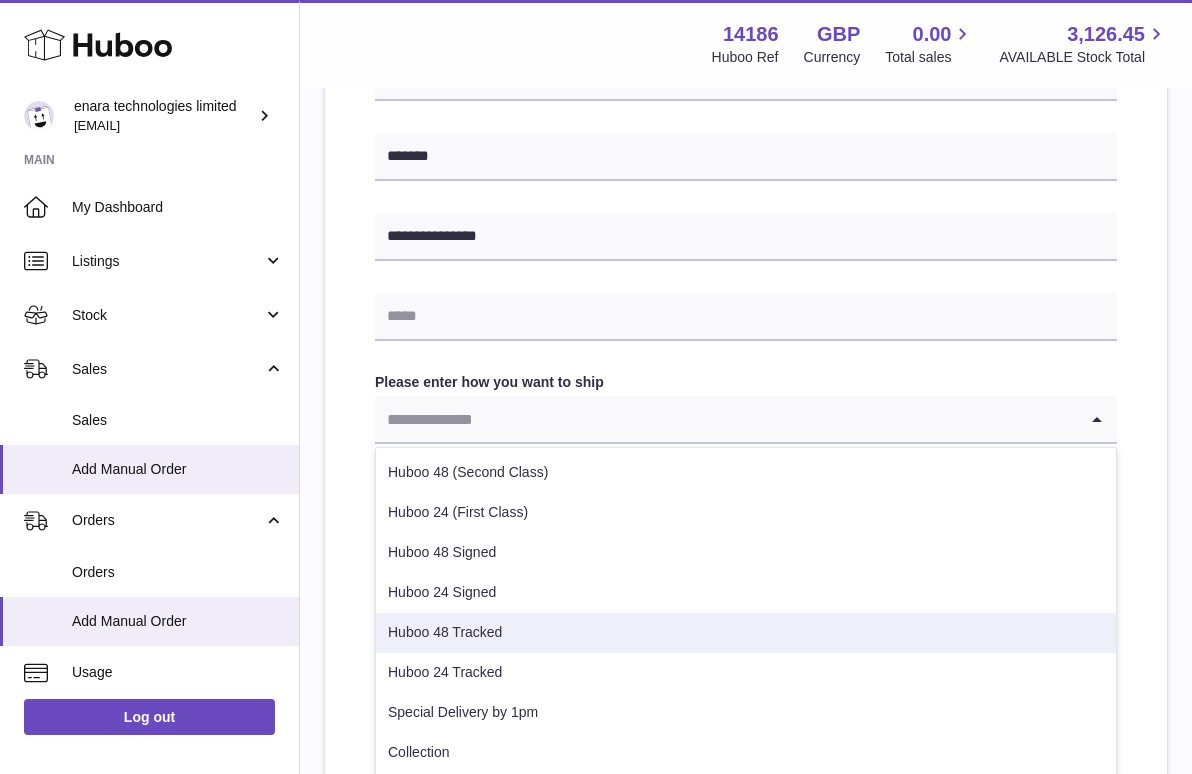 click on "Huboo 48 Tracked" at bounding box center (746, 633) 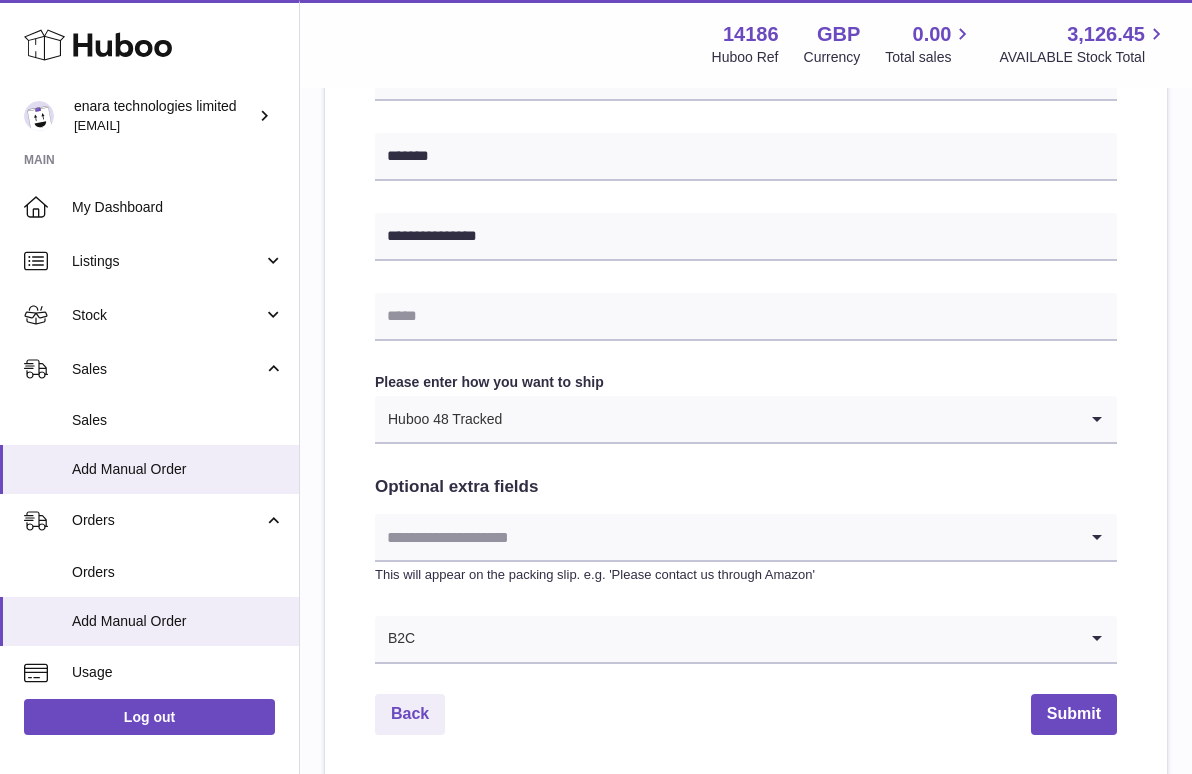 click on "**********" at bounding box center (746, 118) 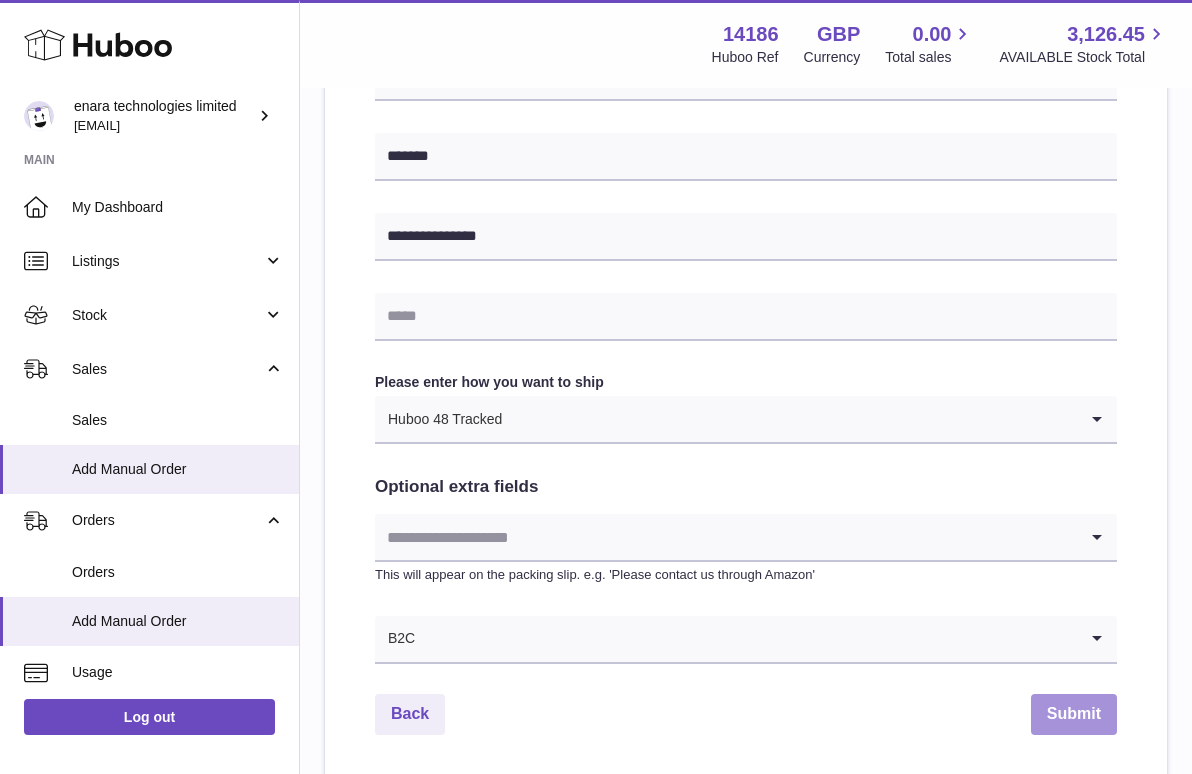 click on "Submit" at bounding box center [1074, 714] 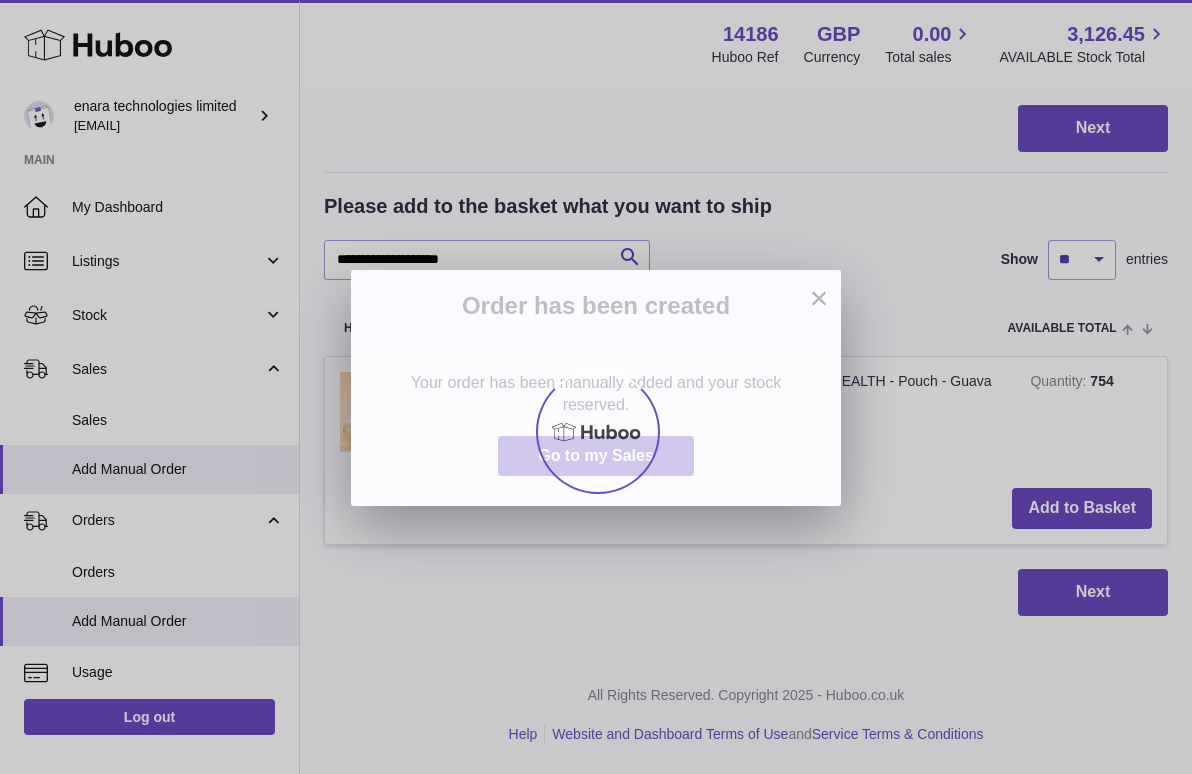 scroll, scrollTop: 0, scrollLeft: 0, axis: both 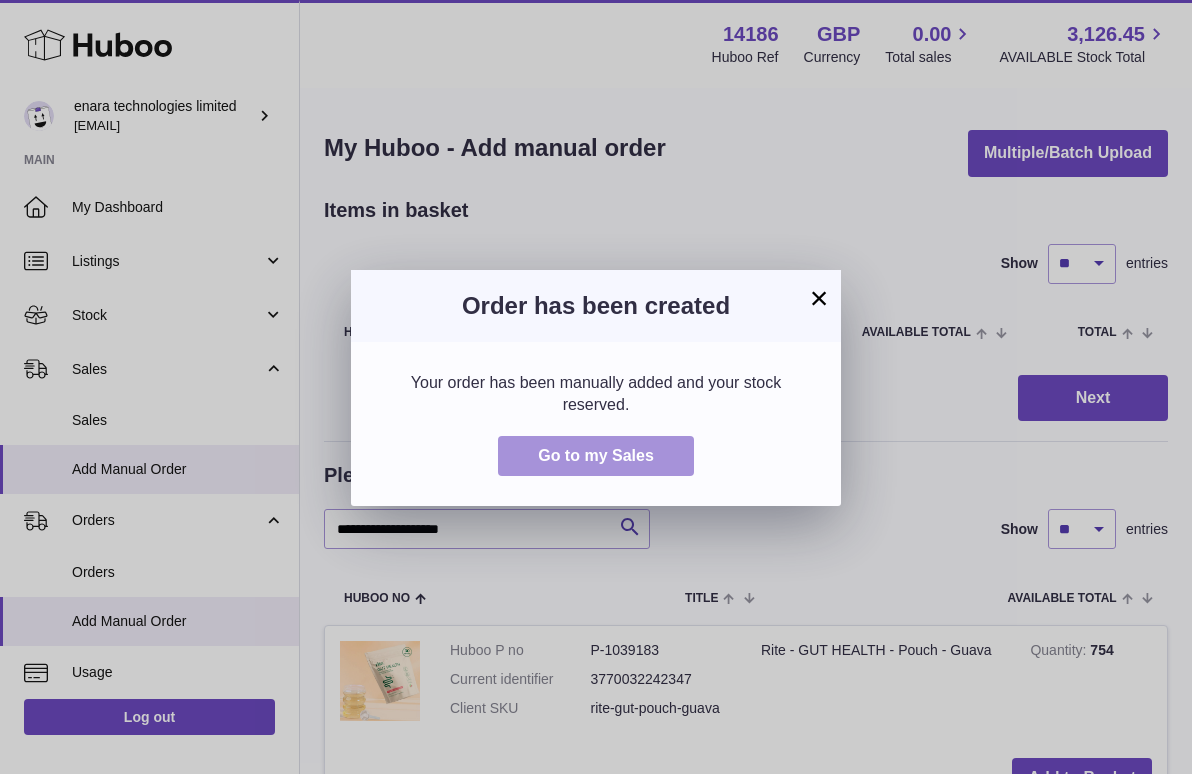 click on "Go to my Sales" at bounding box center (596, 456) 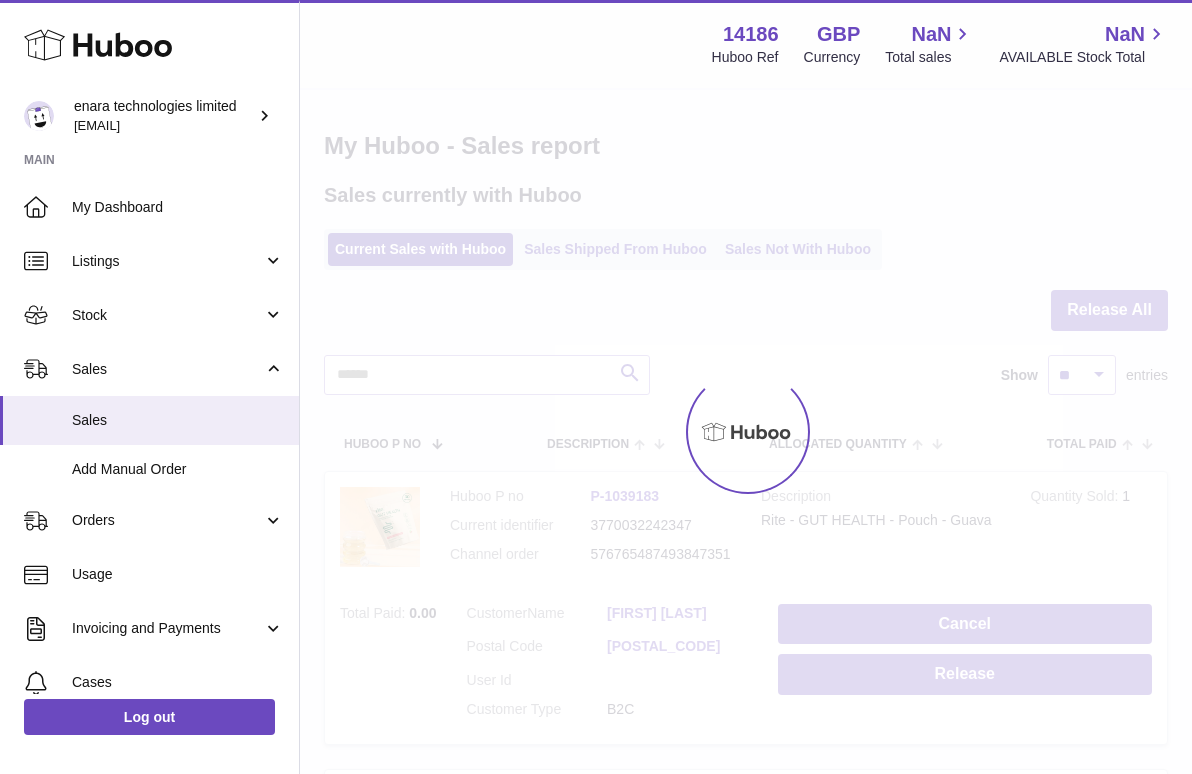 scroll, scrollTop: 0, scrollLeft: 0, axis: both 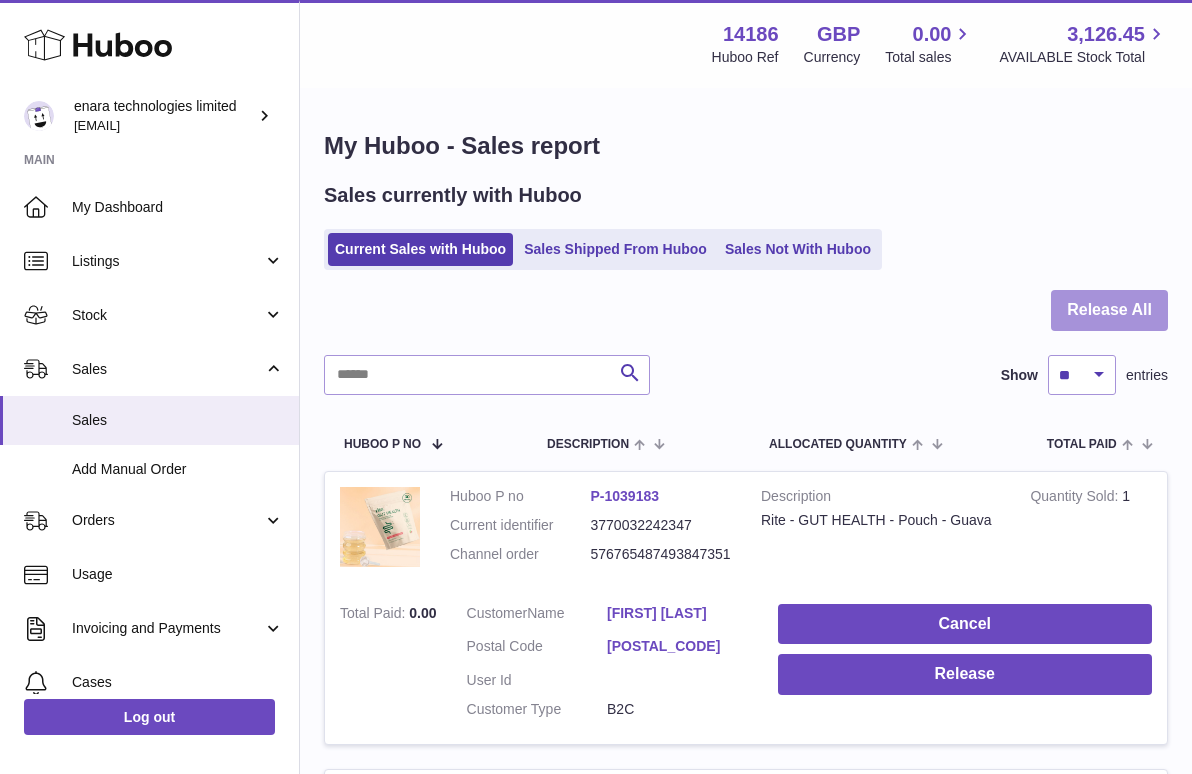 click on "Release All" at bounding box center (1109, 310) 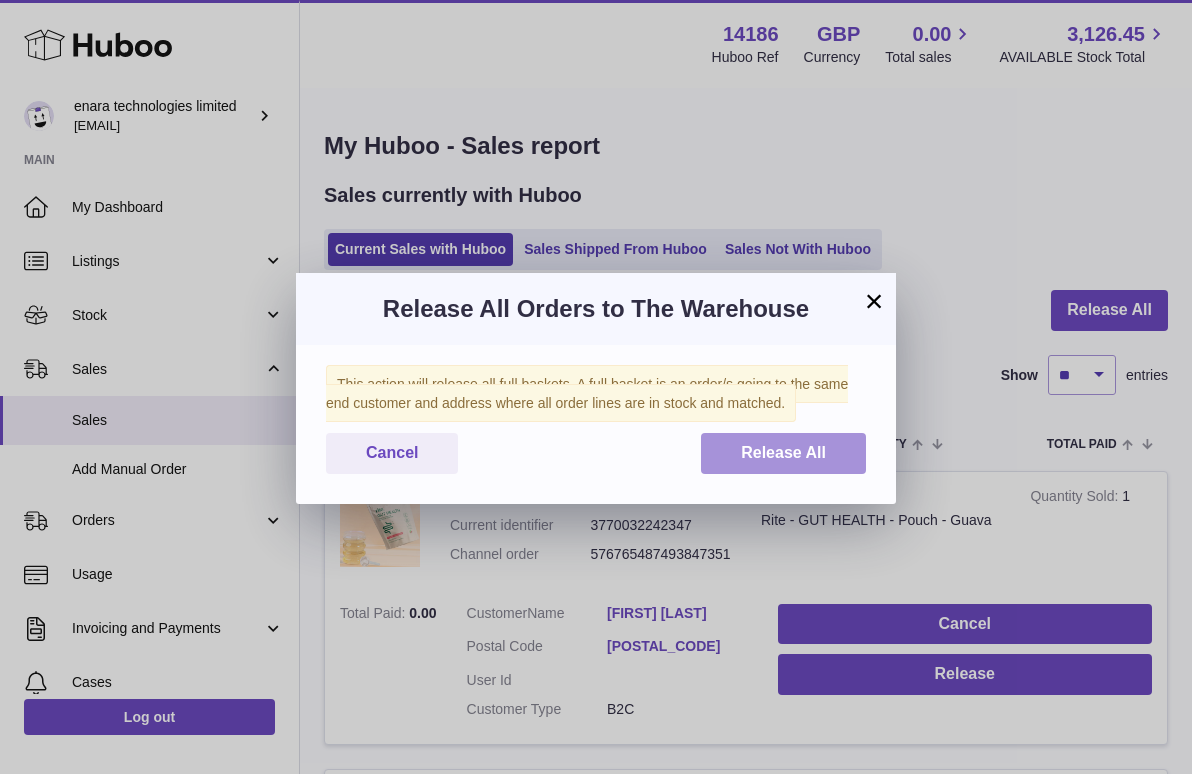 click on "Release All" at bounding box center (783, 452) 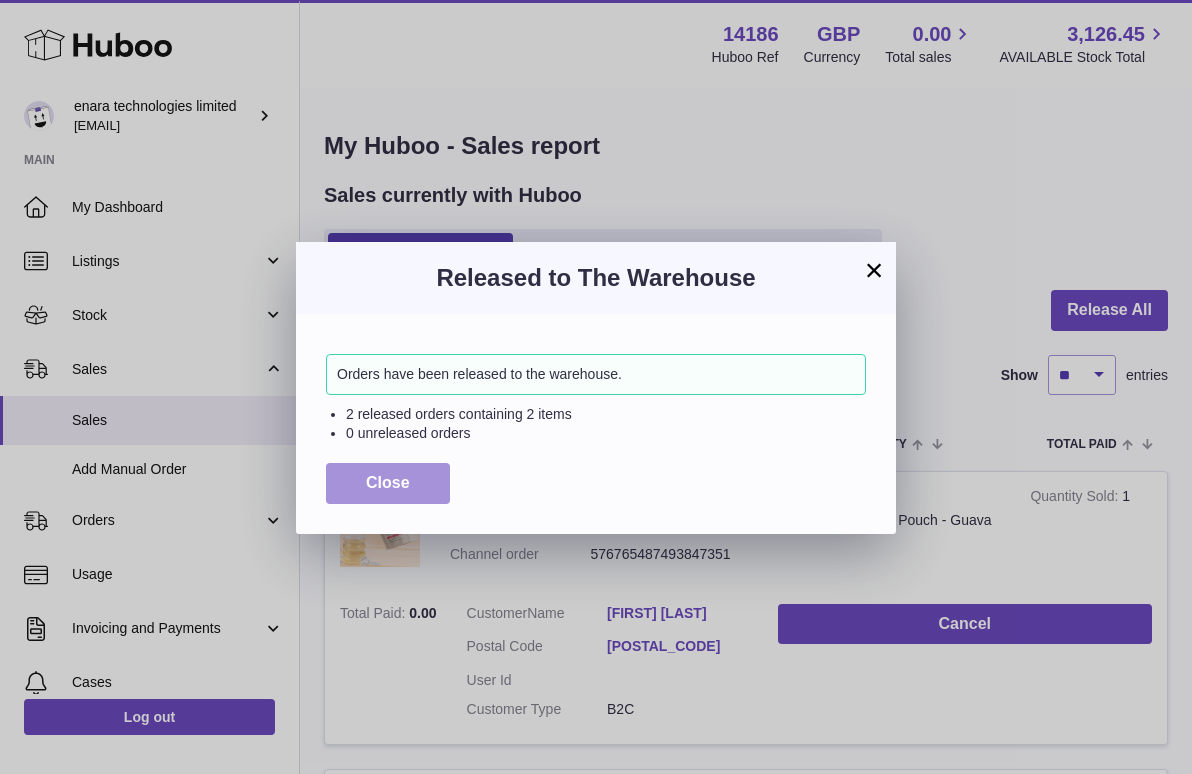 click on "Close" at bounding box center [388, 482] 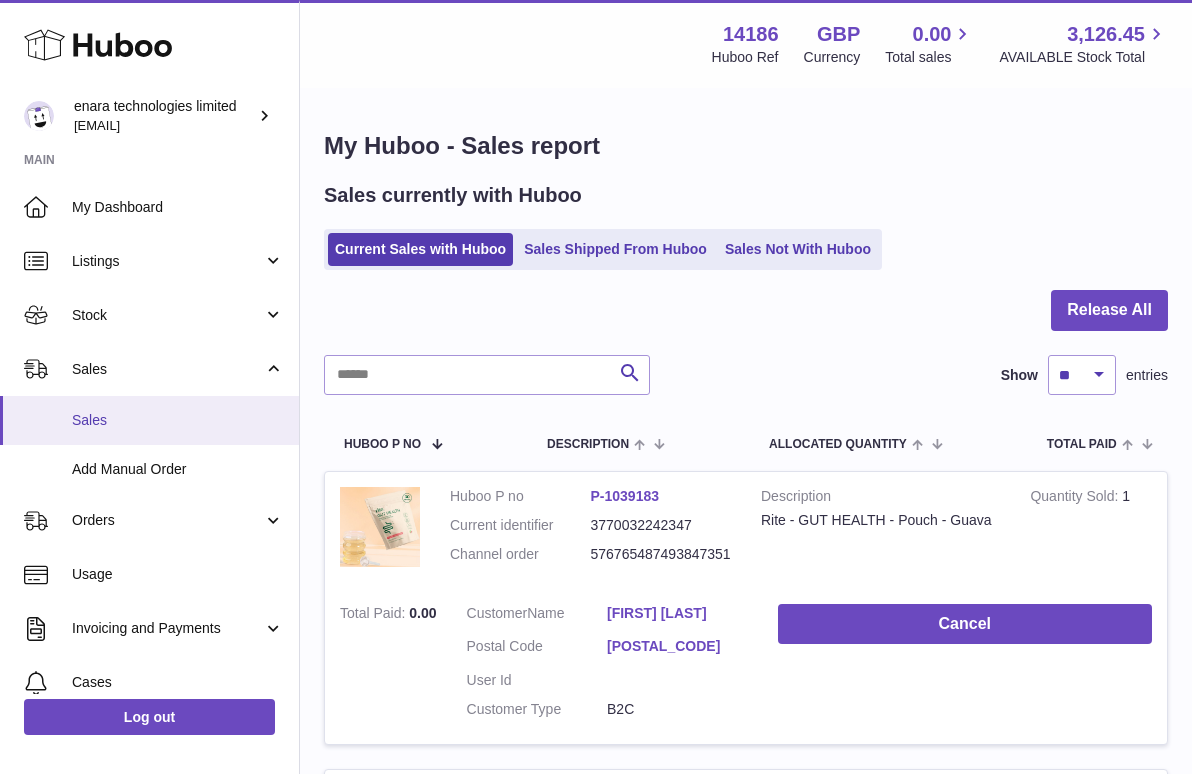 click on "Sales" at bounding box center [178, 420] 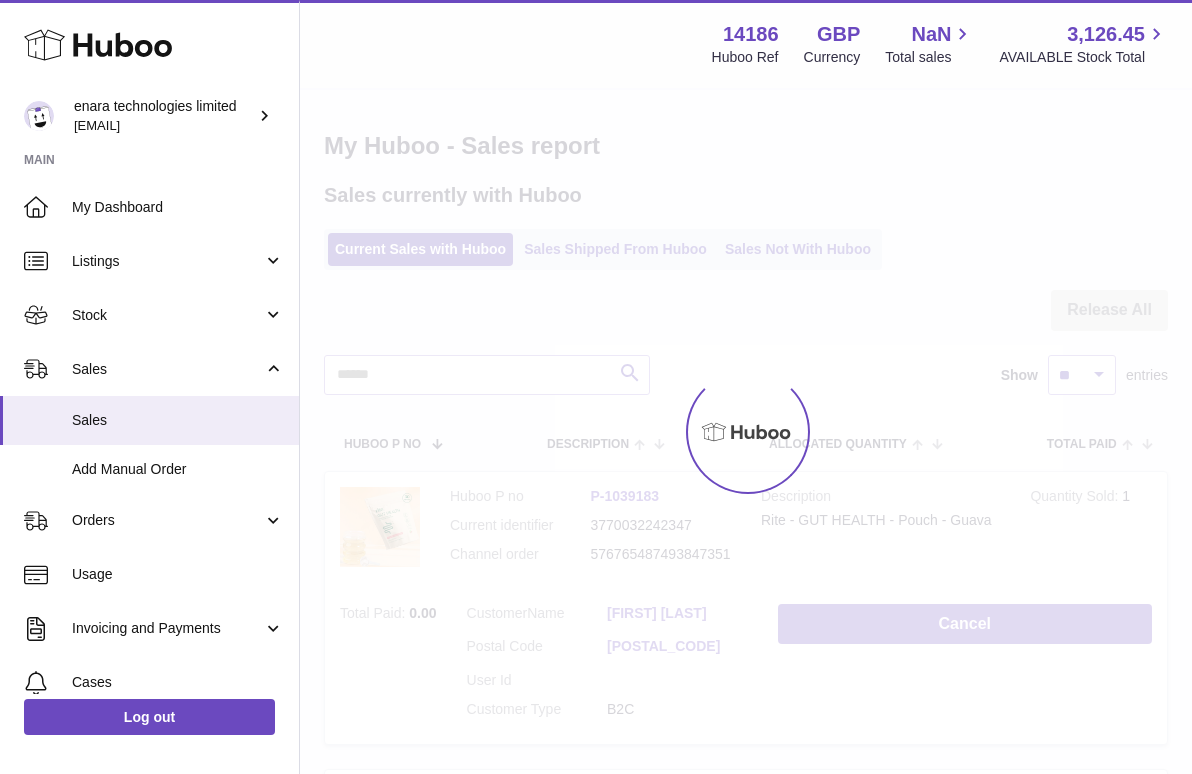 scroll, scrollTop: 0, scrollLeft: 0, axis: both 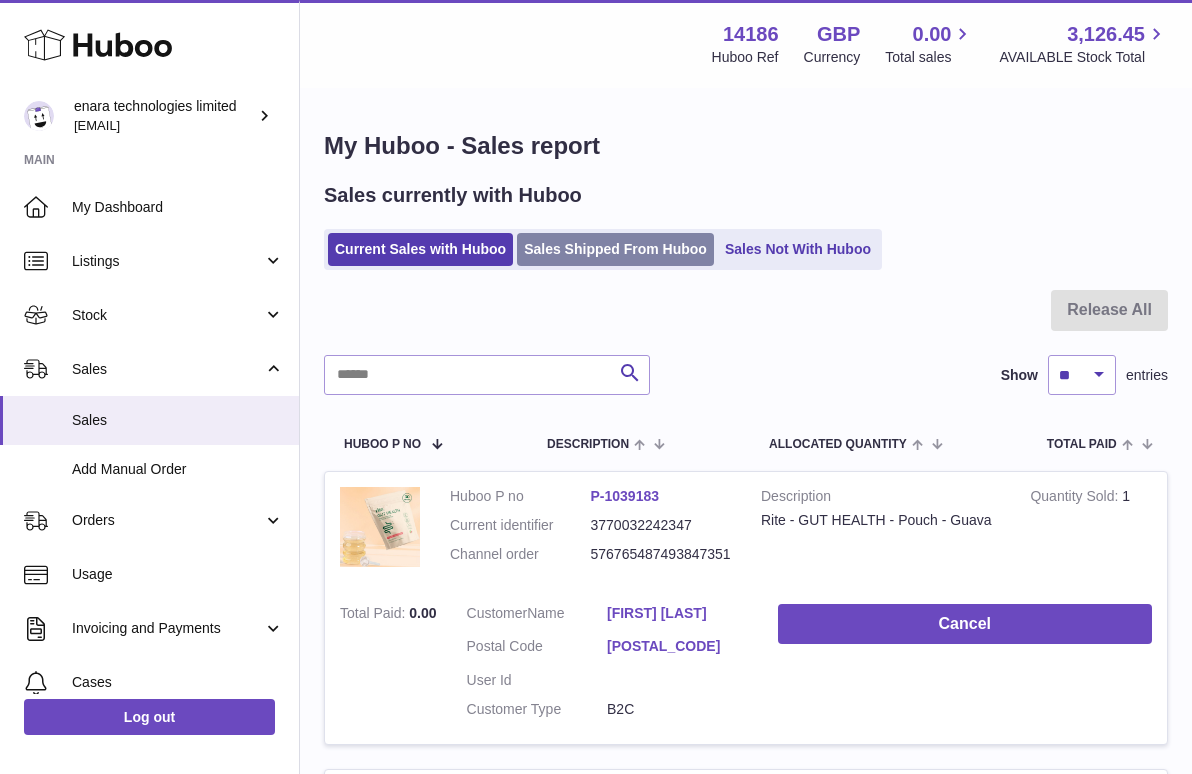 click on "Sales Shipped From Huboo" at bounding box center [615, 249] 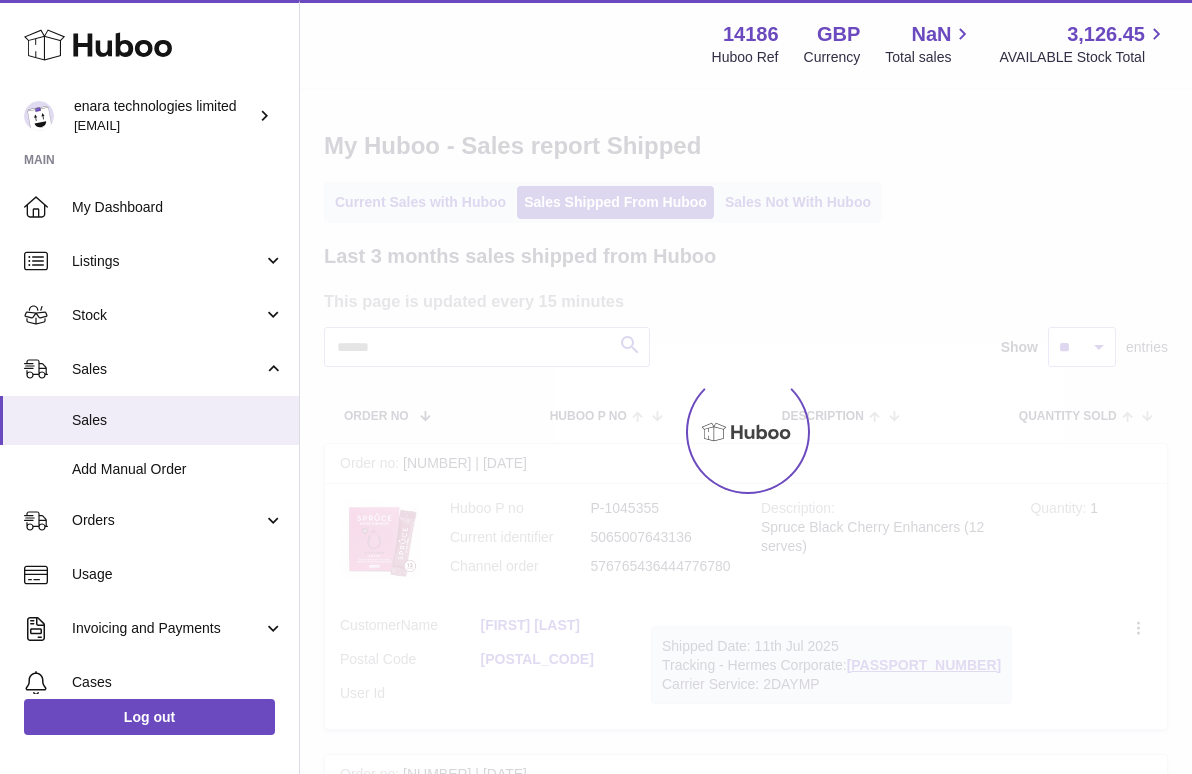scroll, scrollTop: 0, scrollLeft: 0, axis: both 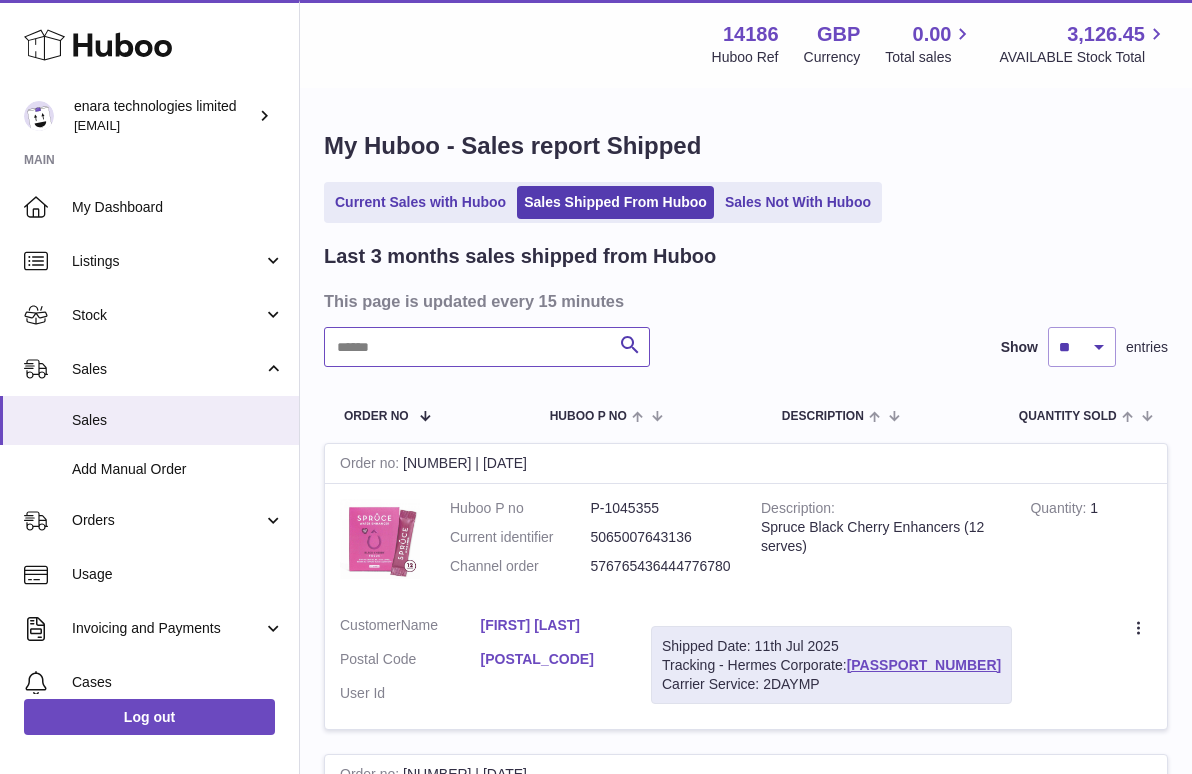 click at bounding box center [487, 347] 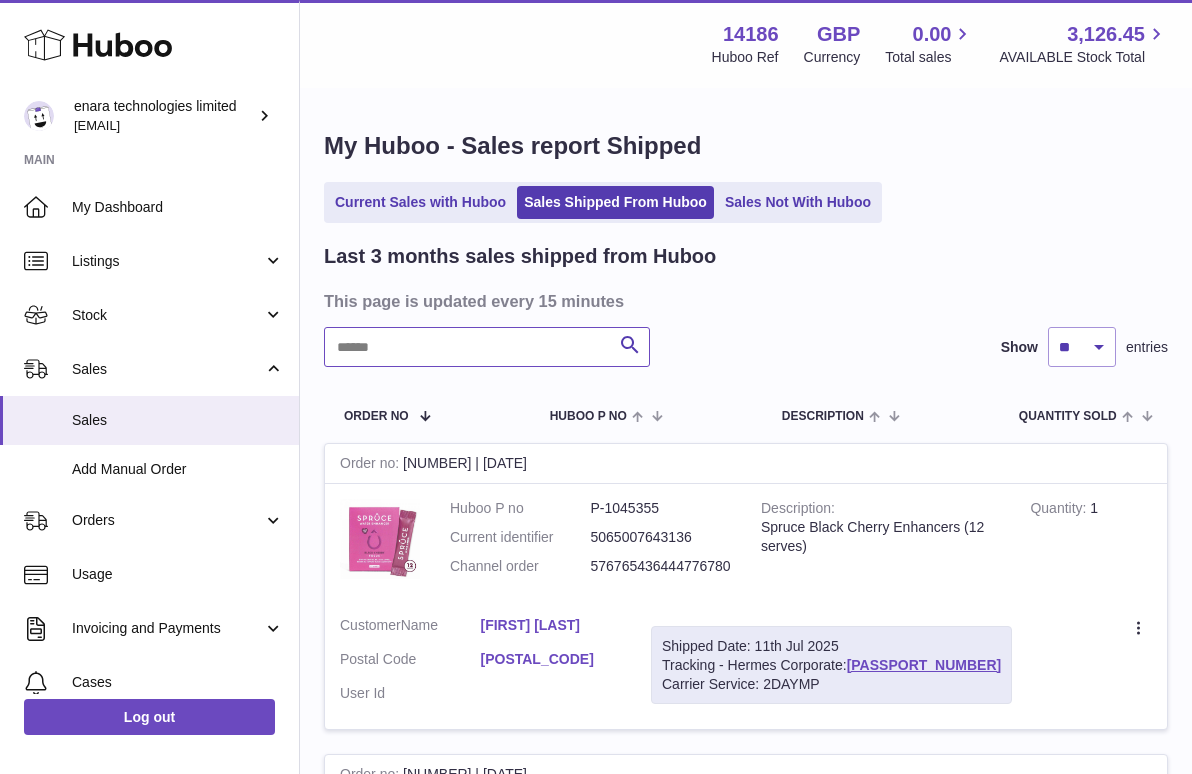 paste on "**********" 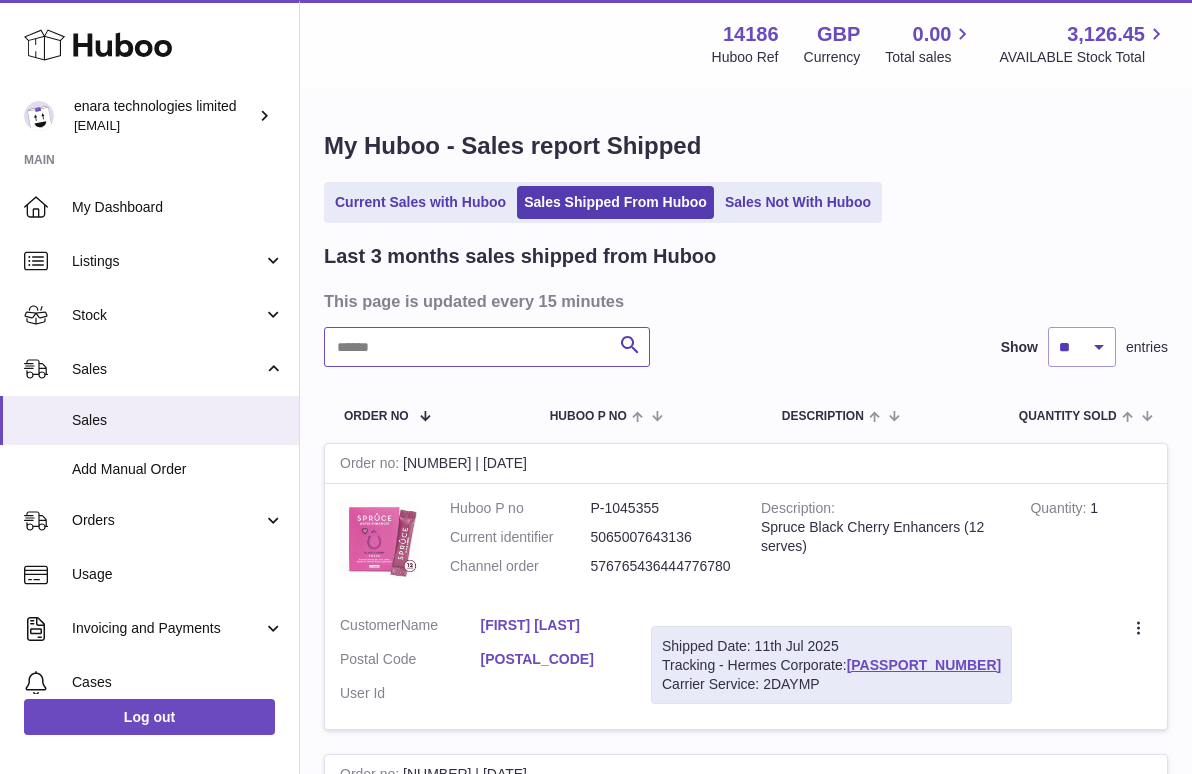 type on "**********" 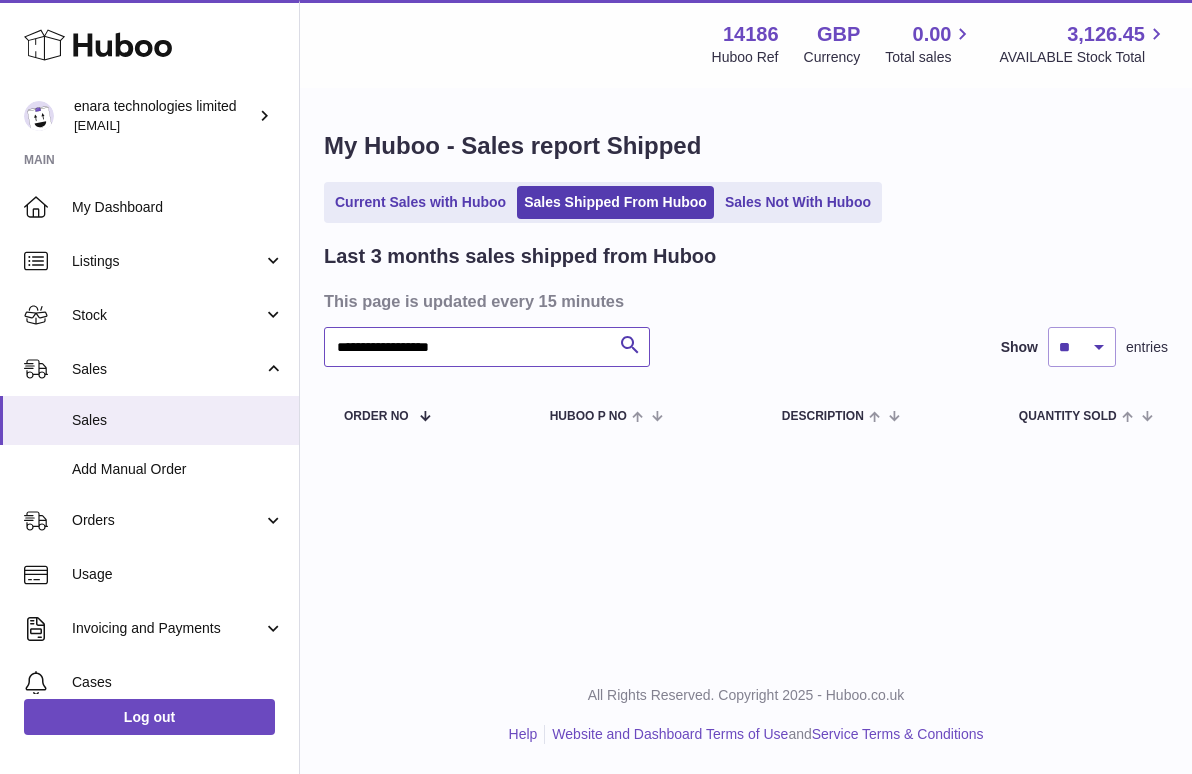 drag, startPoint x: 535, startPoint y: 341, endPoint x: 330, endPoint y: 343, distance: 205.00975 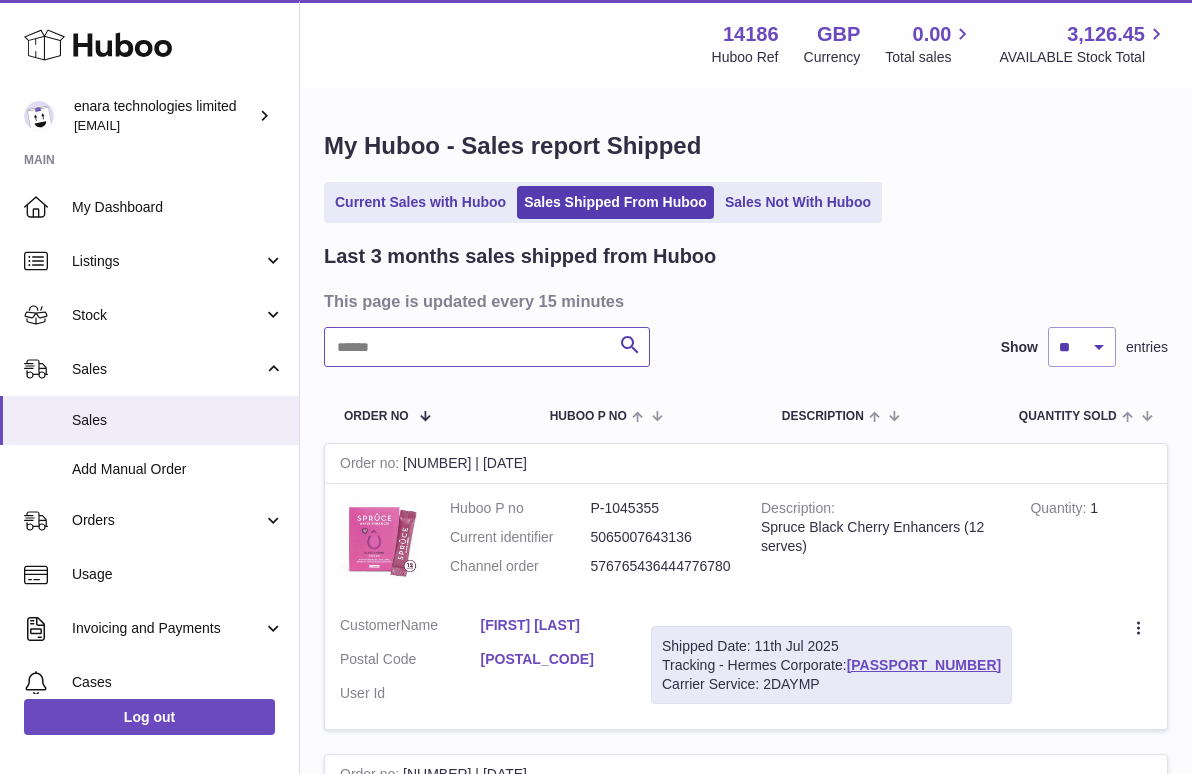 paste on "**********" 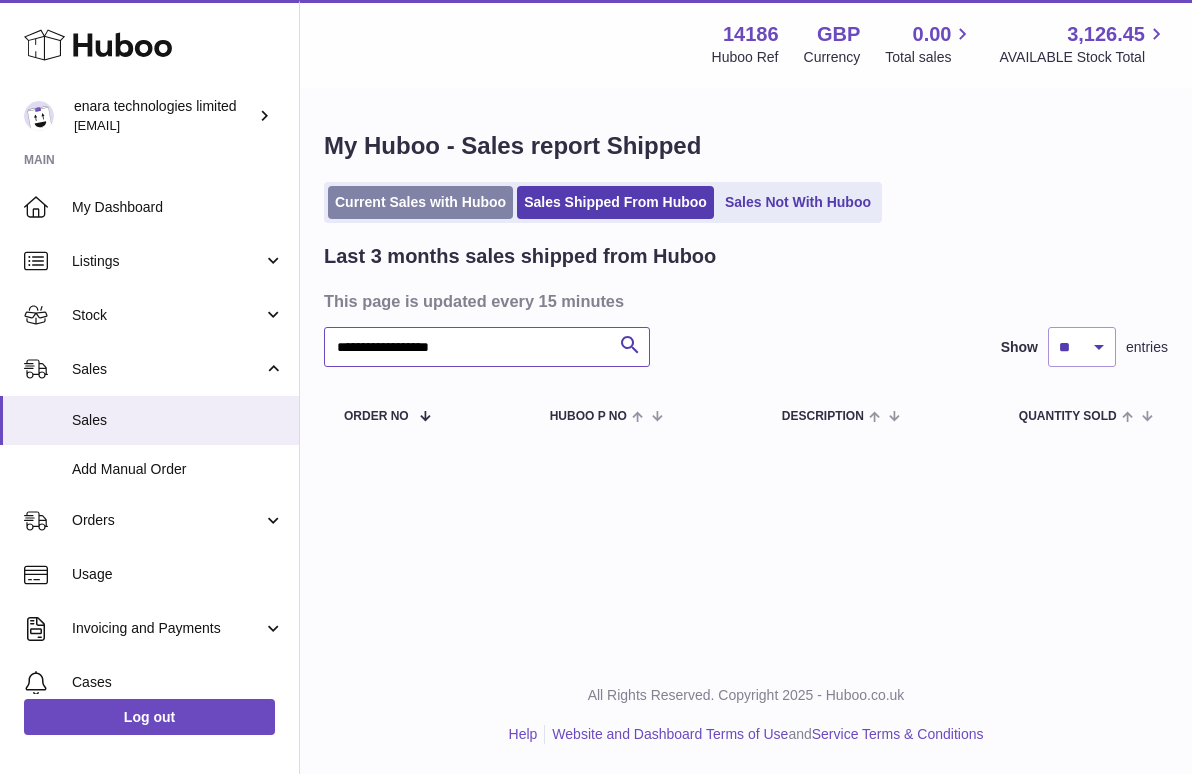 type on "**********" 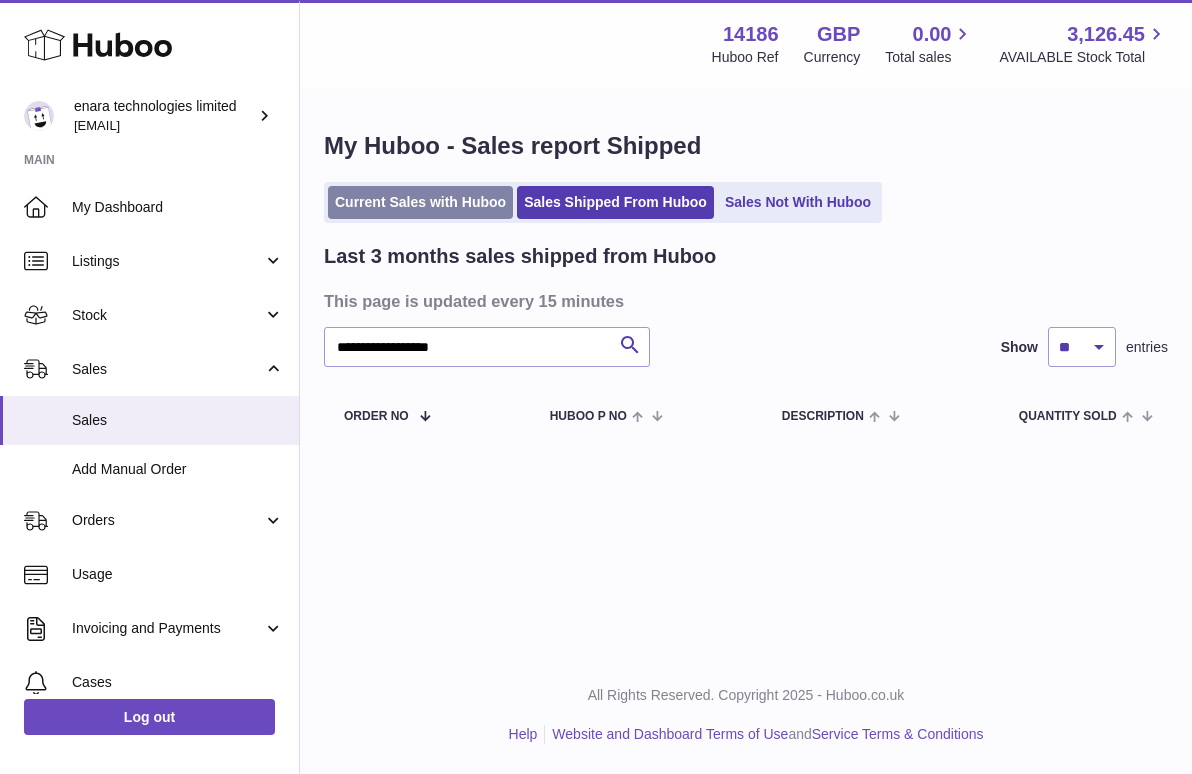 click on "Current Sales with Huboo" at bounding box center (420, 202) 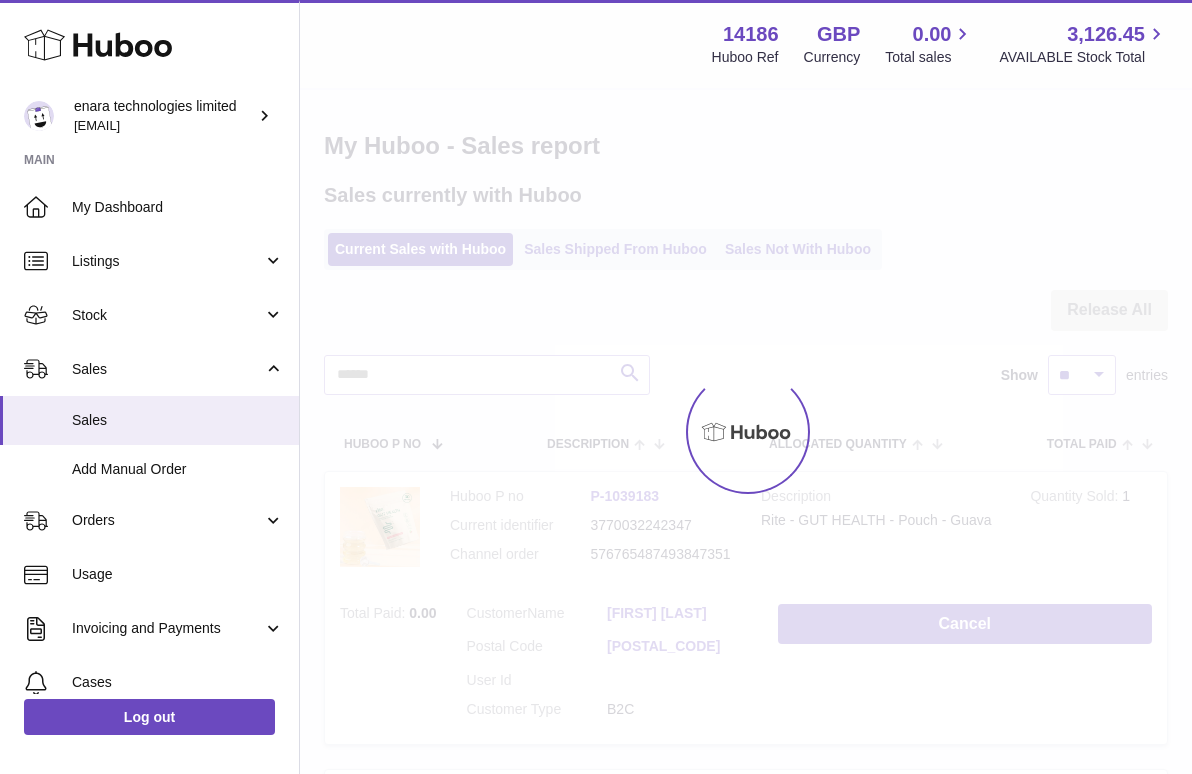 scroll, scrollTop: 0, scrollLeft: 0, axis: both 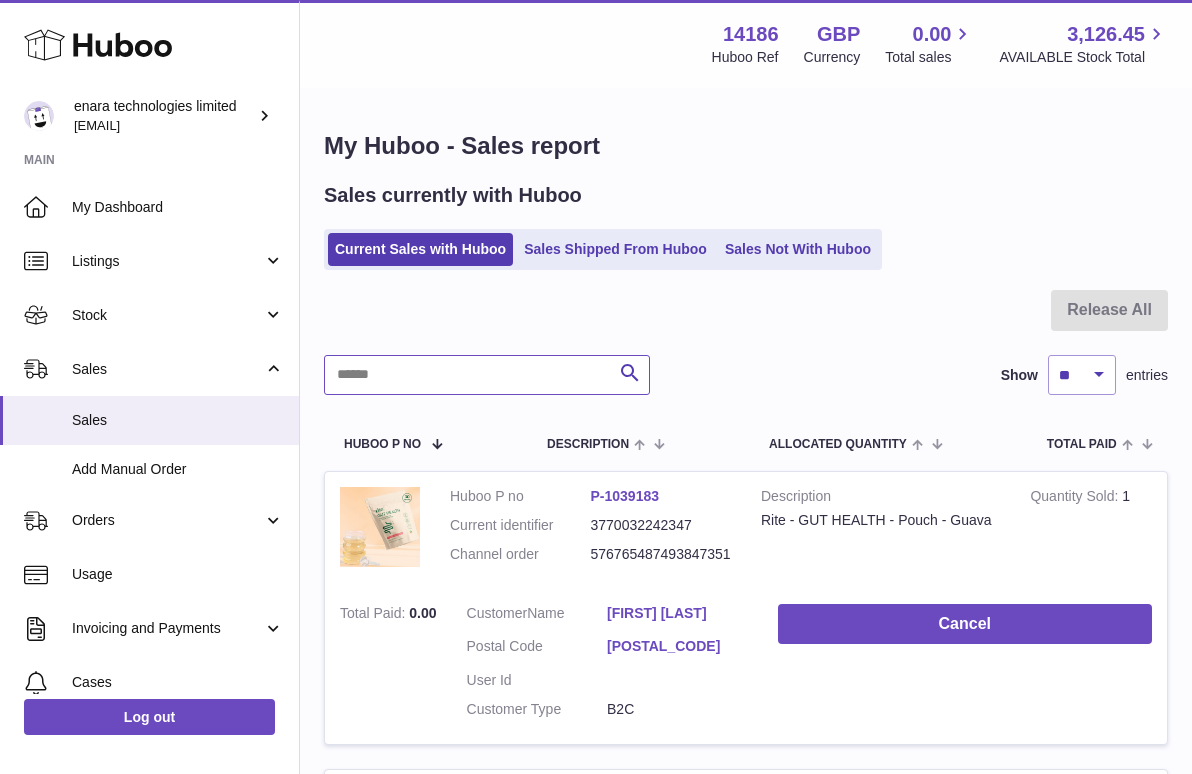 click at bounding box center [487, 375] 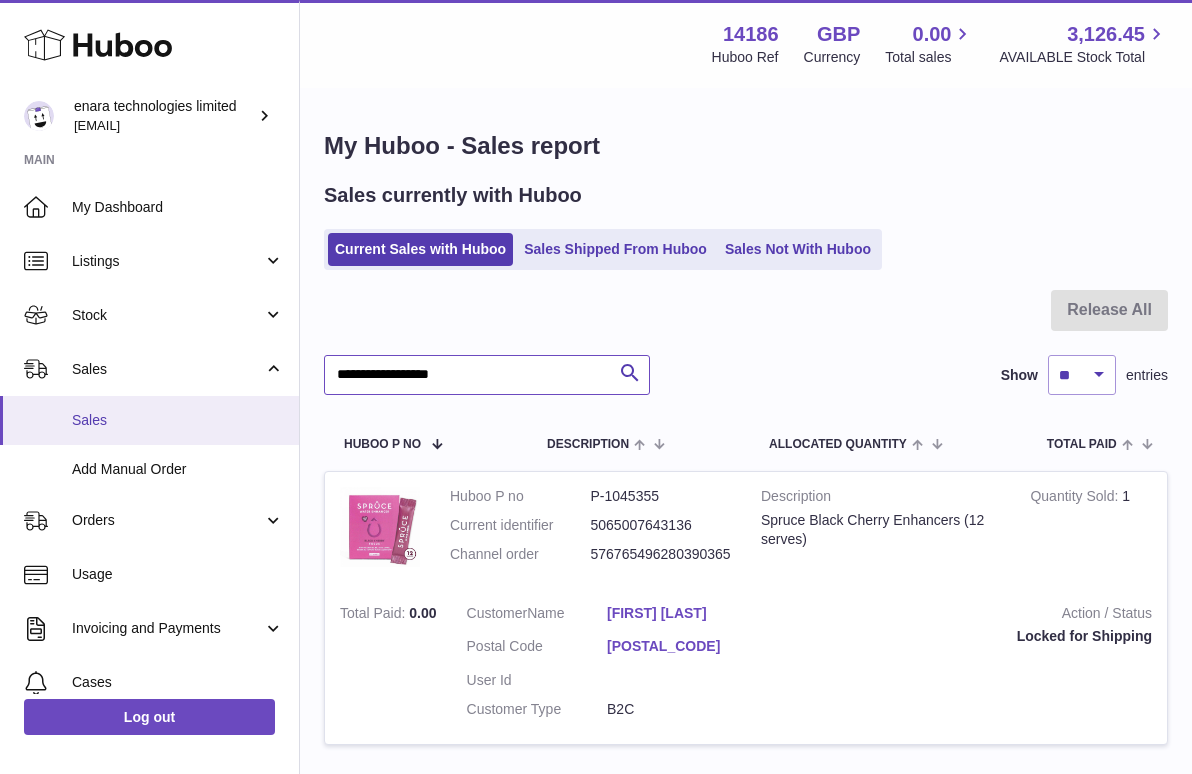 type on "**********" 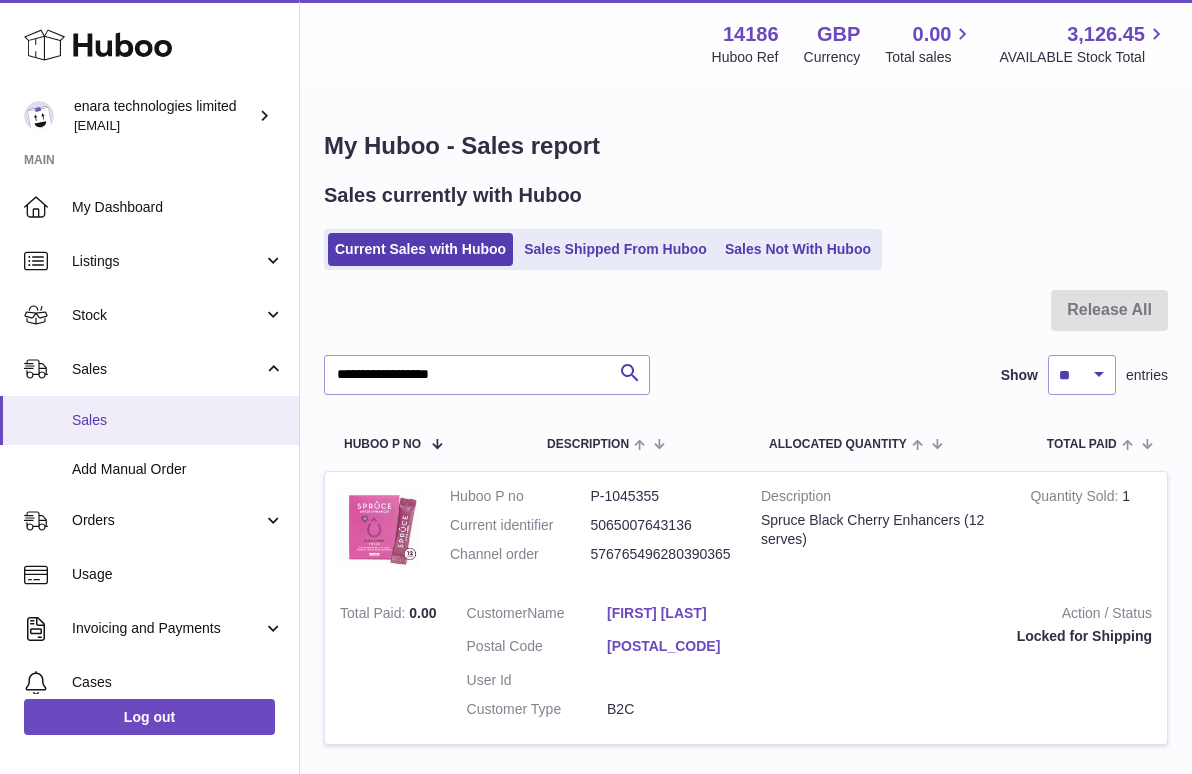 click on "Sales" at bounding box center [149, 420] 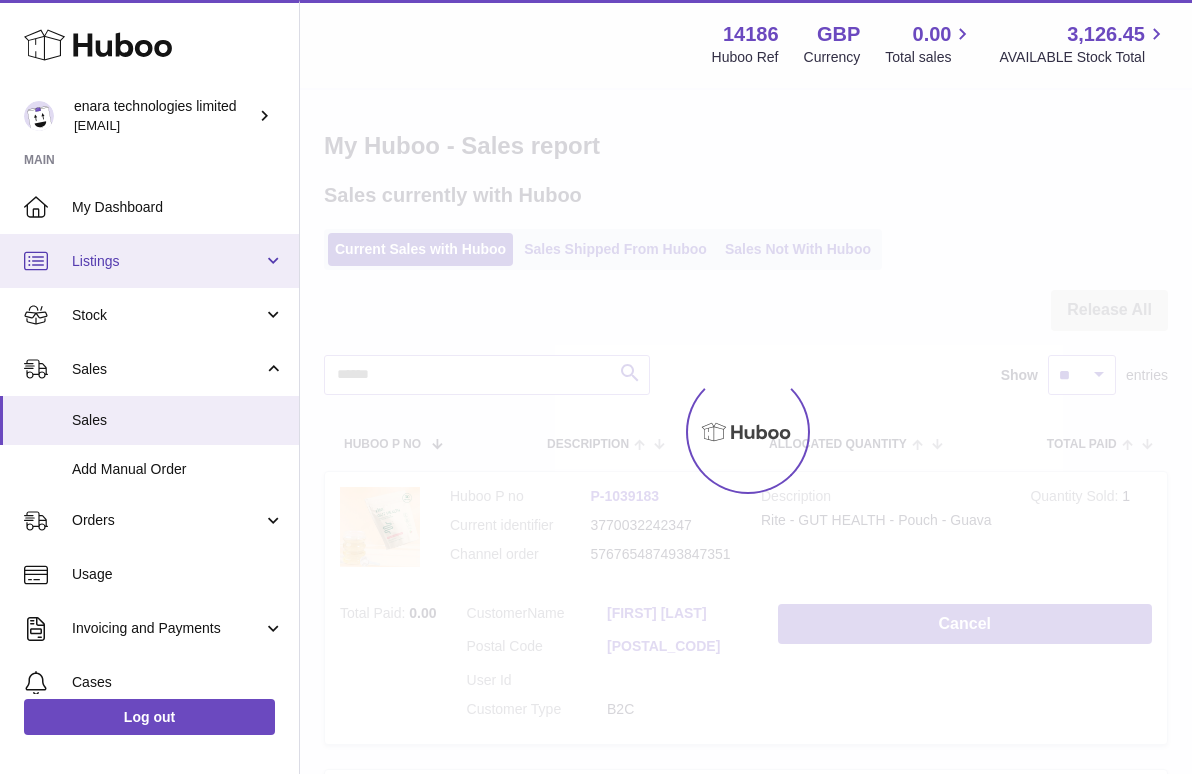 scroll, scrollTop: 0, scrollLeft: 0, axis: both 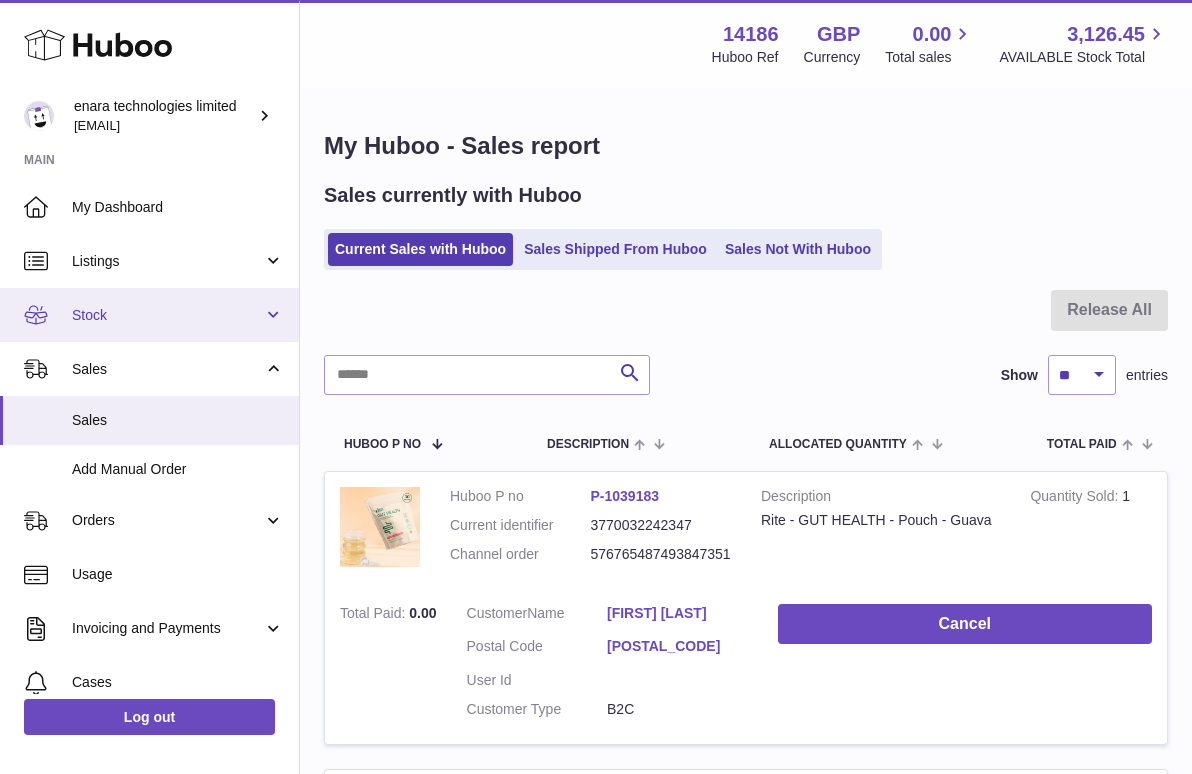click on "Stock" at bounding box center [167, 315] 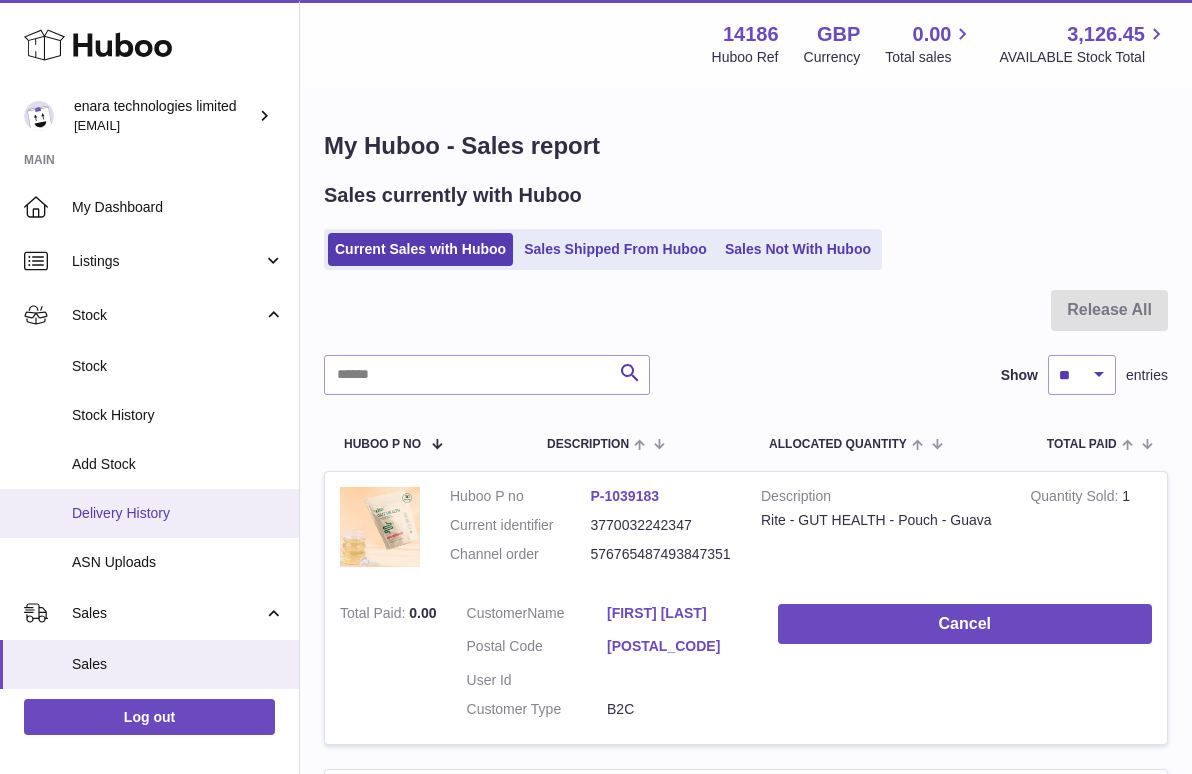 click on "Delivery History" at bounding box center [178, 513] 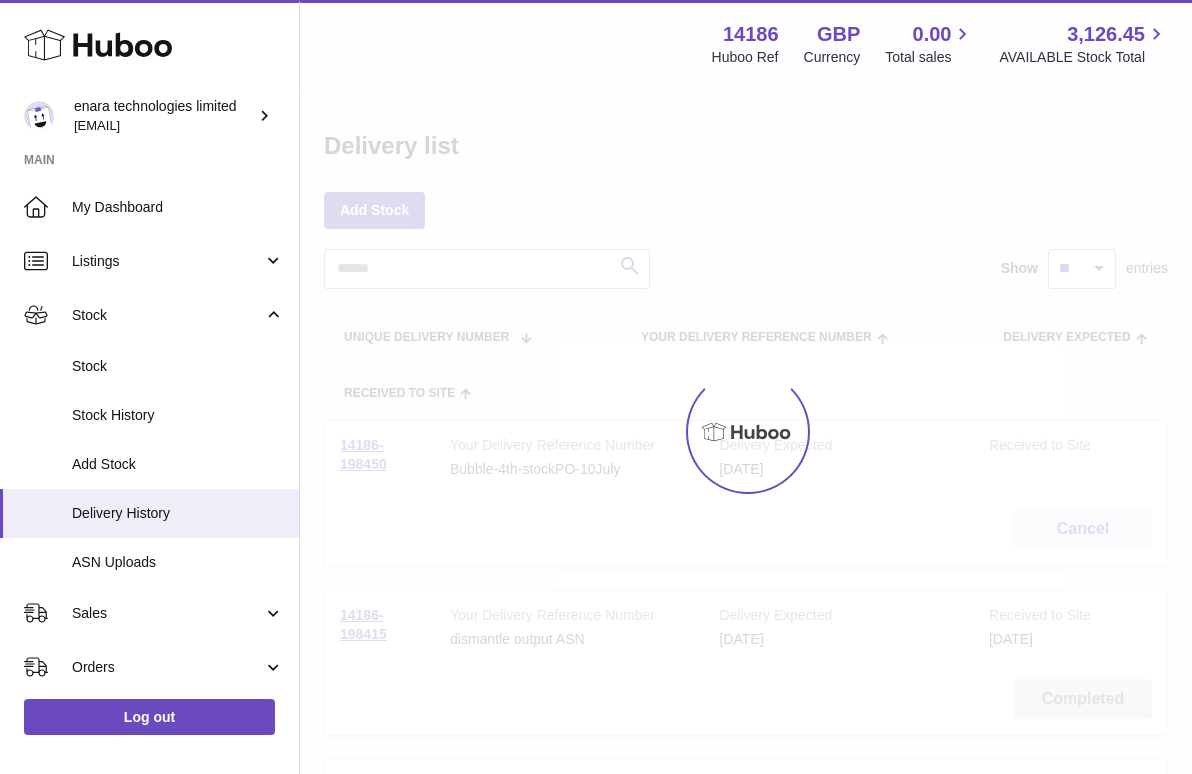 scroll, scrollTop: 0, scrollLeft: 0, axis: both 